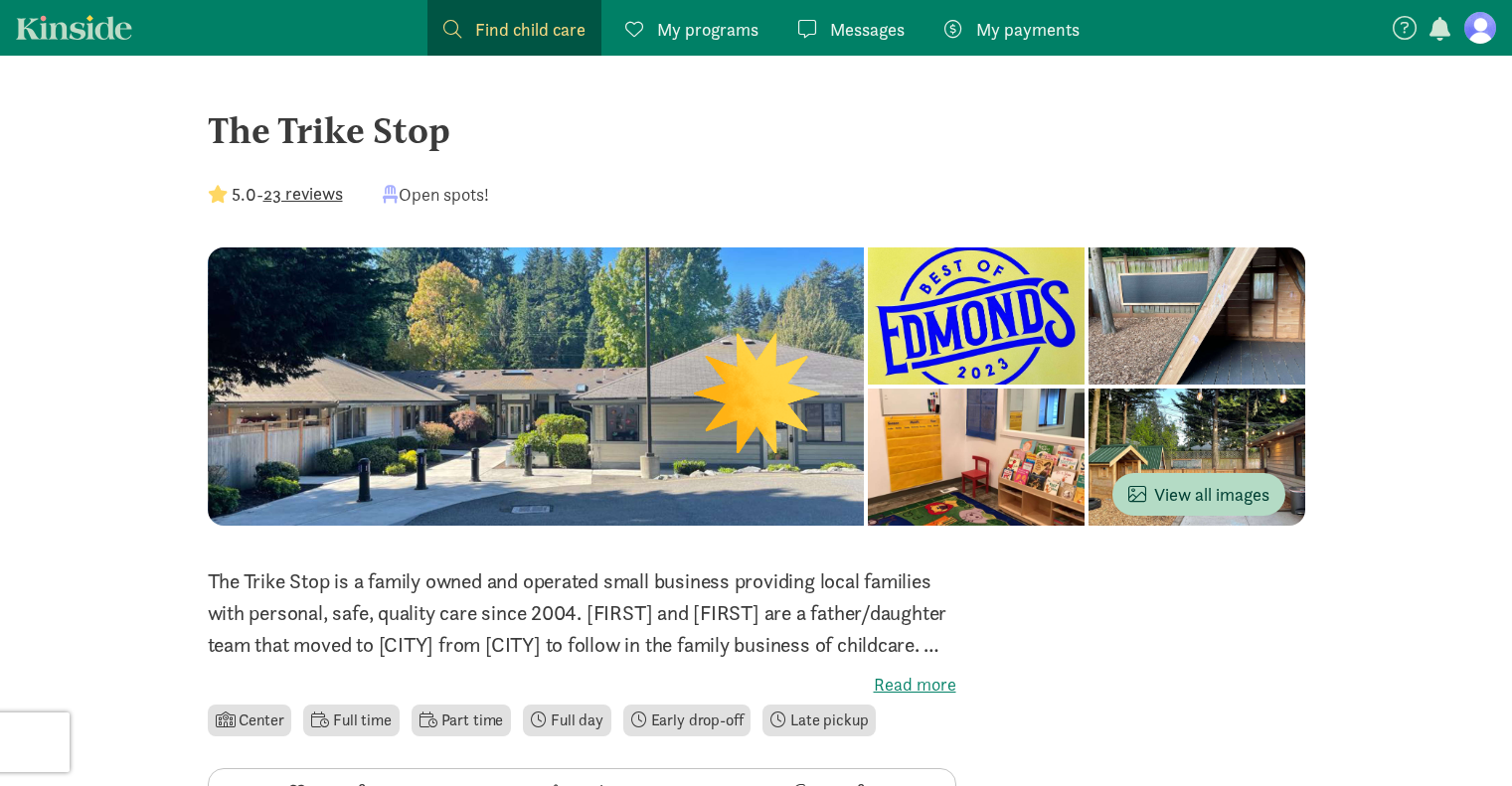 scroll, scrollTop: 0, scrollLeft: 0, axis: both 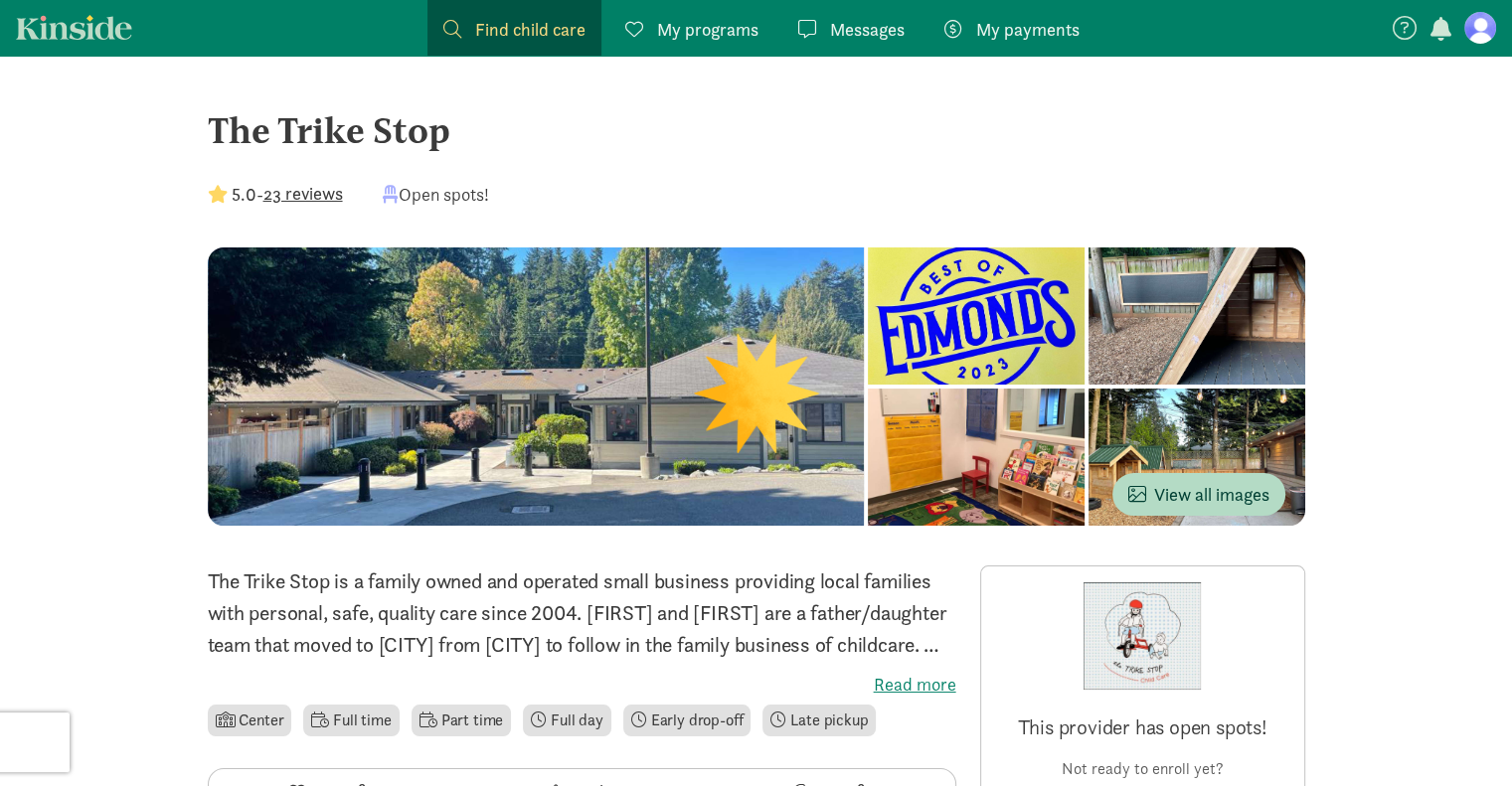 click on "The Trike Stop" at bounding box center (756, 130) 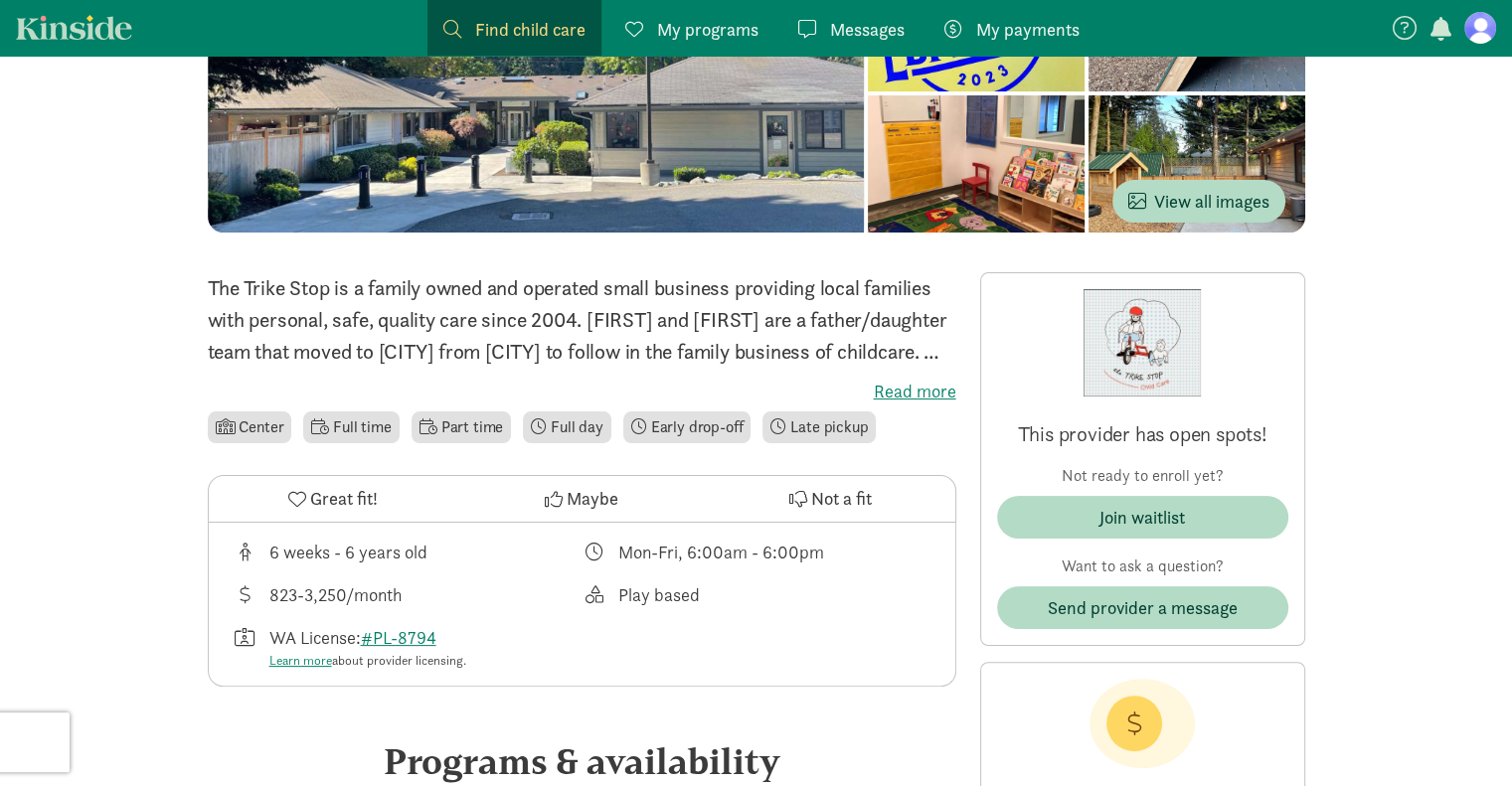 scroll, scrollTop: 297, scrollLeft: 0, axis: vertical 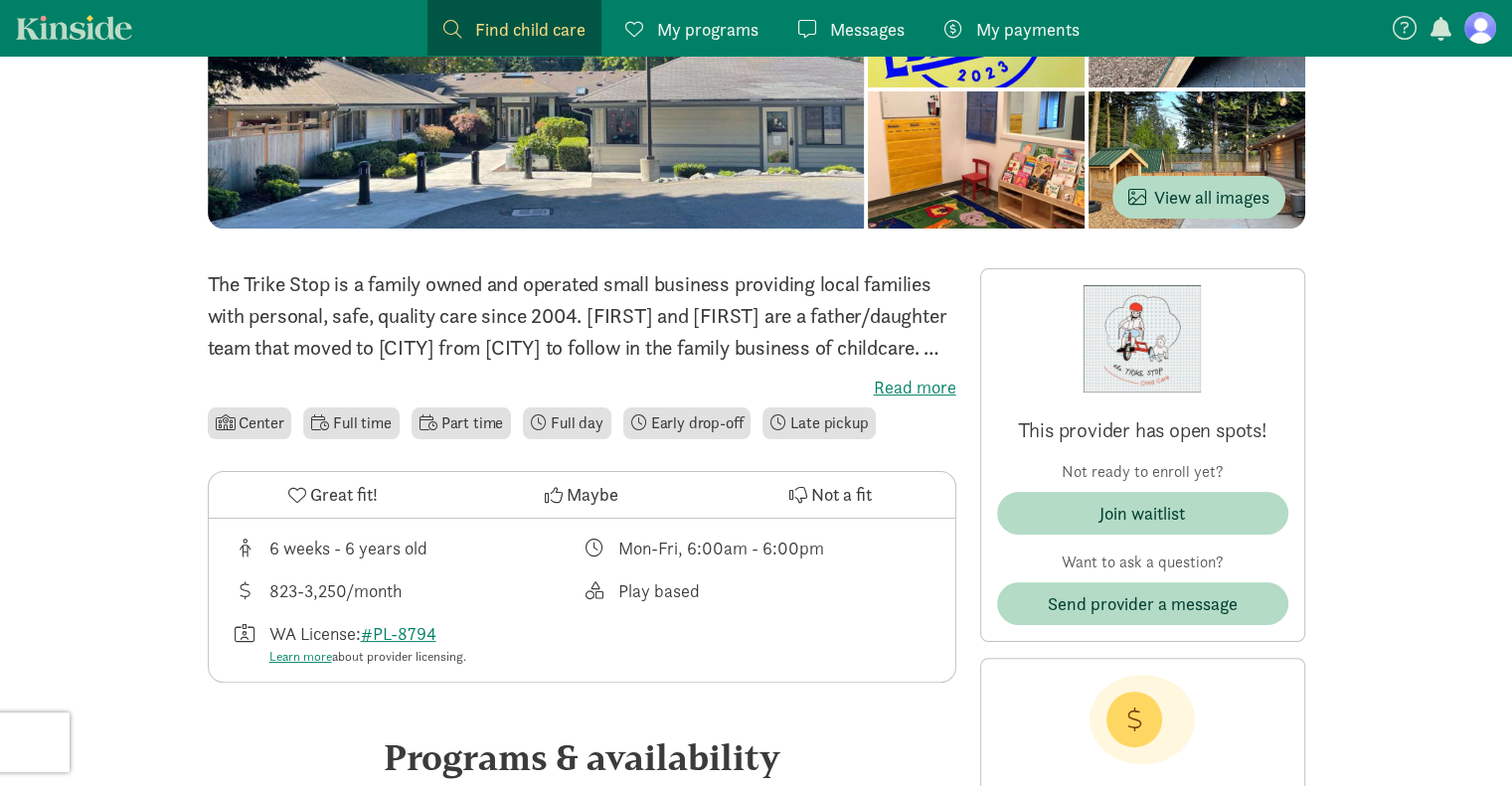 click on "Read more" at bounding box center [582, 388] 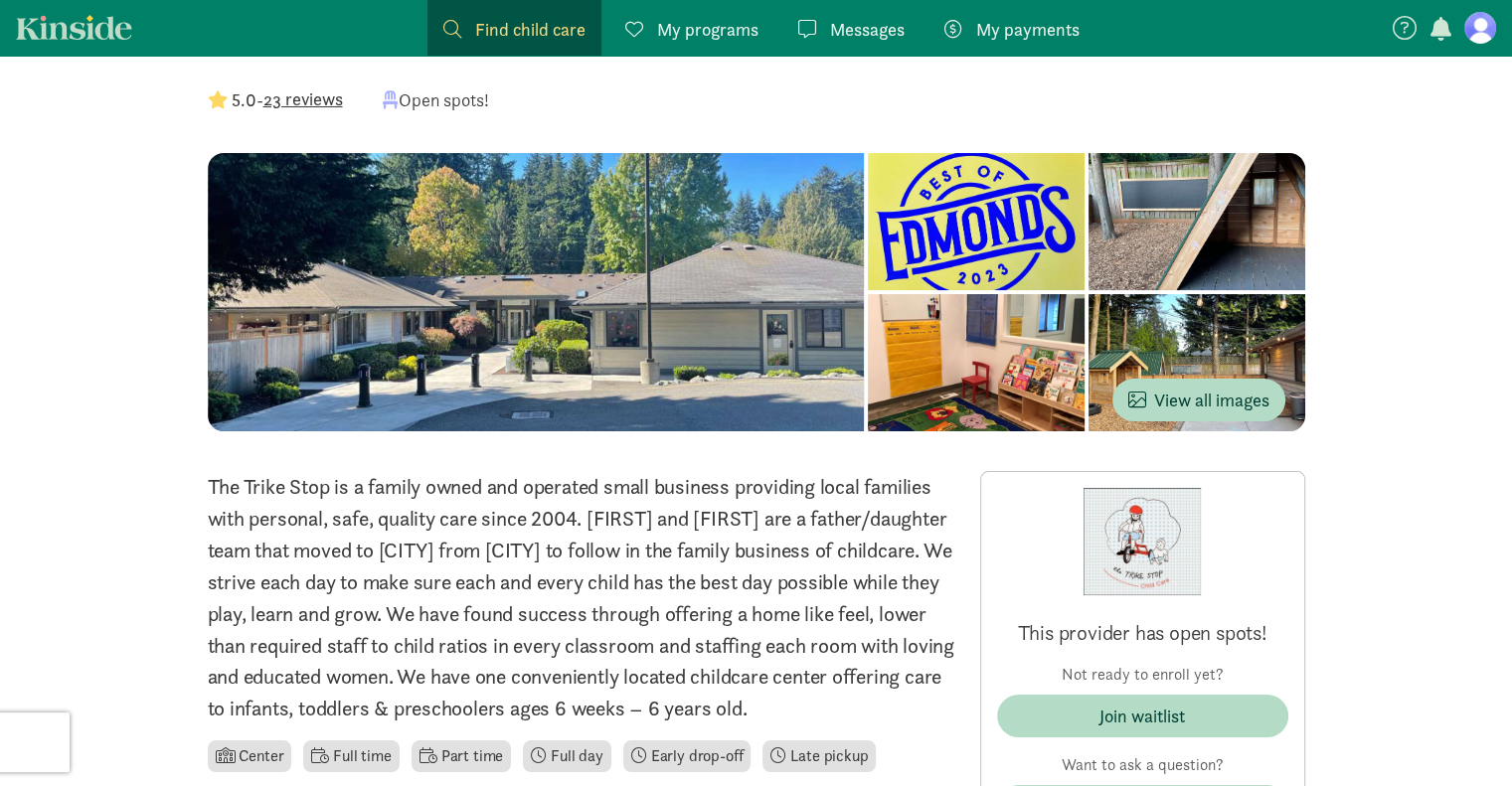 scroll, scrollTop: 0, scrollLeft: 0, axis: both 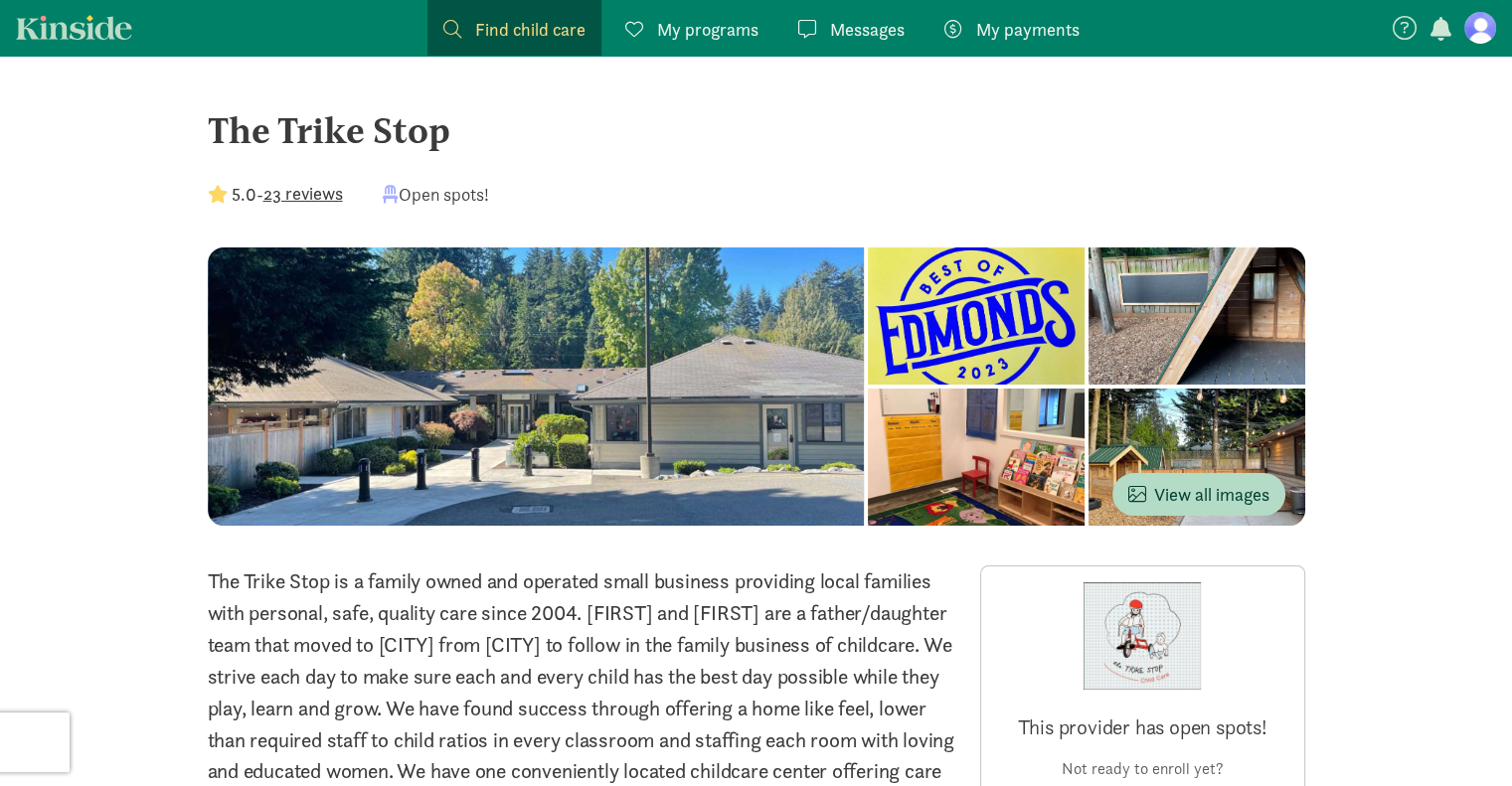 click on "My programs" at bounding box center [708, 29] 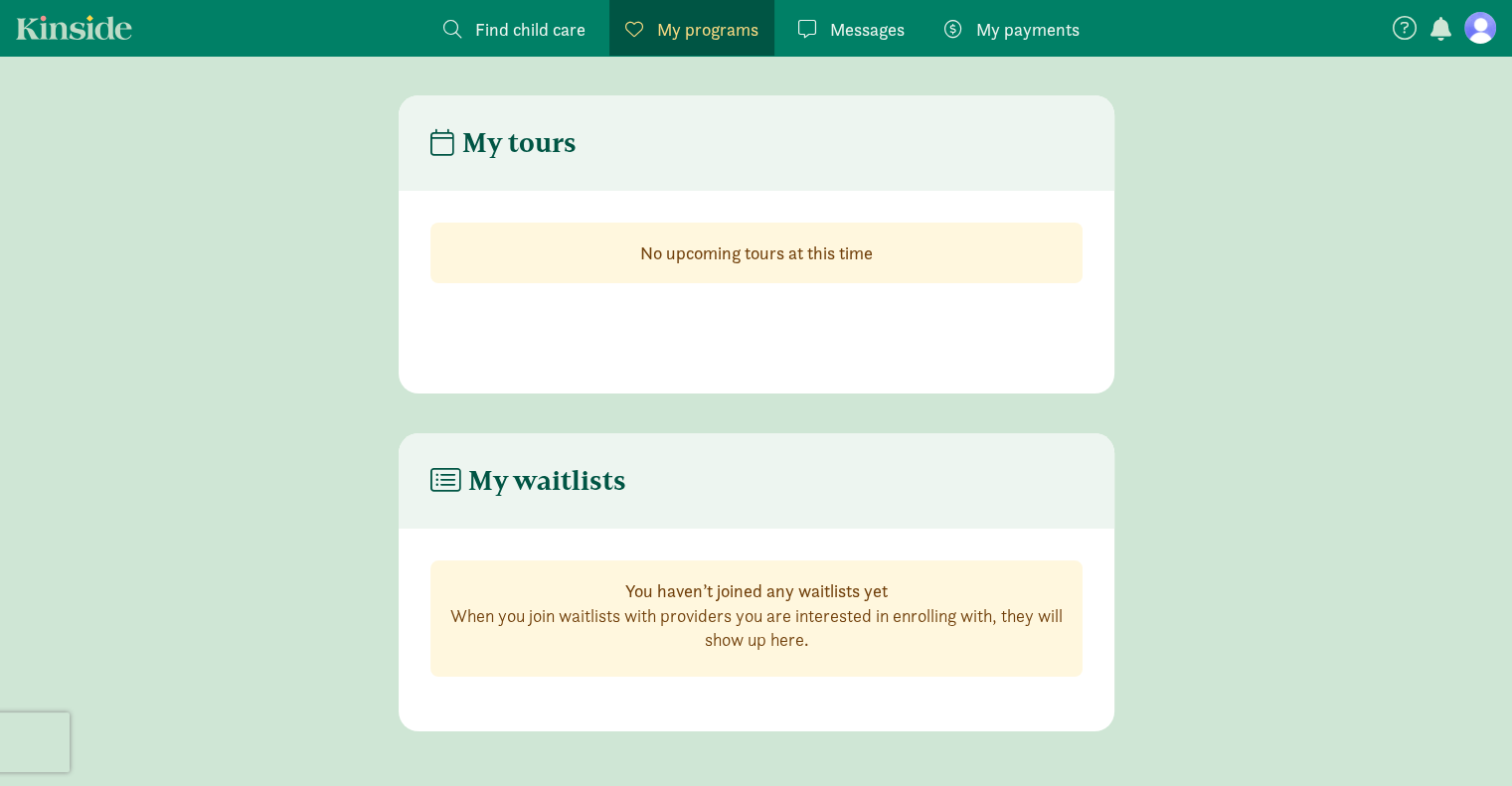 click on "Find child care" at bounding box center [530, 29] 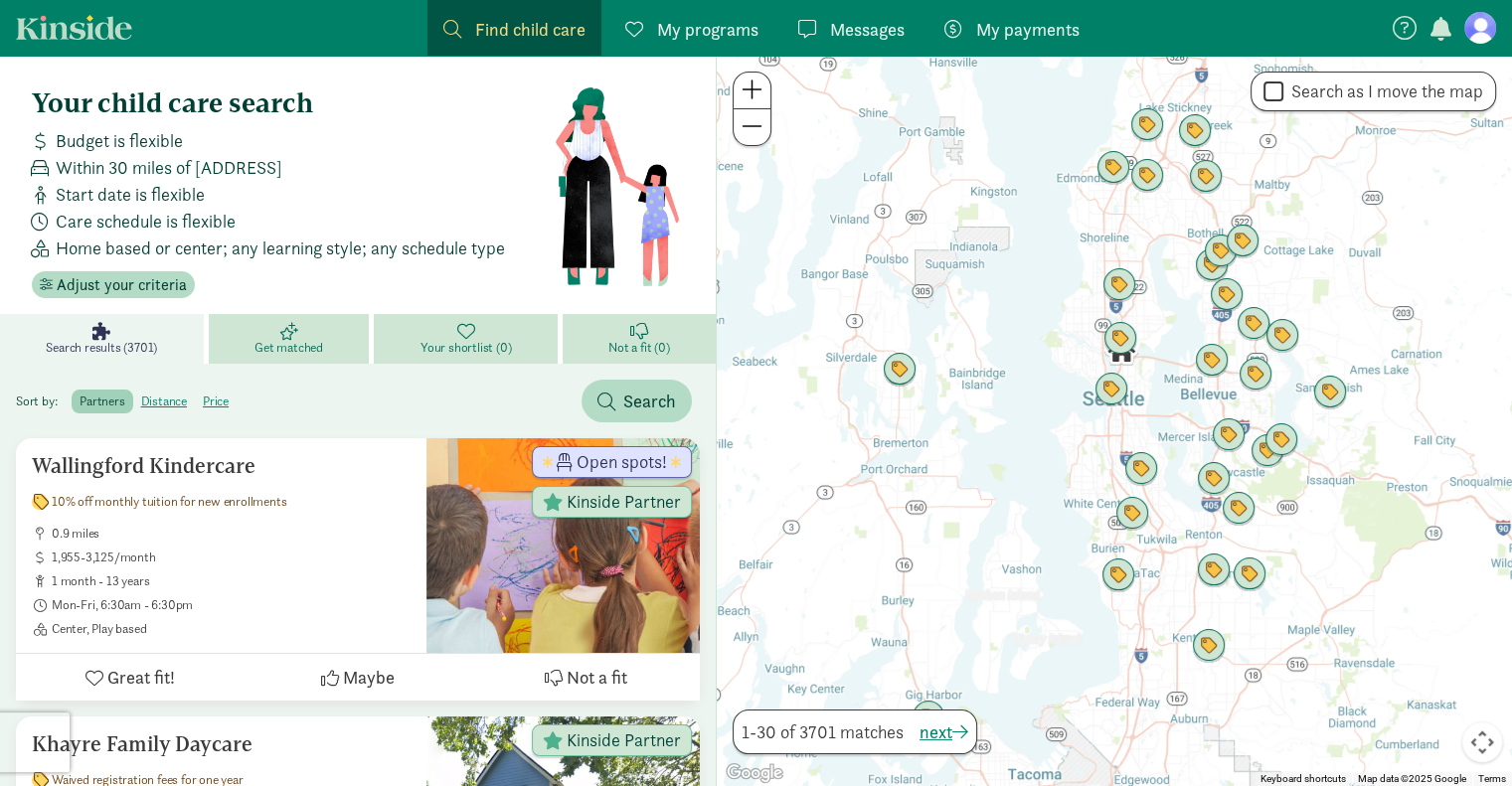 click at bounding box center (752, 126) 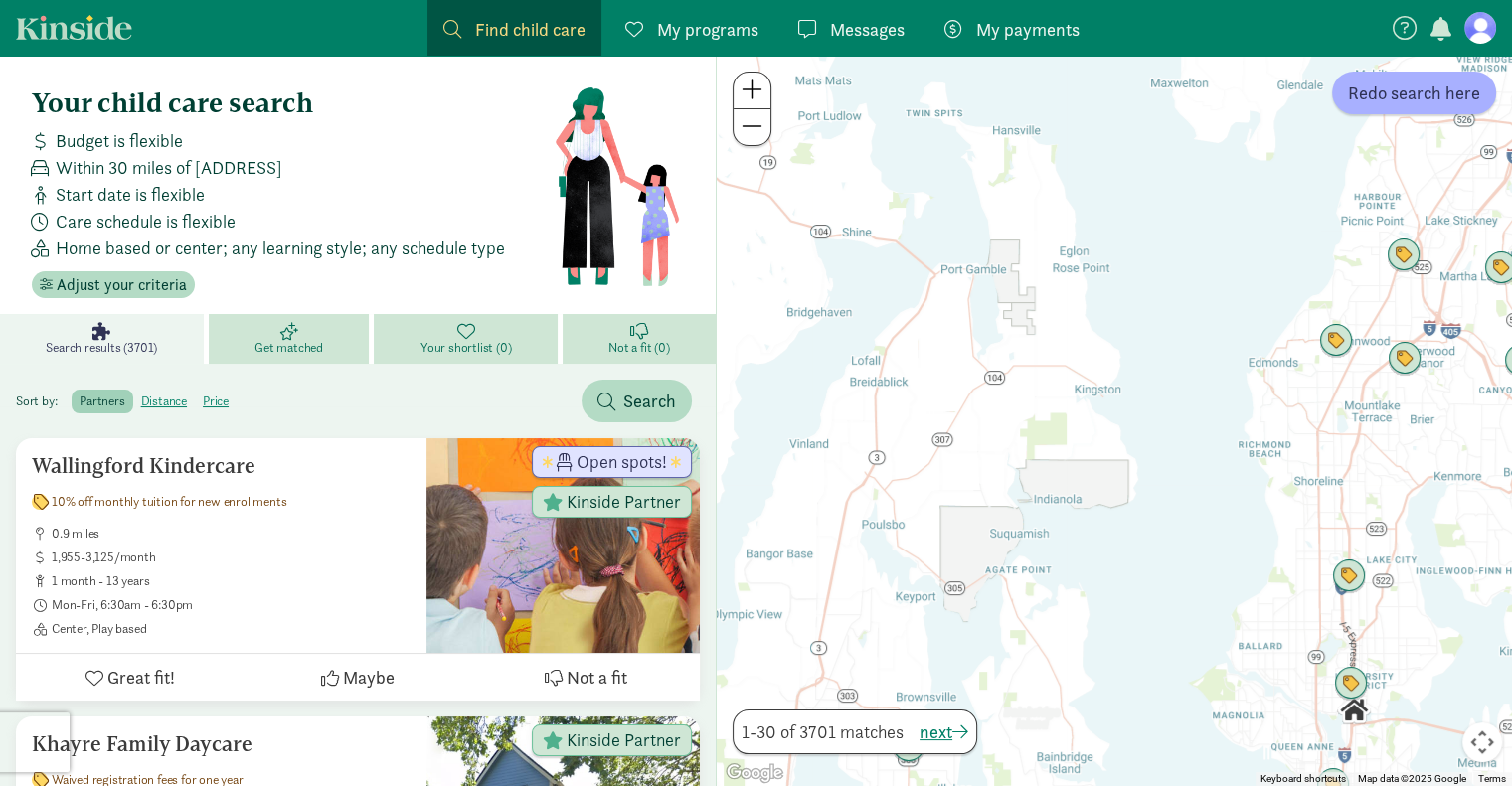 click at bounding box center (1114, 420) 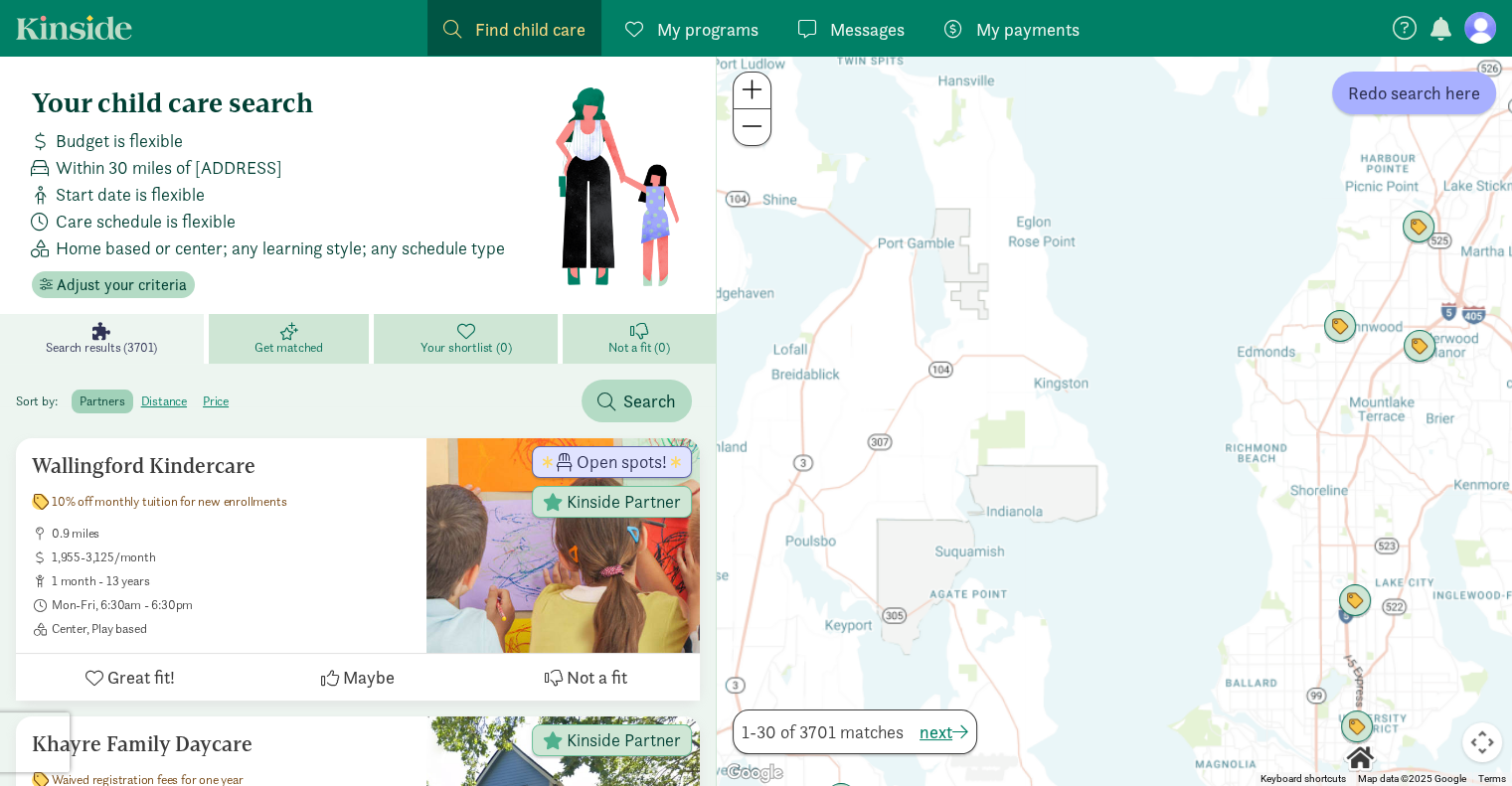 click at bounding box center [1114, 420] 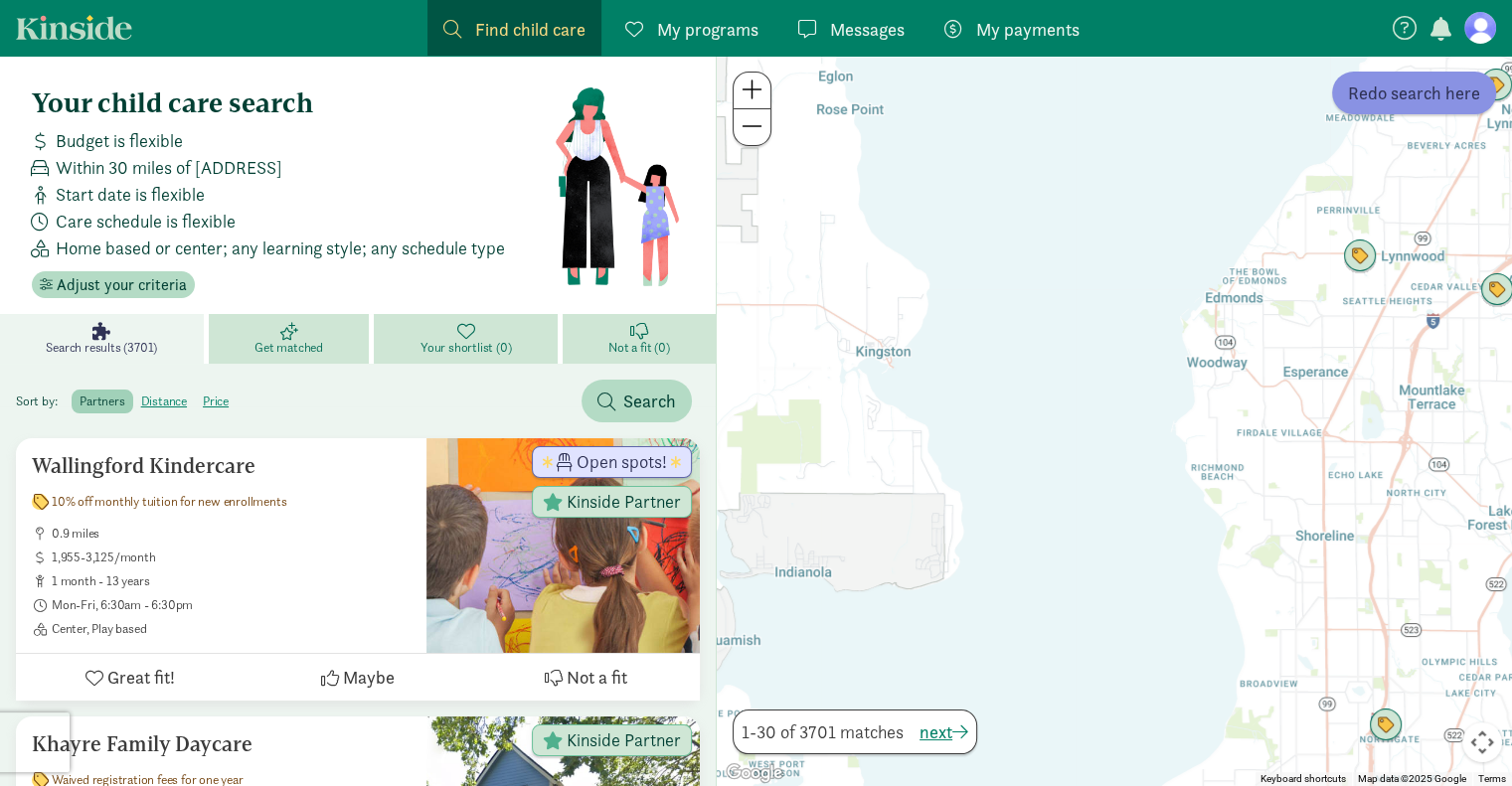 click on "Redo search here" at bounding box center (1414, 92) 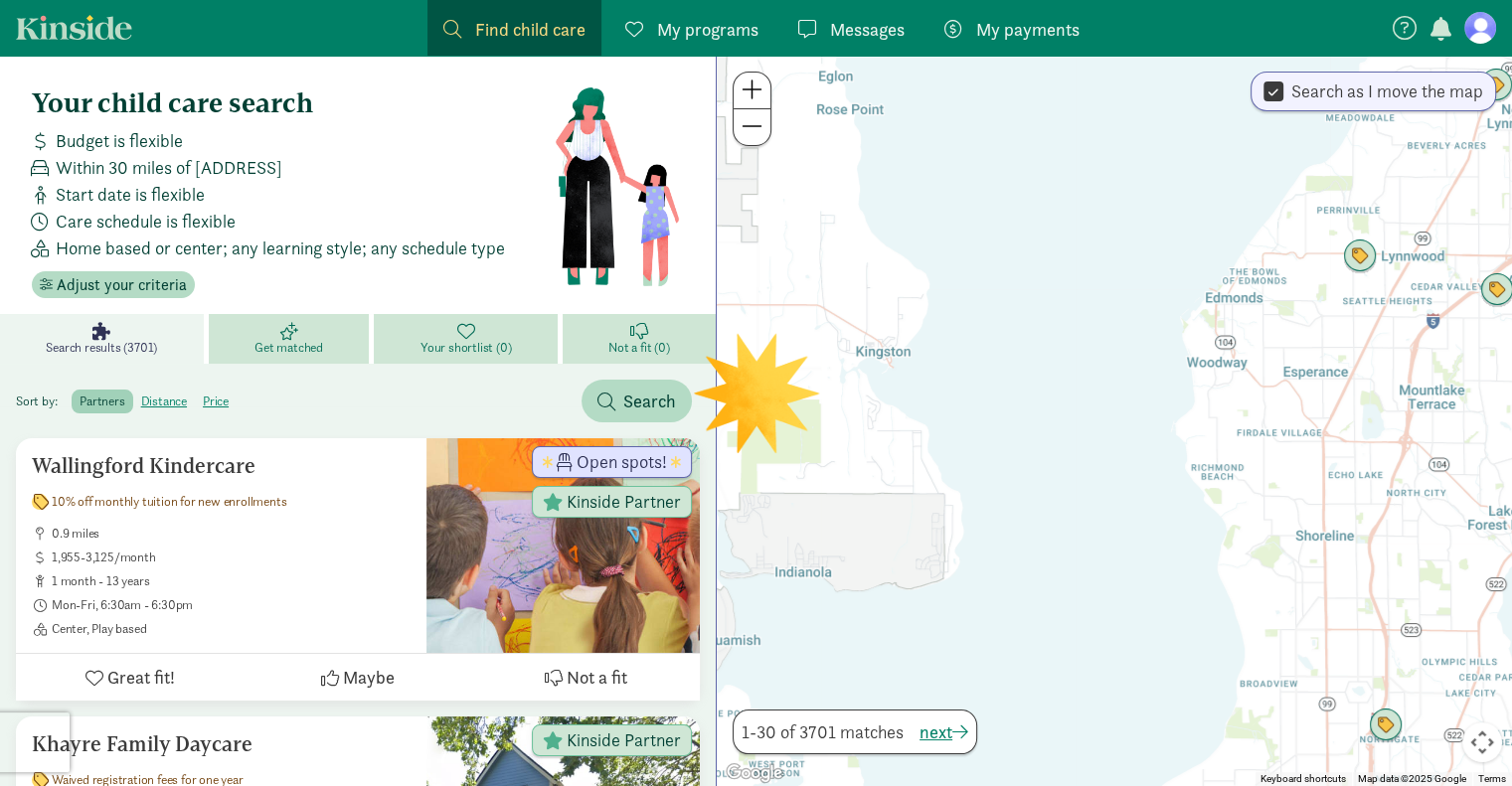 click at bounding box center (1114, 420) 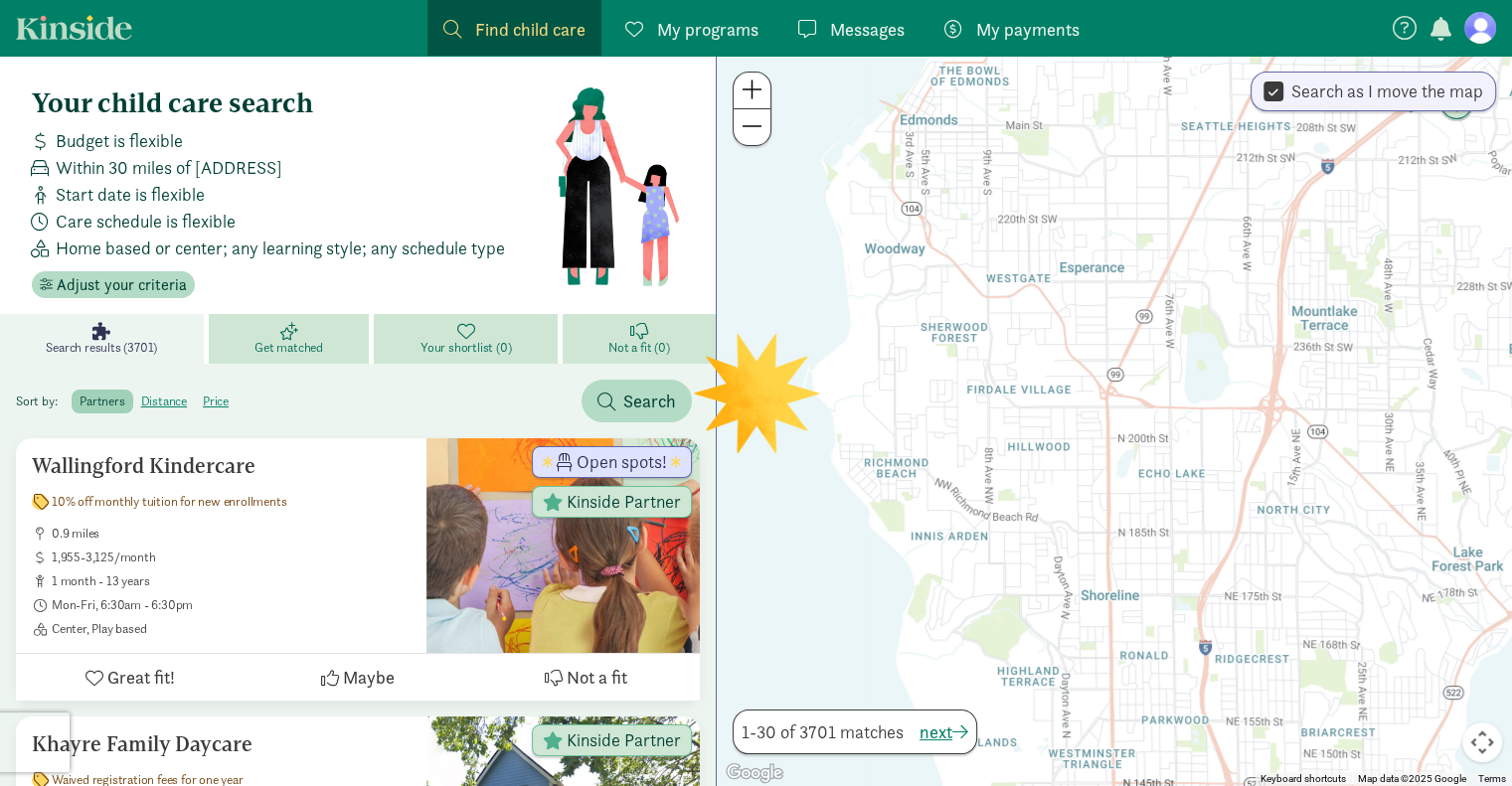 drag, startPoint x: 1316, startPoint y: 448, endPoint x: 1054, endPoint y: 401, distance: 266.18227 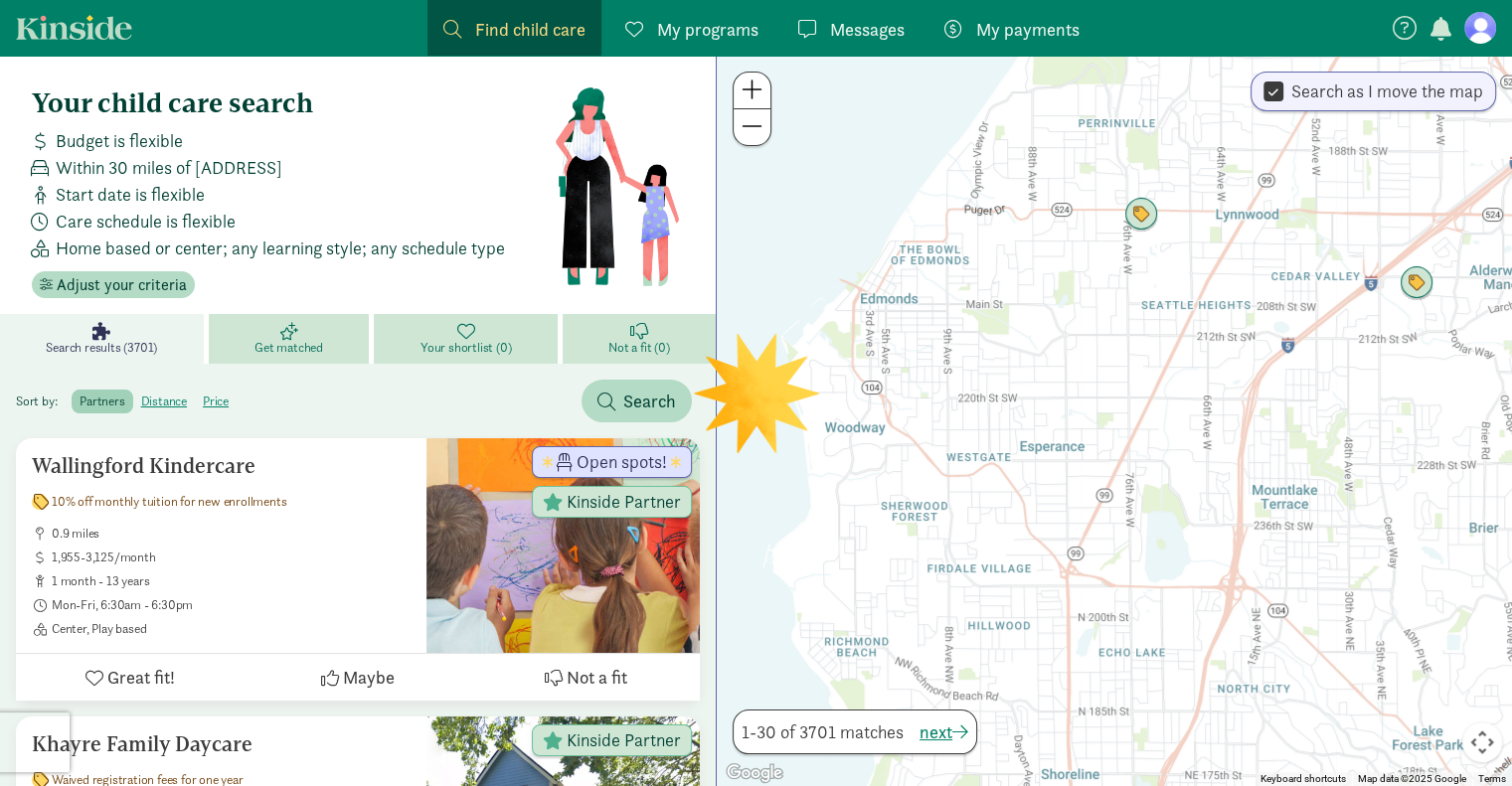 drag, startPoint x: 1089, startPoint y: 297, endPoint x: 1049, endPoint y: 499, distance: 205.92232 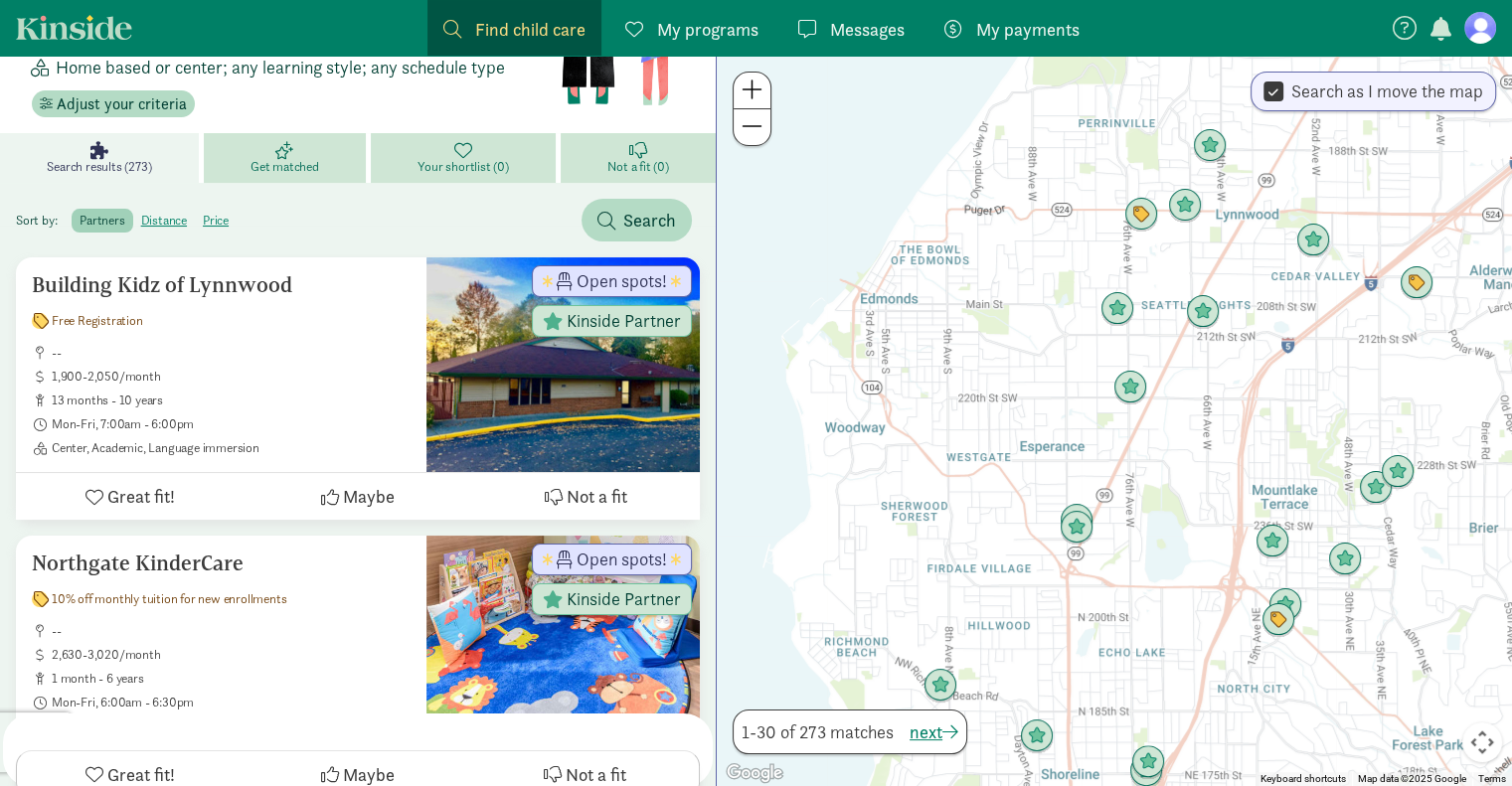 scroll, scrollTop: 0, scrollLeft: 0, axis: both 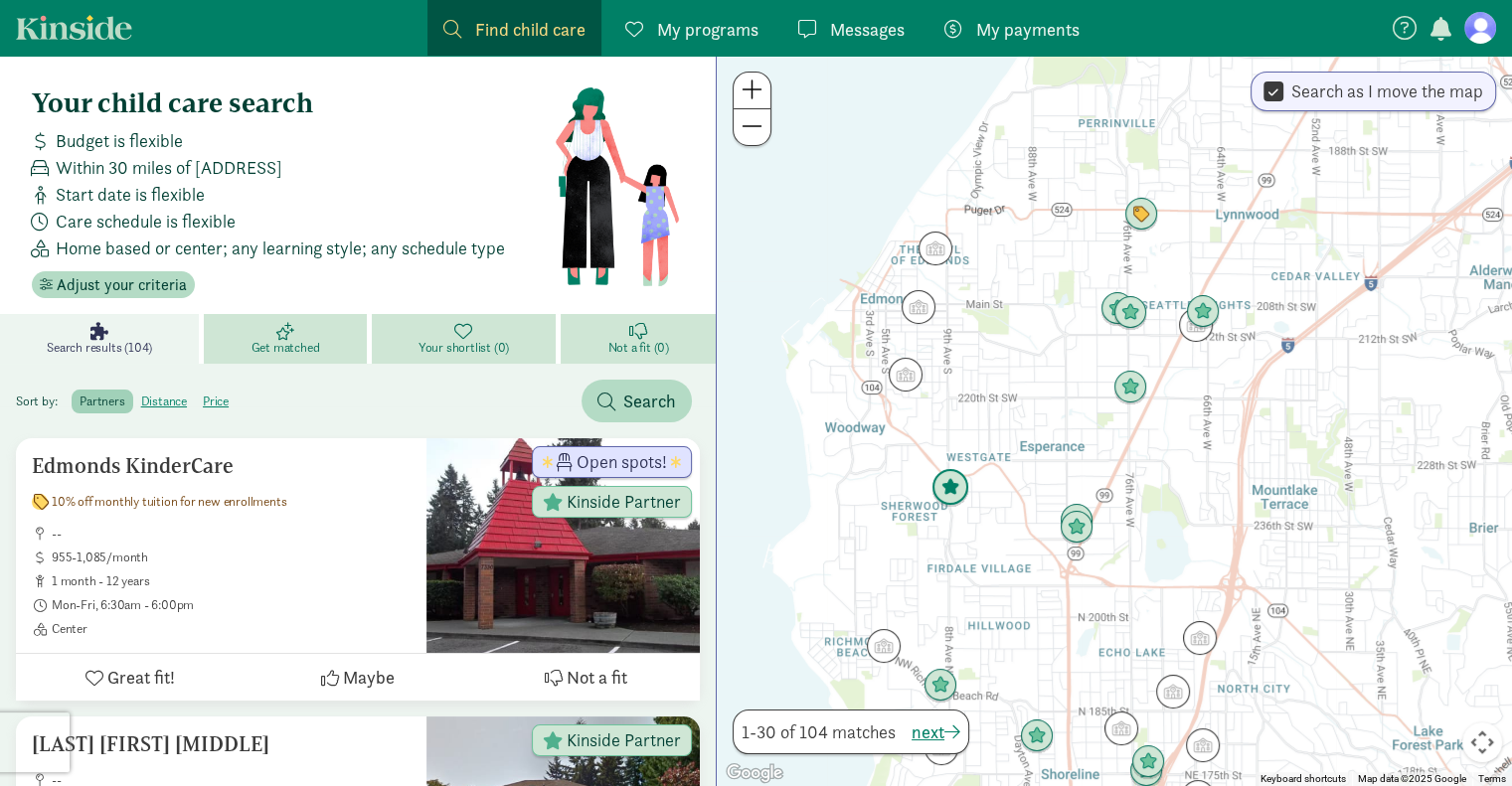 click at bounding box center (950, 488) 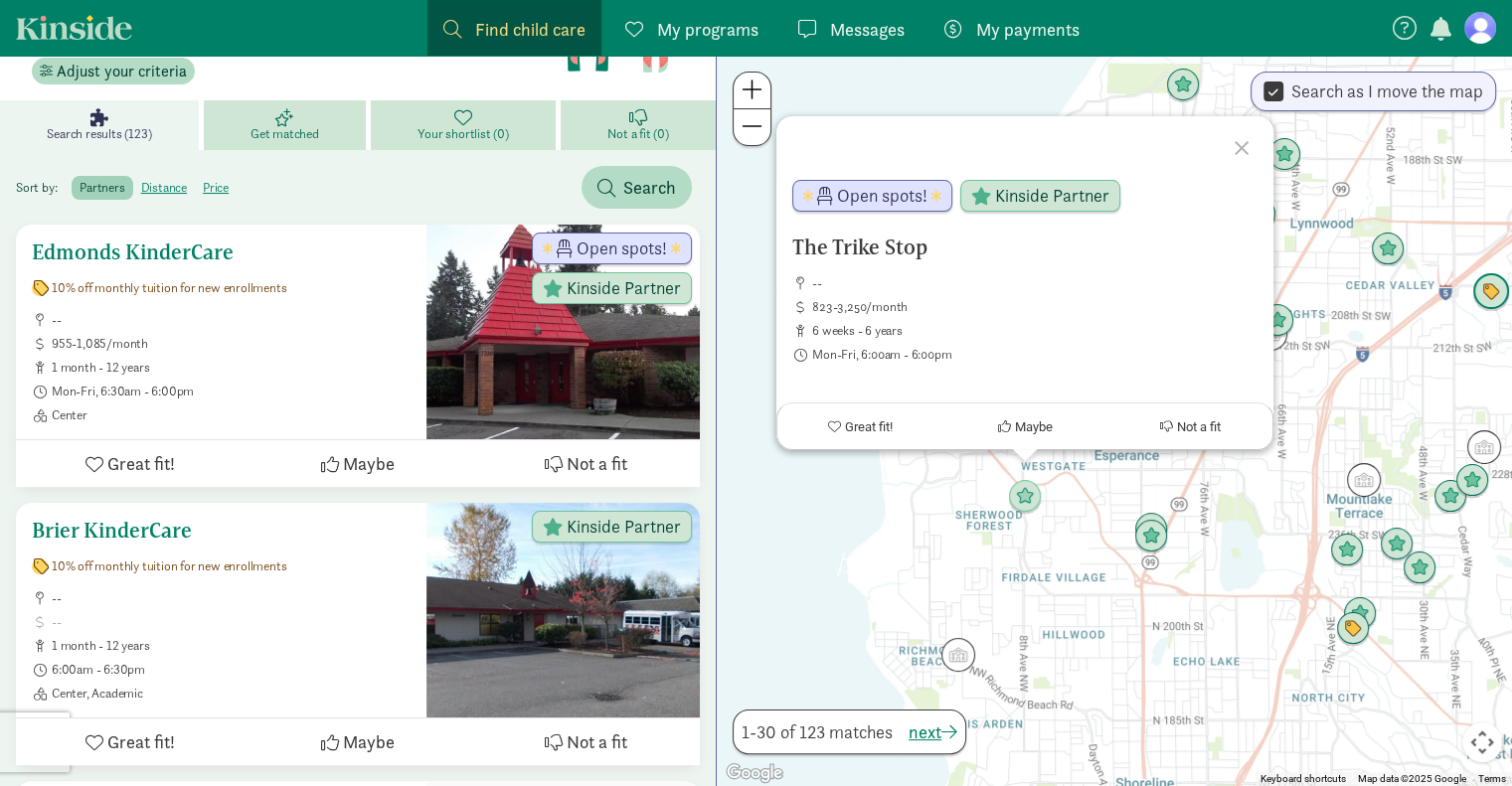 scroll, scrollTop: 213, scrollLeft: 0, axis: vertical 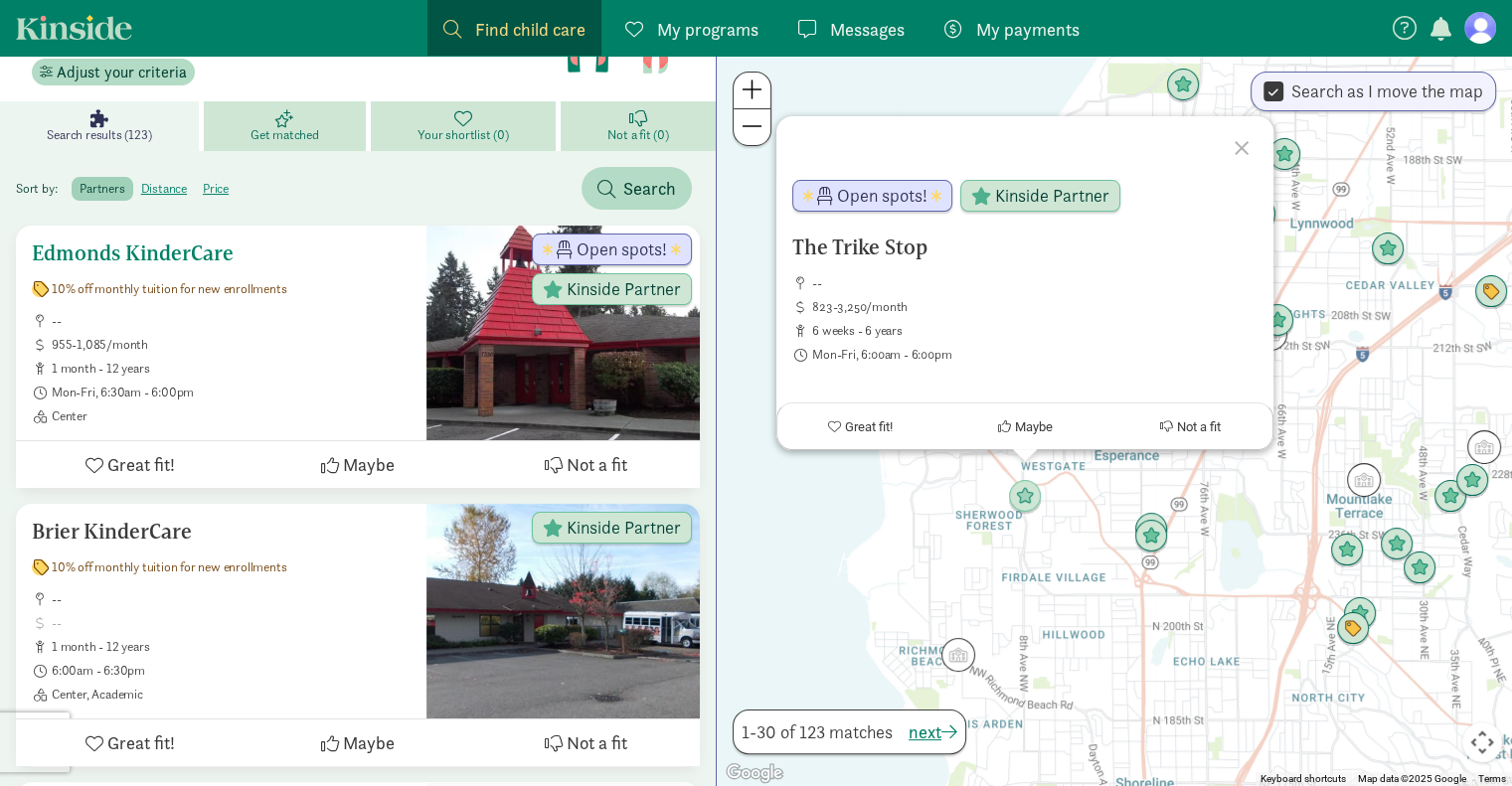 click on "Great fit!" at bounding box center [141, 464] 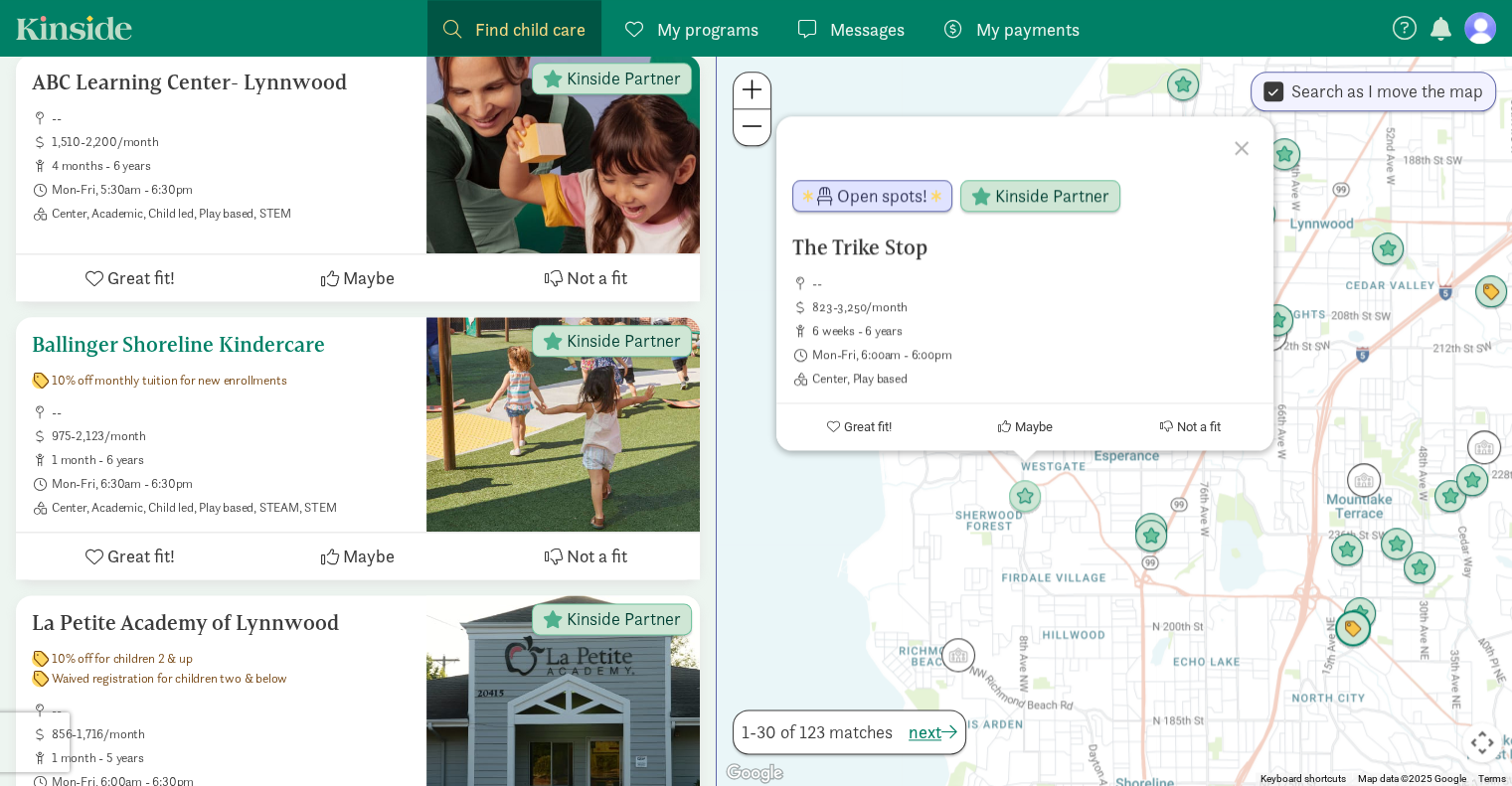 scroll, scrollTop: 2348, scrollLeft: 0, axis: vertical 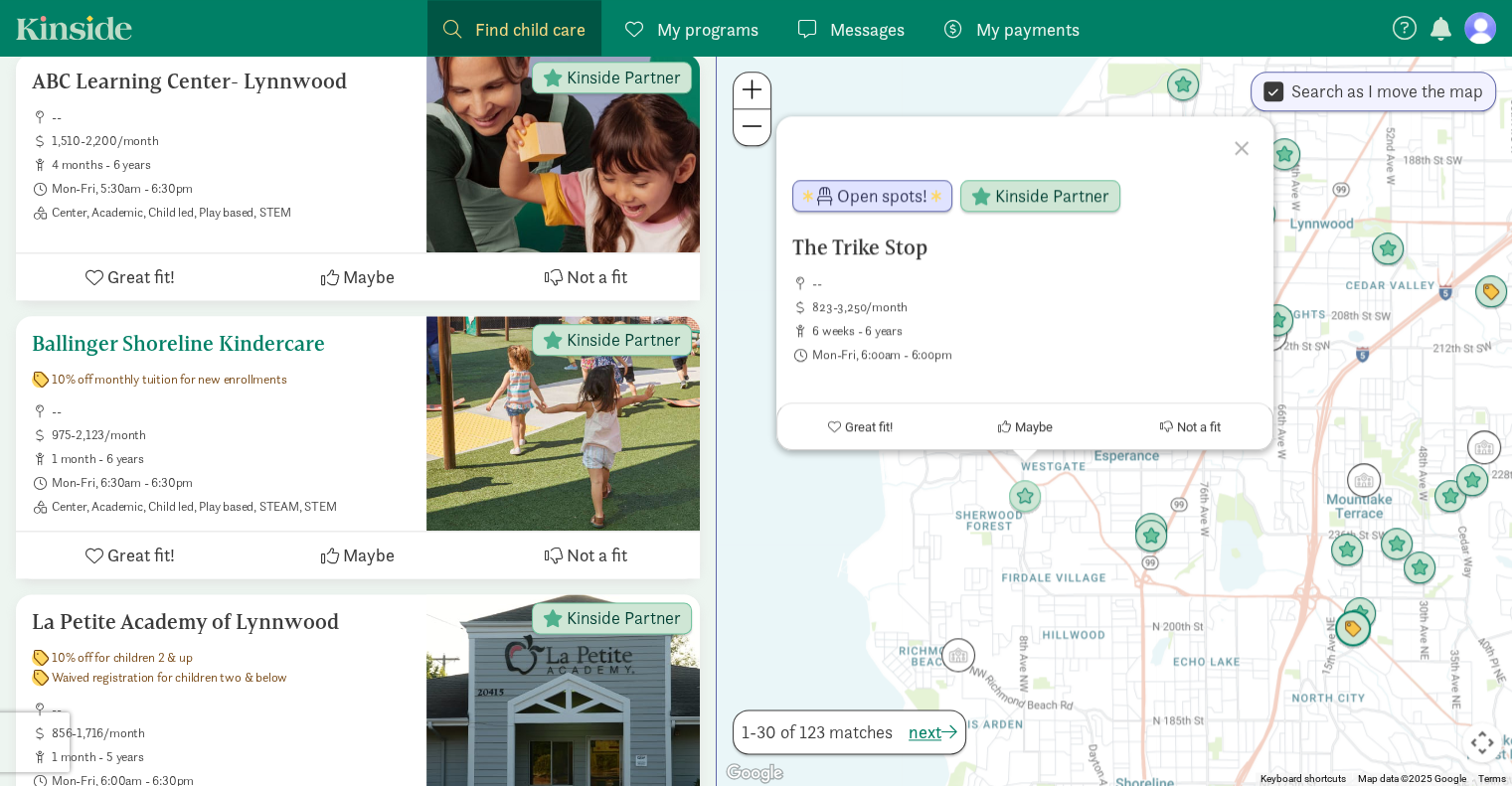 click on "Great fit!" at bounding box center (141, 554) 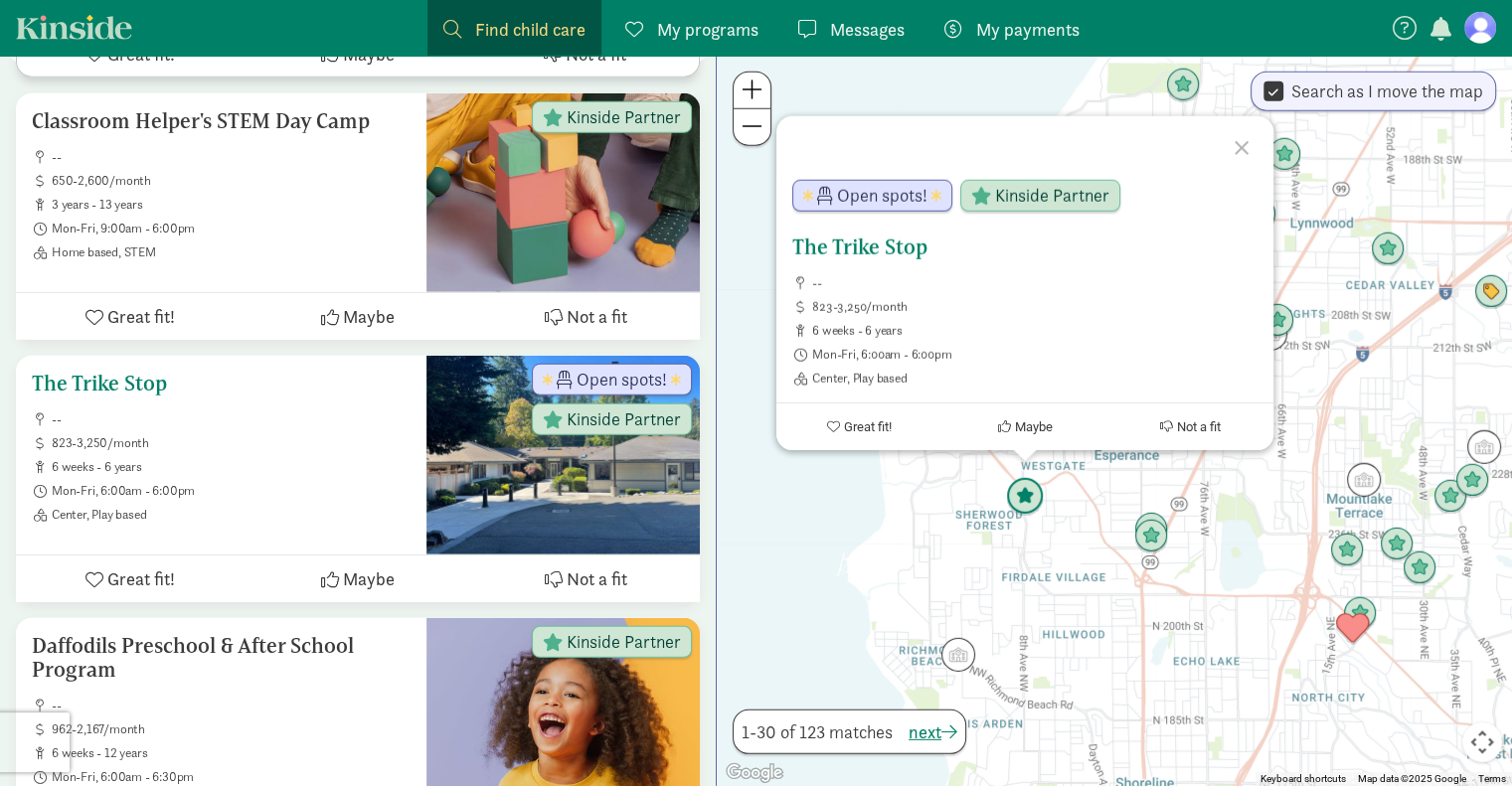 scroll, scrollTop: 5614, scrollLeft: 0, axis: vertical 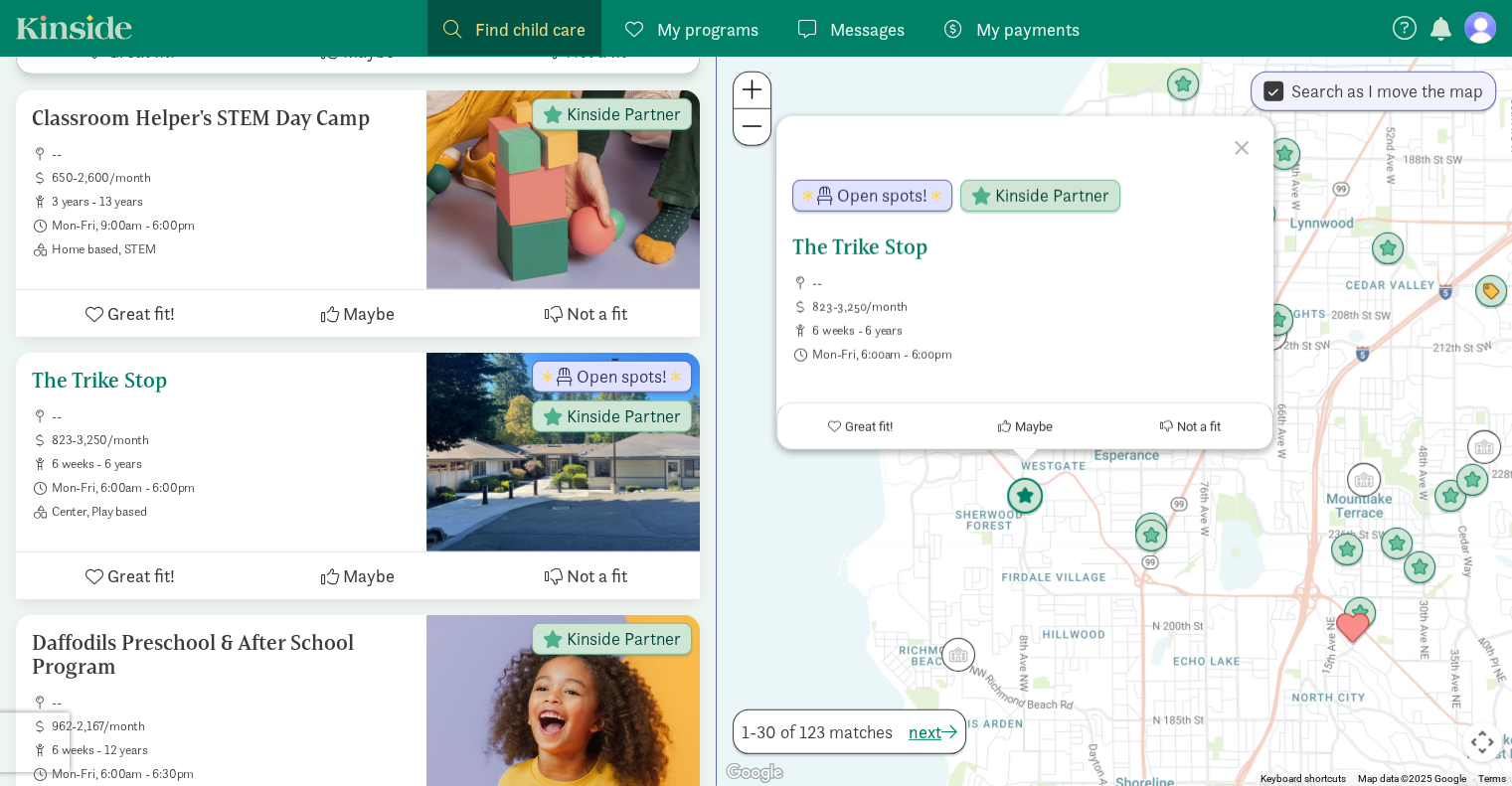 click on "Great fit!" at bounding box center [141, 575] 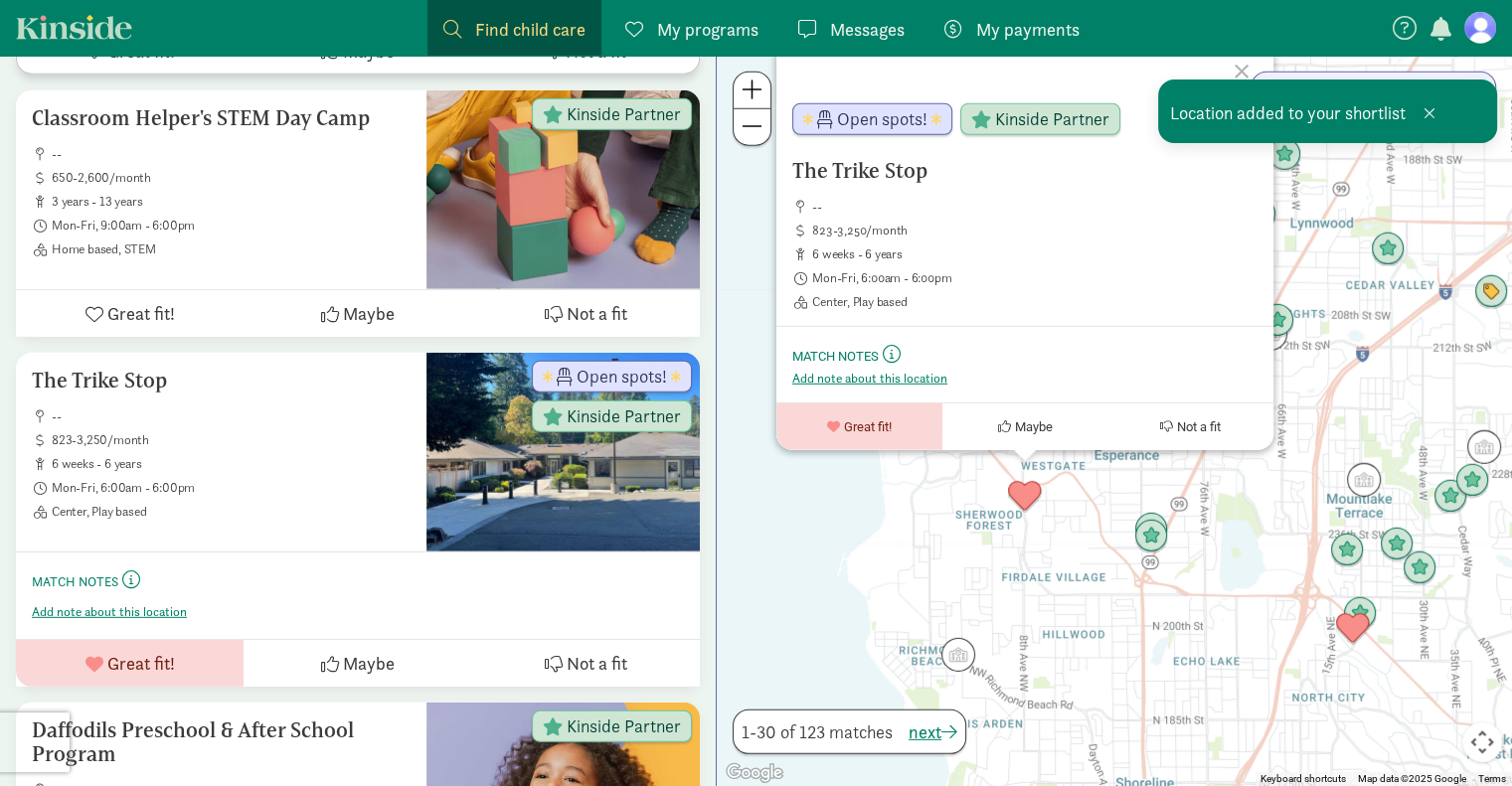 click on "My programs
Programs" 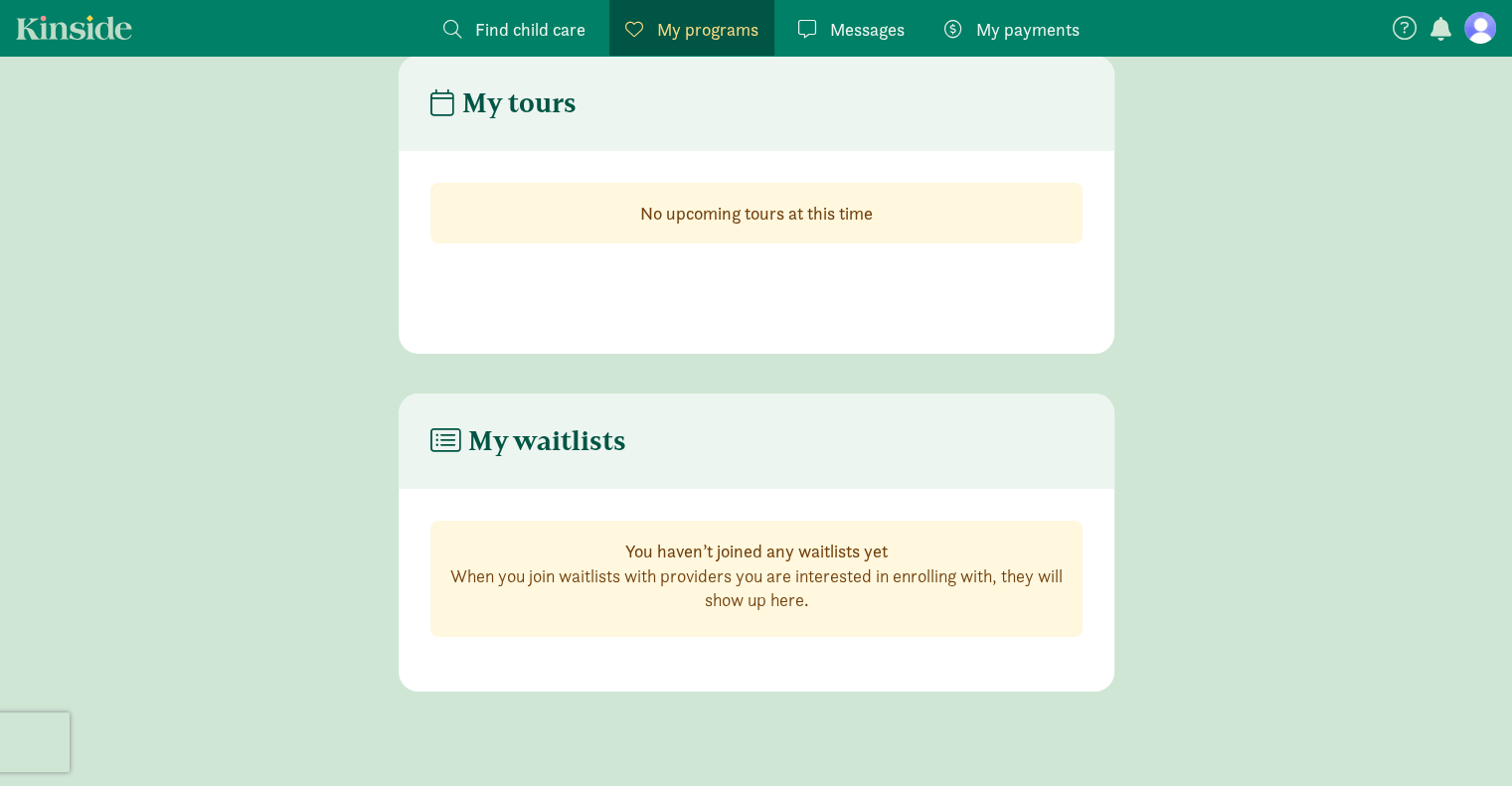 click on "Find child care" at bounding box center (530, 29) 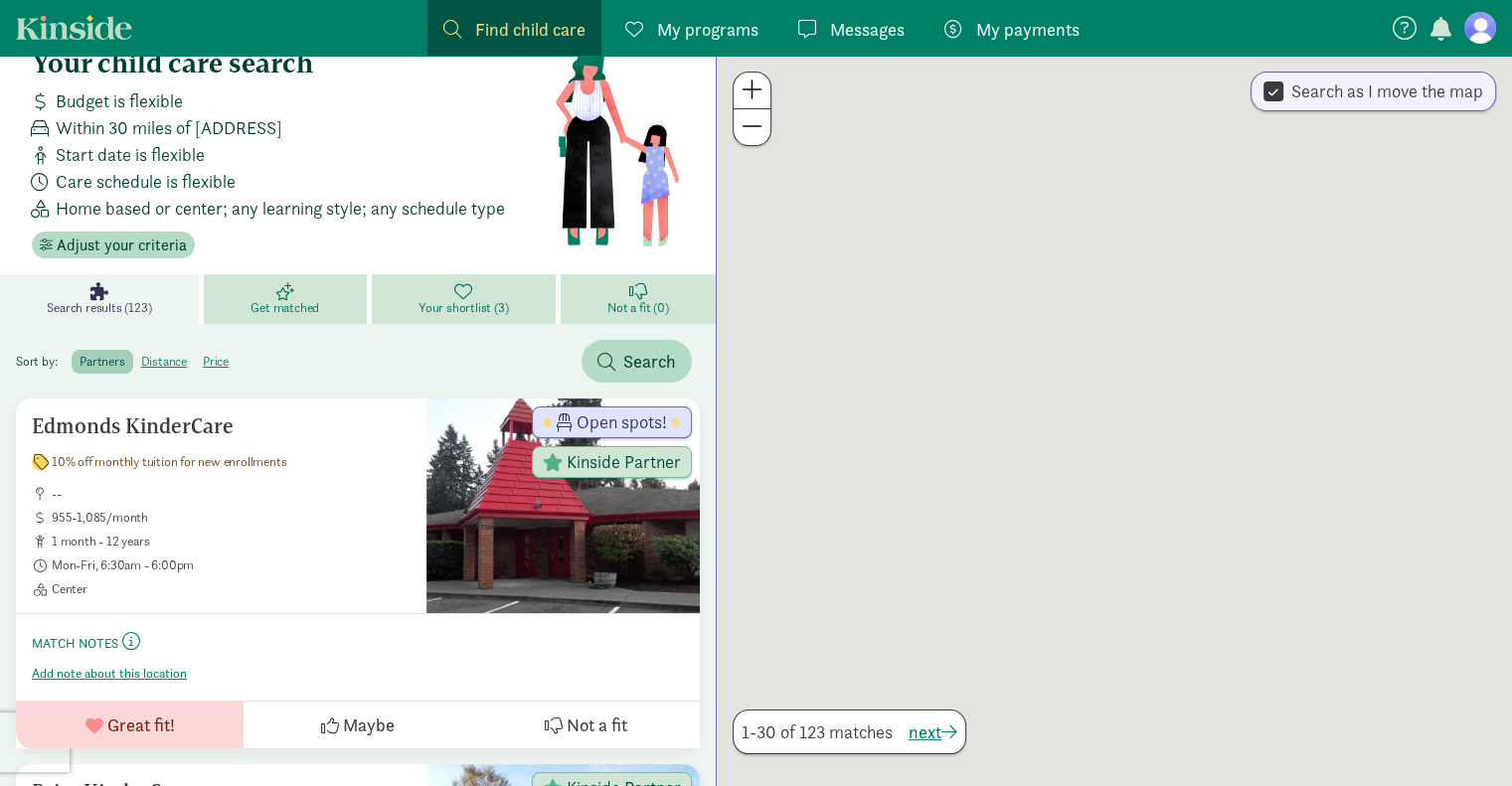 scroll, scrollTop: 0, scrollLeft: 0, axis: both 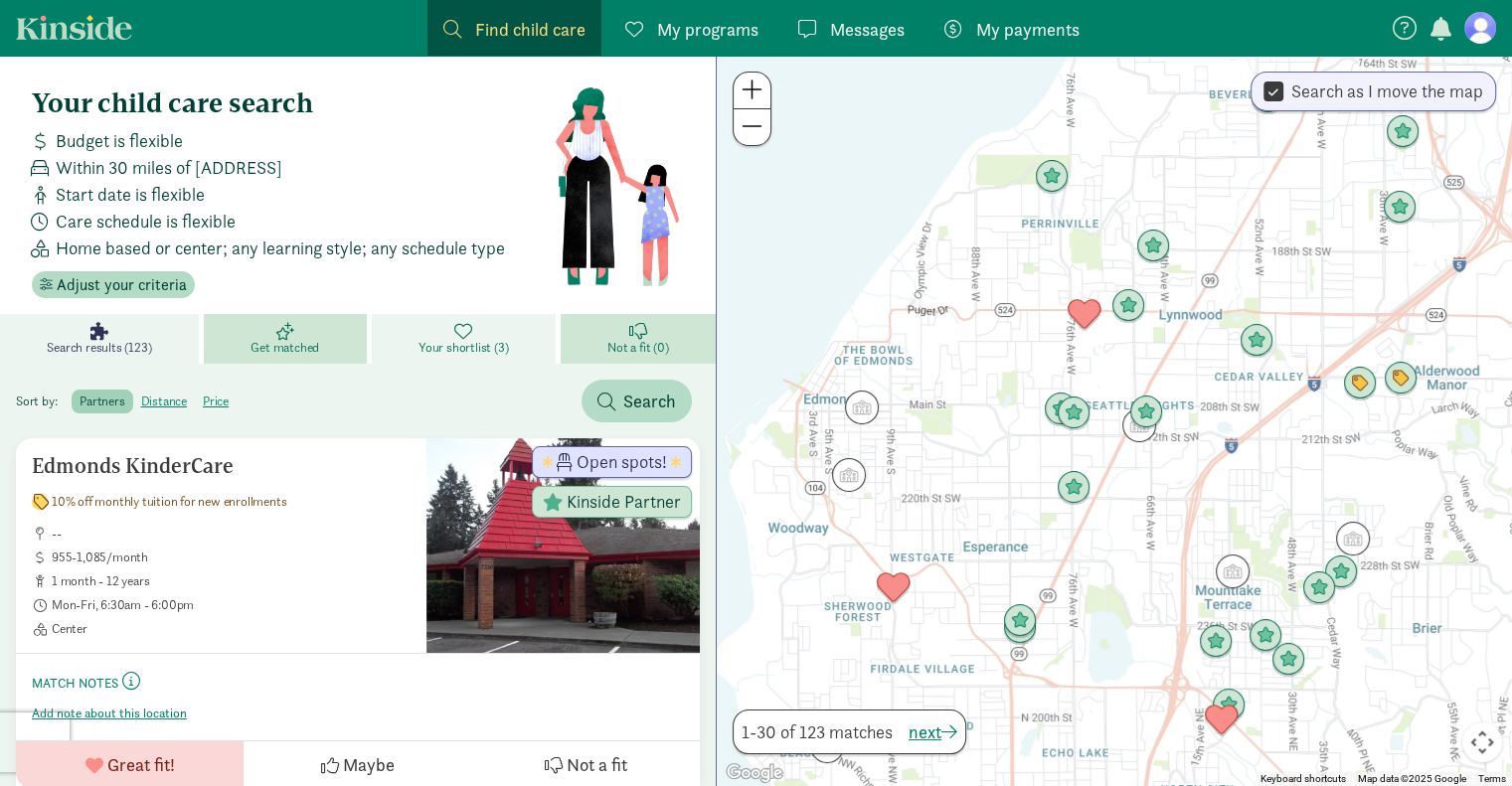 click at bounding box center [463, 331] 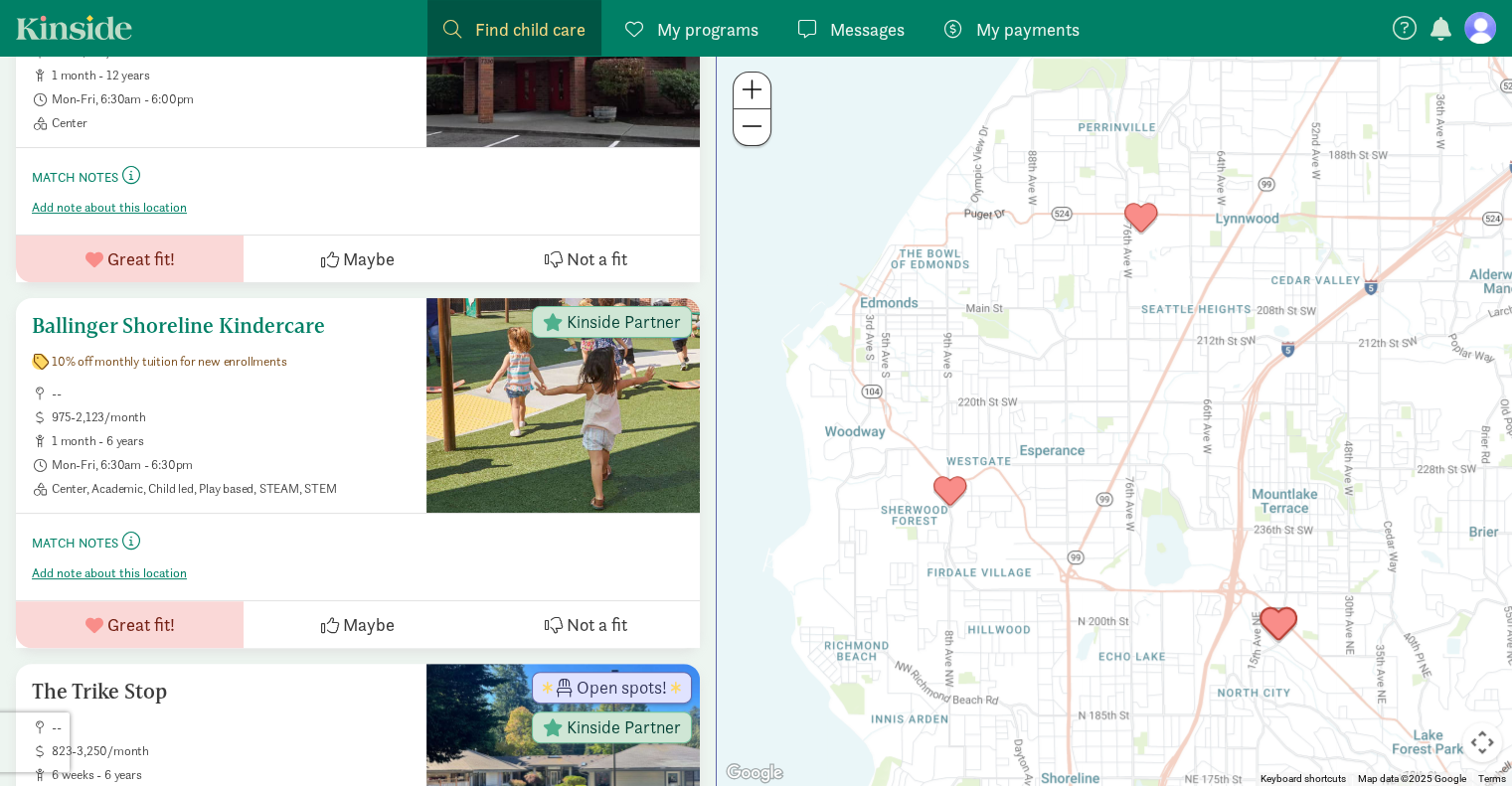 scroll, scrollTop: 500, scrollLeft: 0, axis: vertical 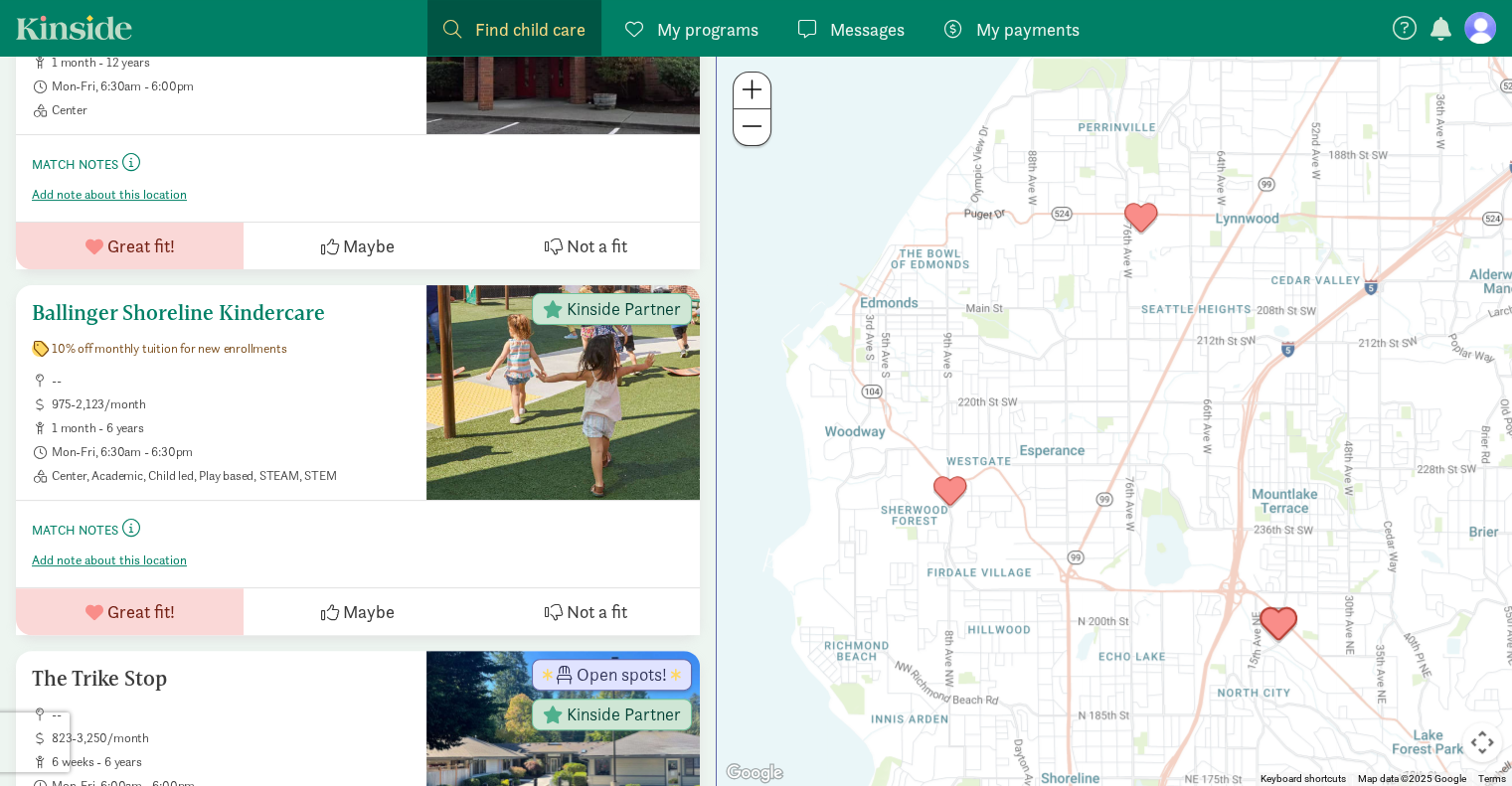 click on "10% off monthly tuition for new enrollments" at bounding box center [169, 349] 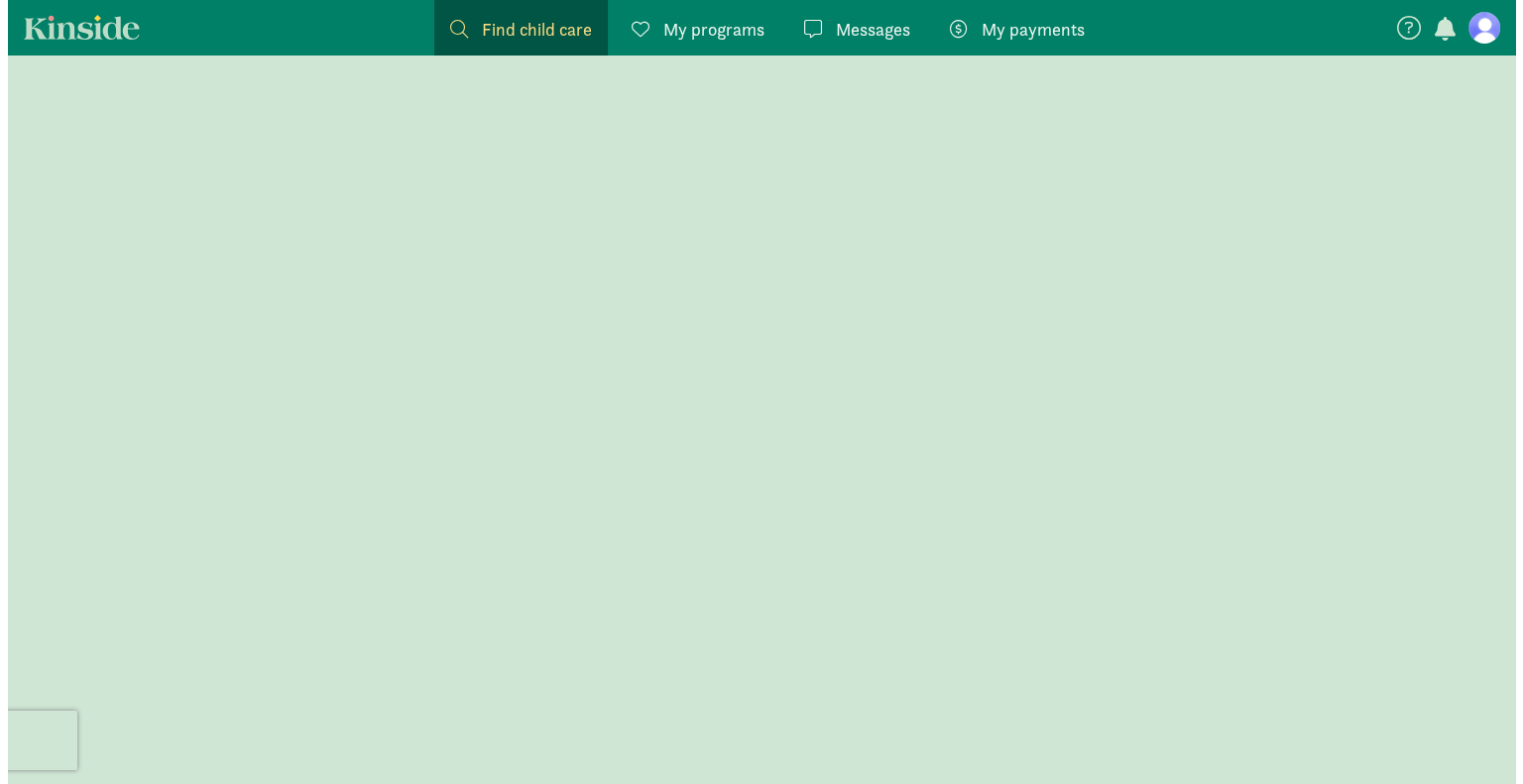scroll, scrollTop: 0, scrollLeft: 0, axis: both 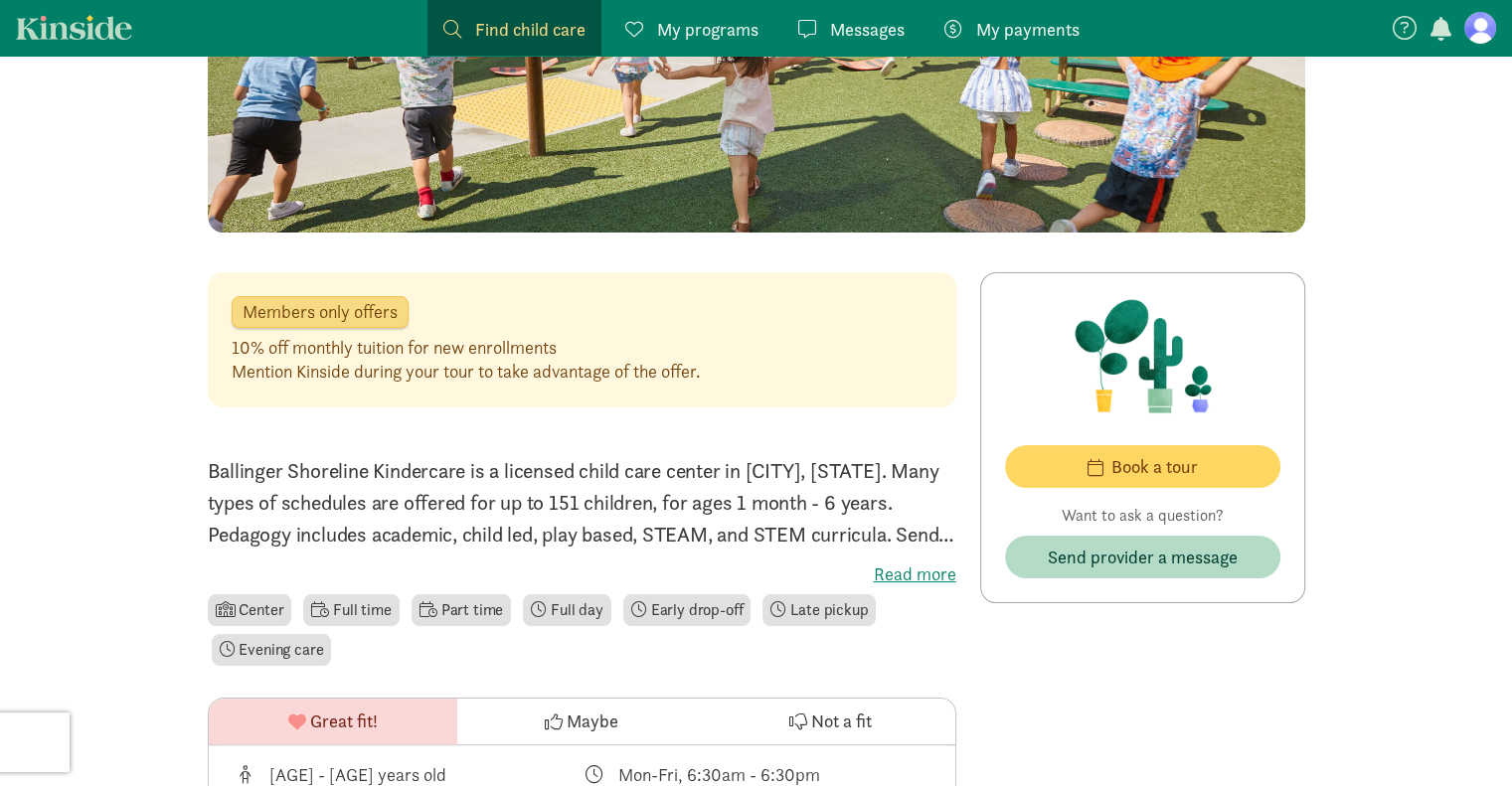 click on "10% off monthly tuition for new enrollments" at bounding box center (465, 348) 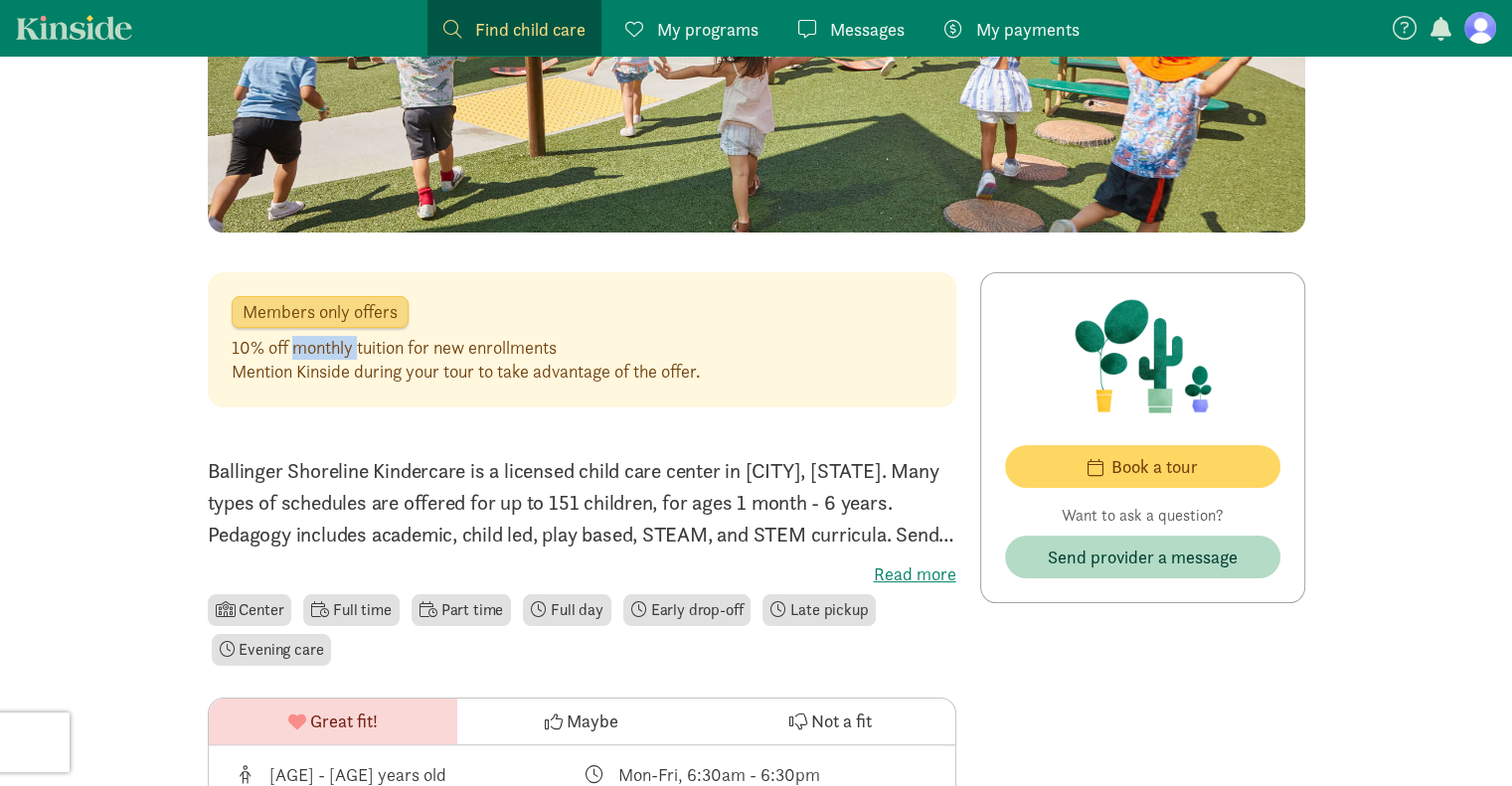 click on "10% off monthly tuition for new enrollments" at bounding box center (465, 348) 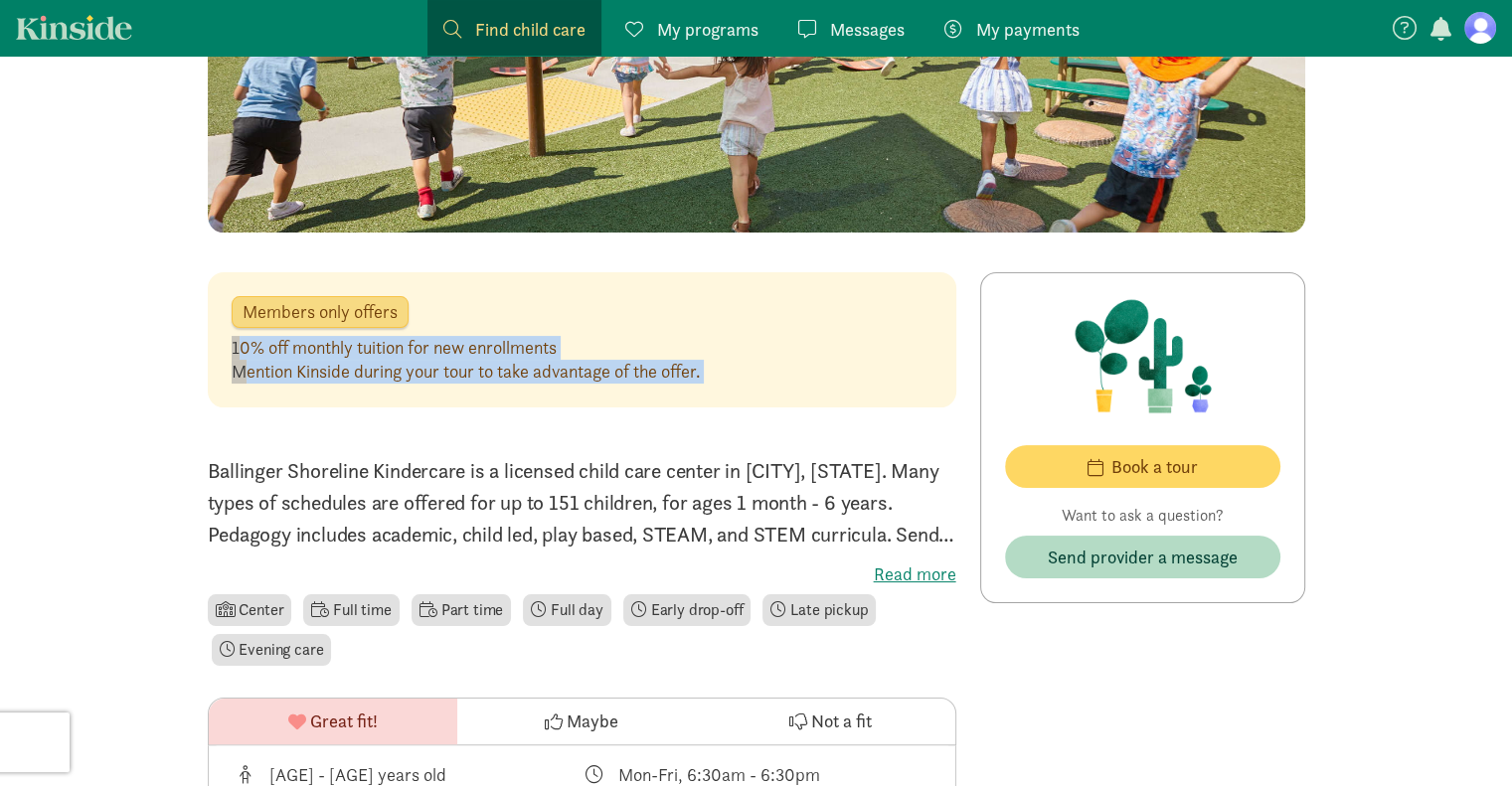 drag, startPoint x: 324, startPoint y: 354, endPoint x: 416, endPoint y: 377, distance: 94.83143 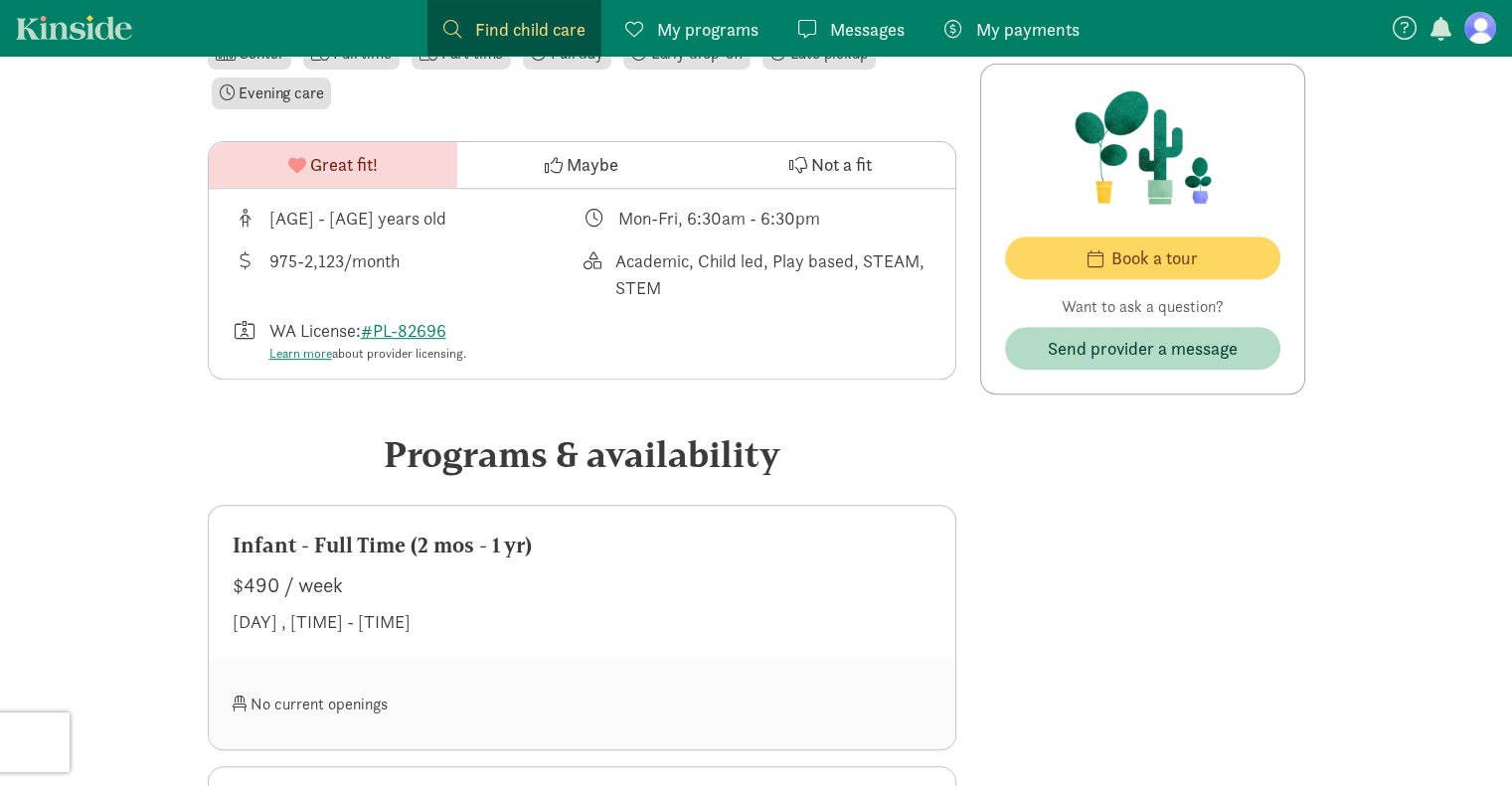 scroll, scrollTop: 802, scrollLeft: 0, axis: vertical 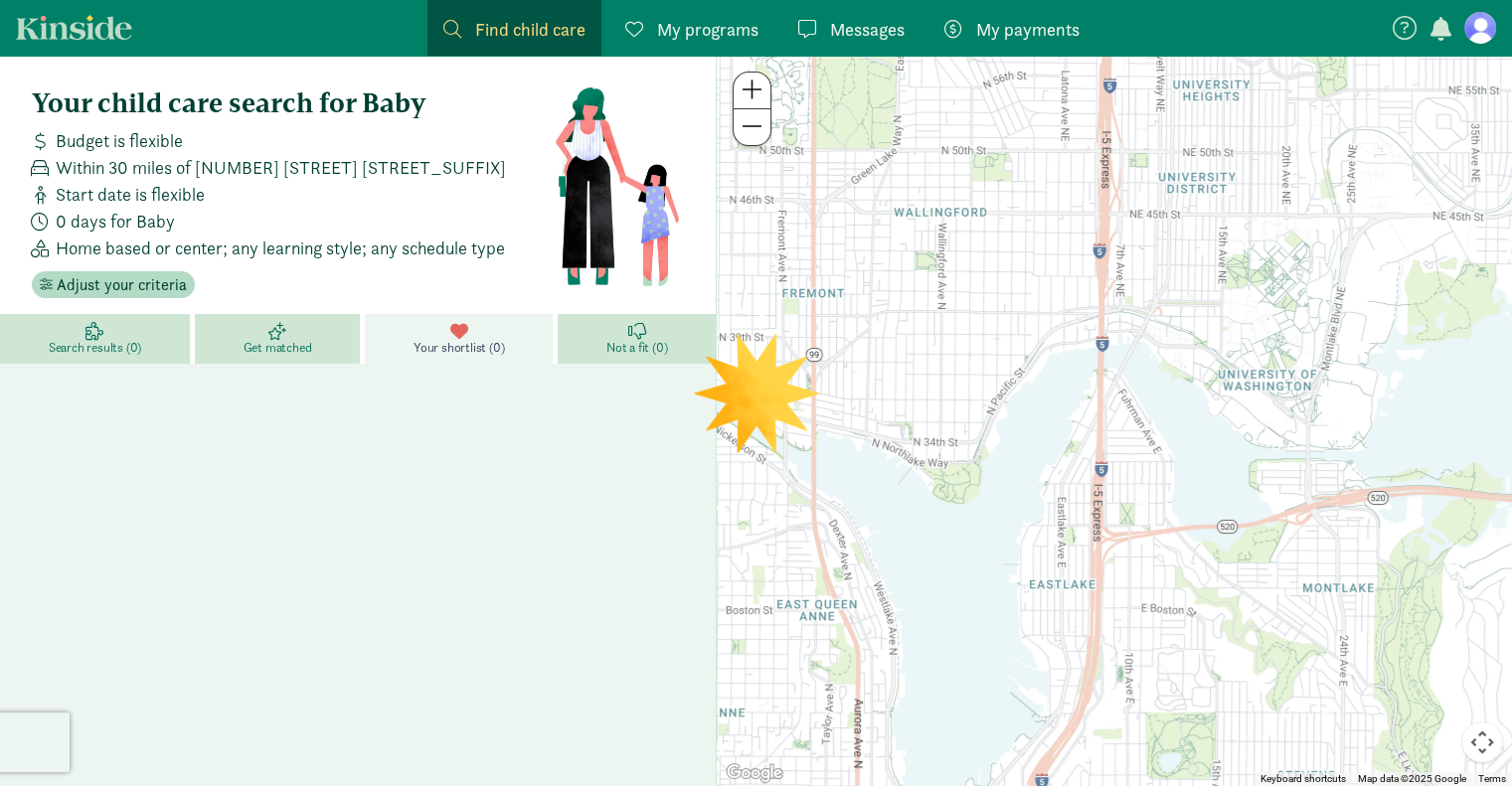 click at bounding box center (1480, 28) 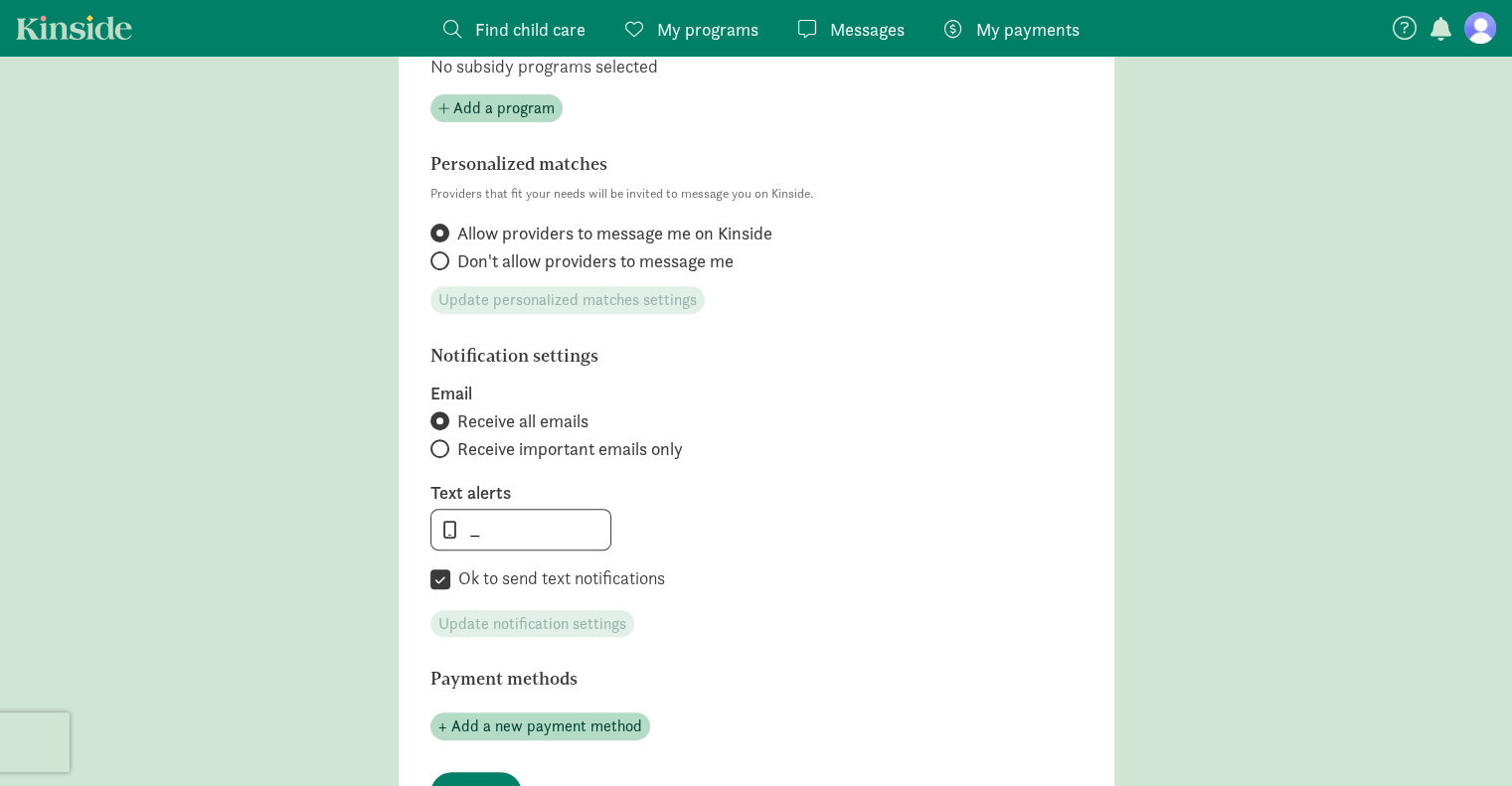 scroll, scrollTop: 659, scrollLeft: 0, axis: vertical 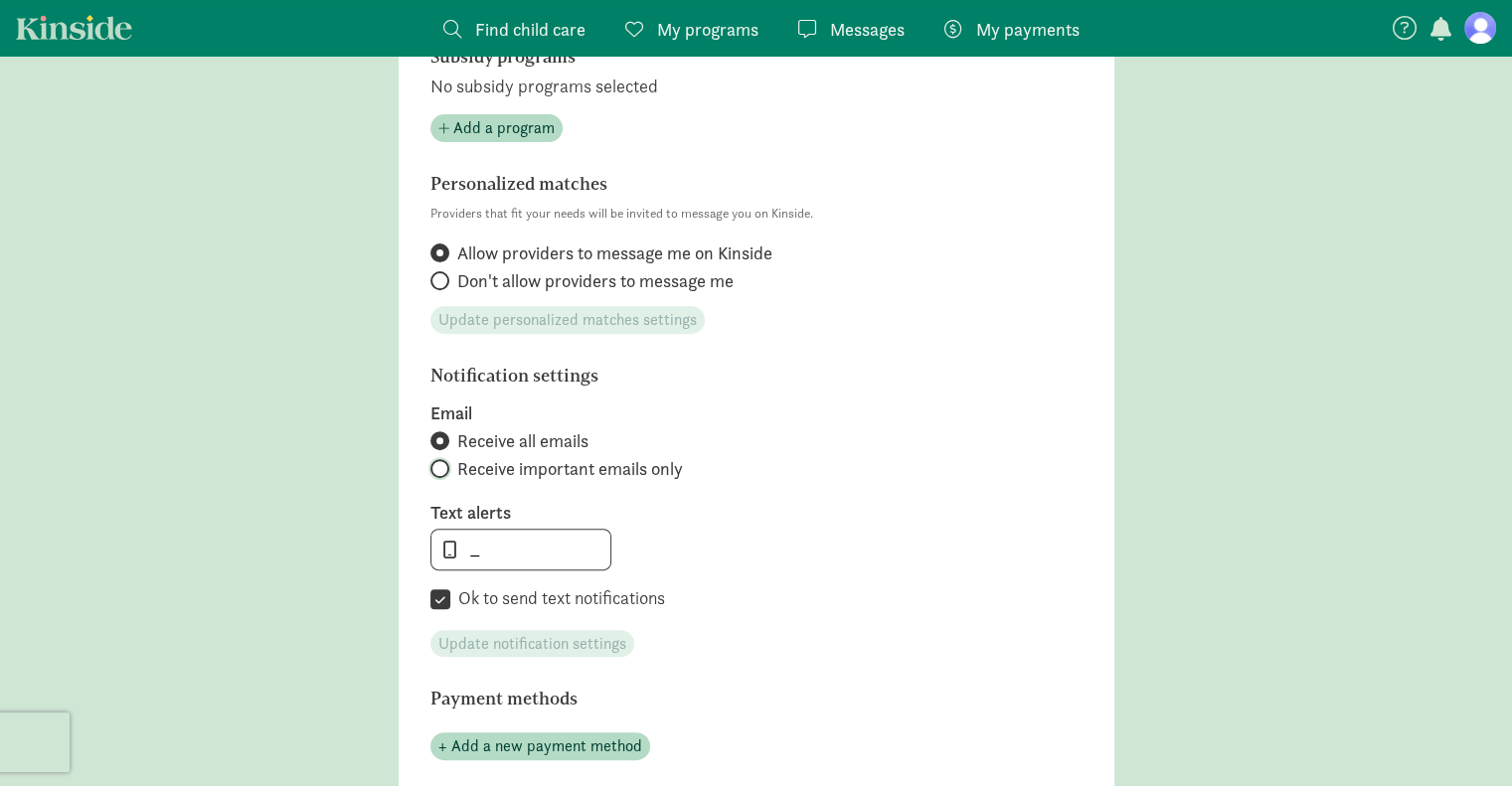 click on "Receive important emails only" at bounding box center [436, 468] 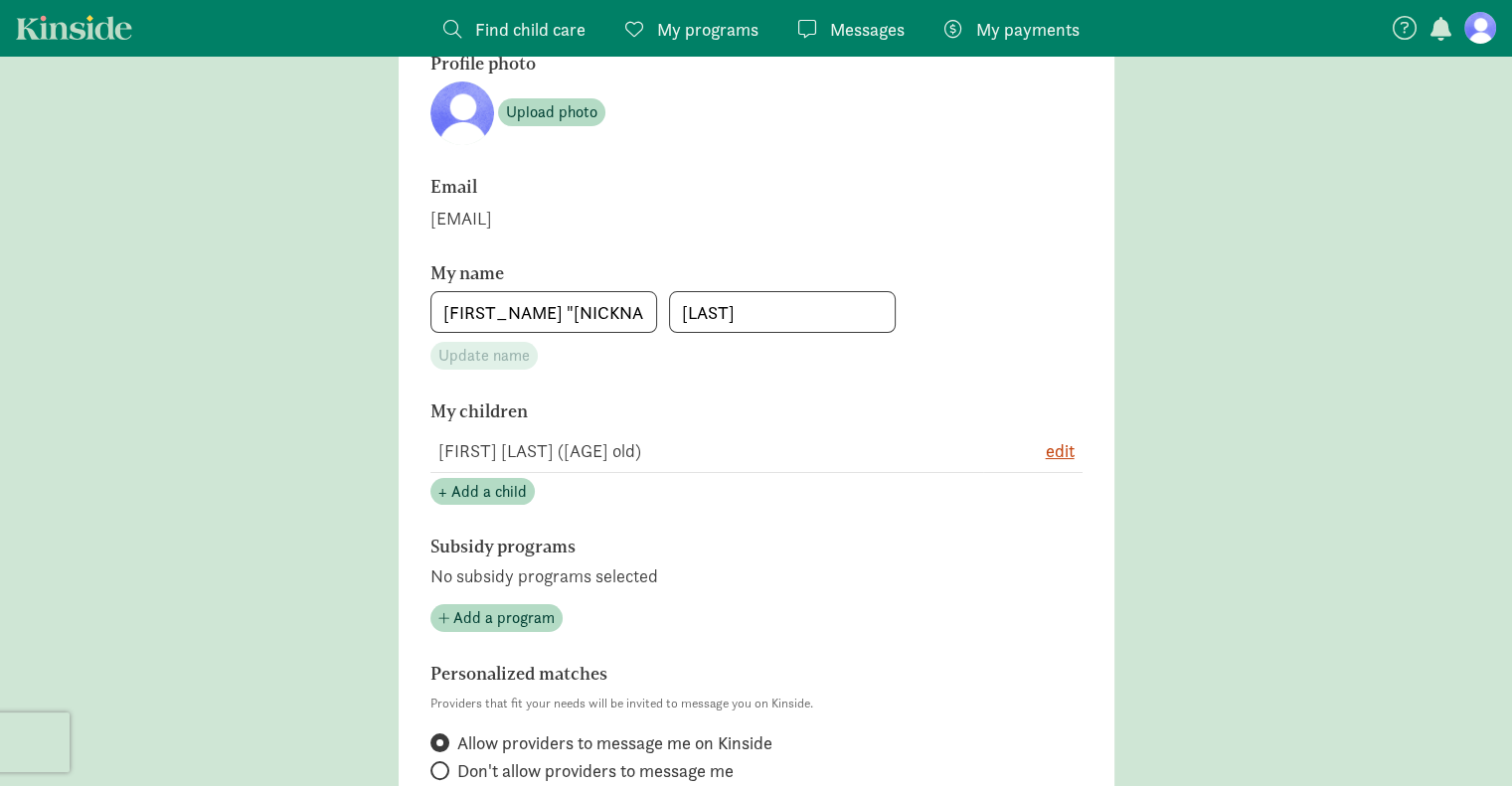 scroll, scrollTop: 0, scrollLeft: 0, axis: both 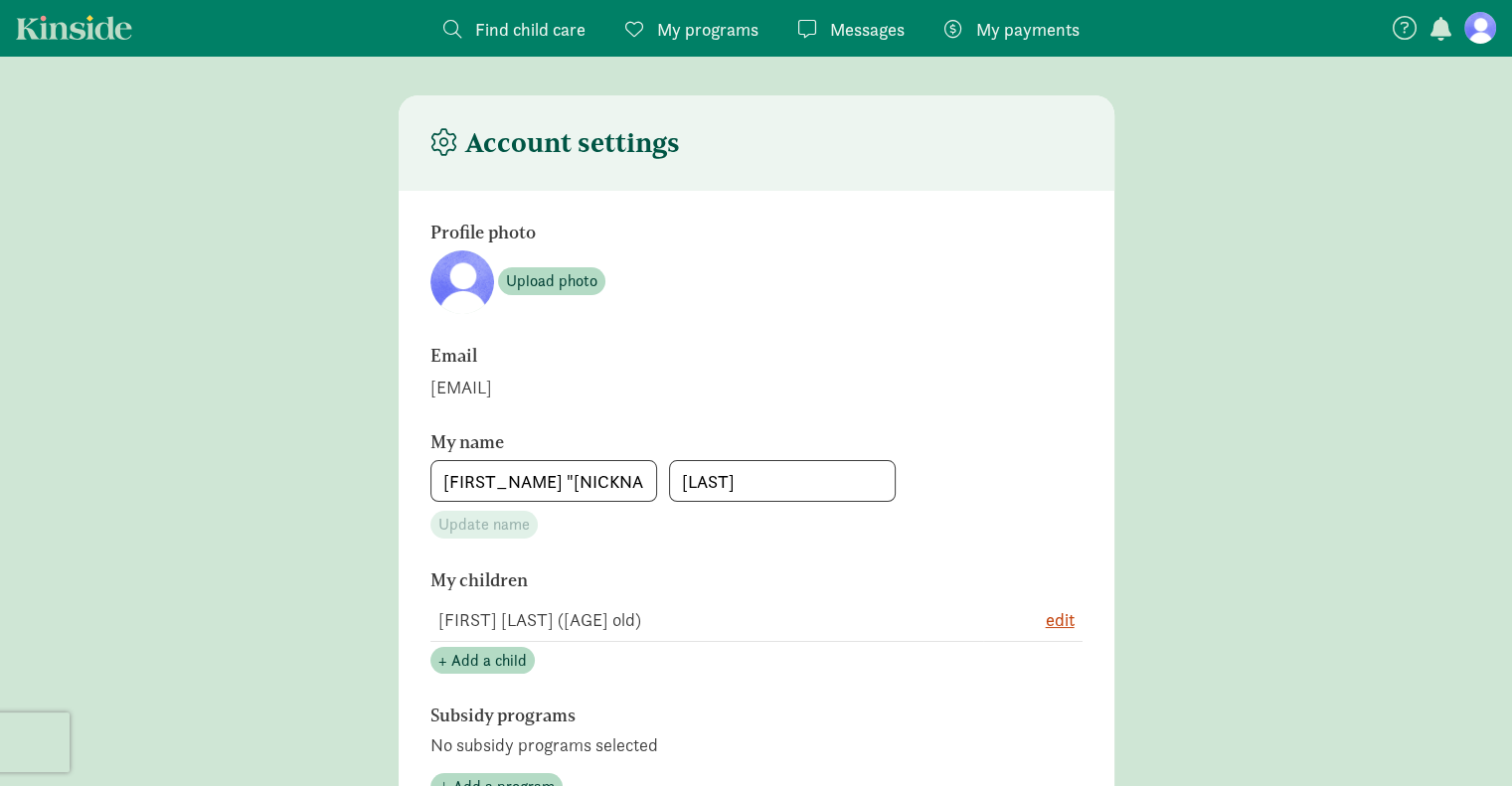 click on "Account settings" at bounding box center (555, 143) 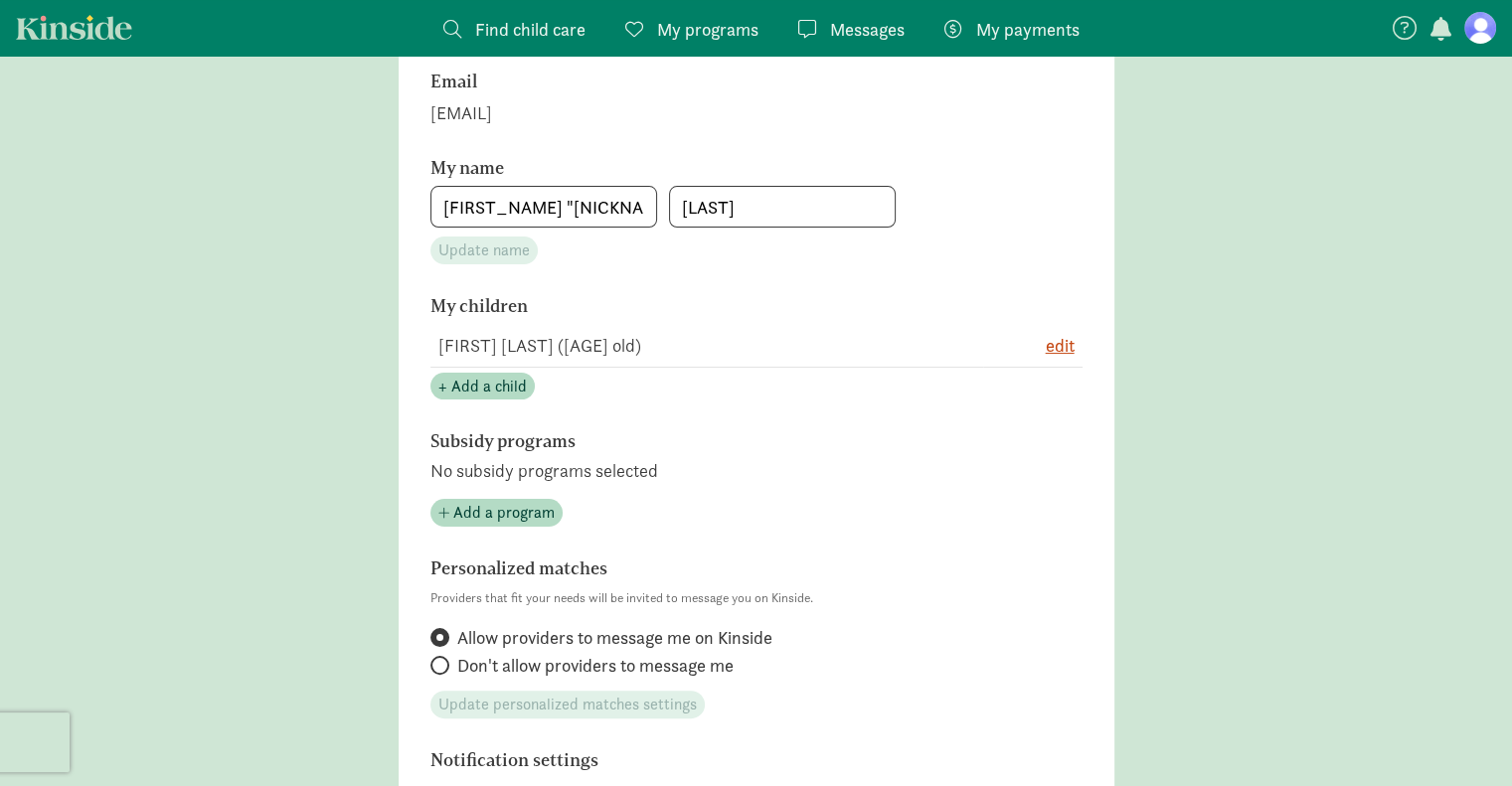 scroll, scrollTop: 277, scrollLeft: 0, axis: vertical 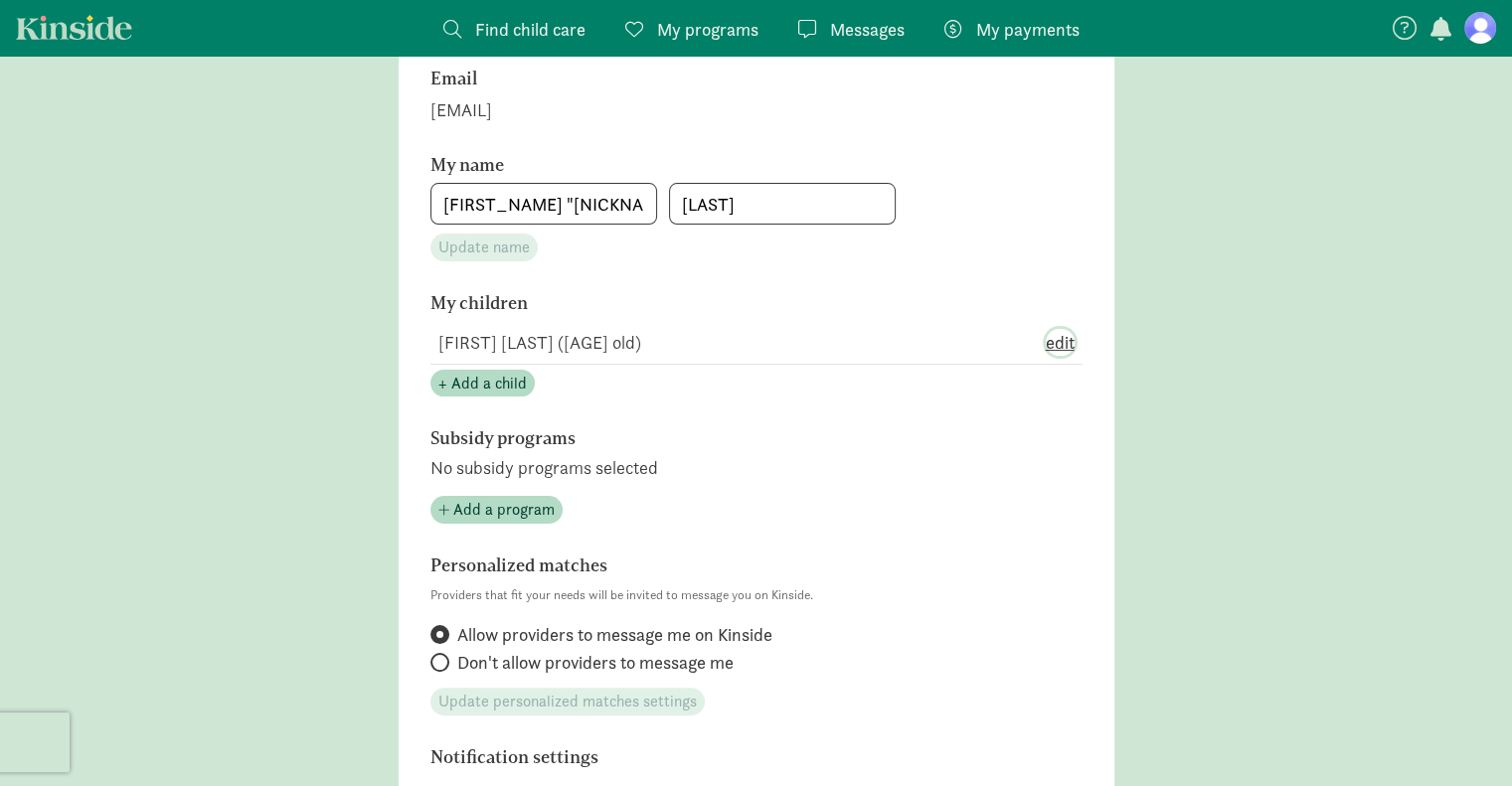 click on "edit" at bounding box center [1060, 342] 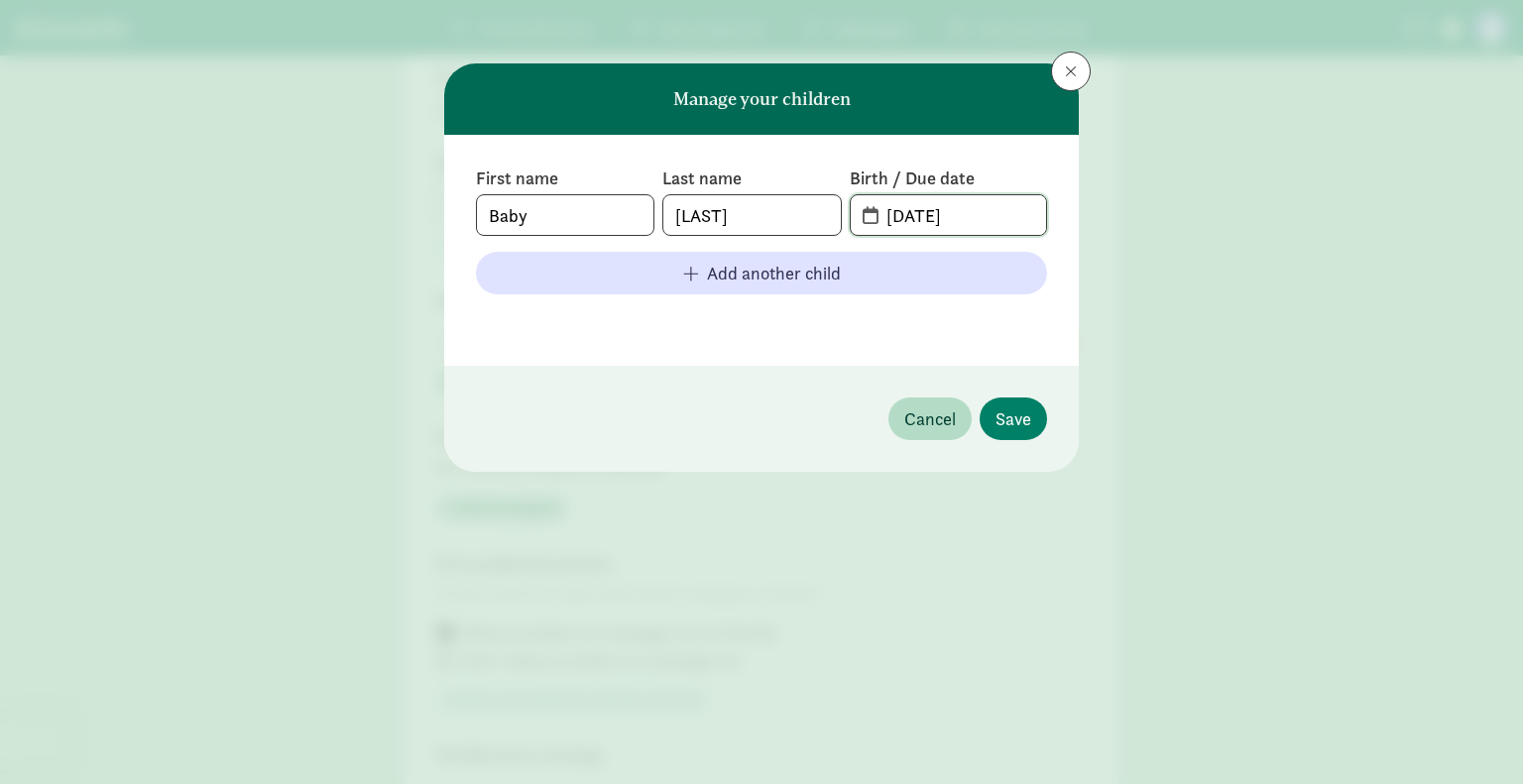click on "[DATE]" 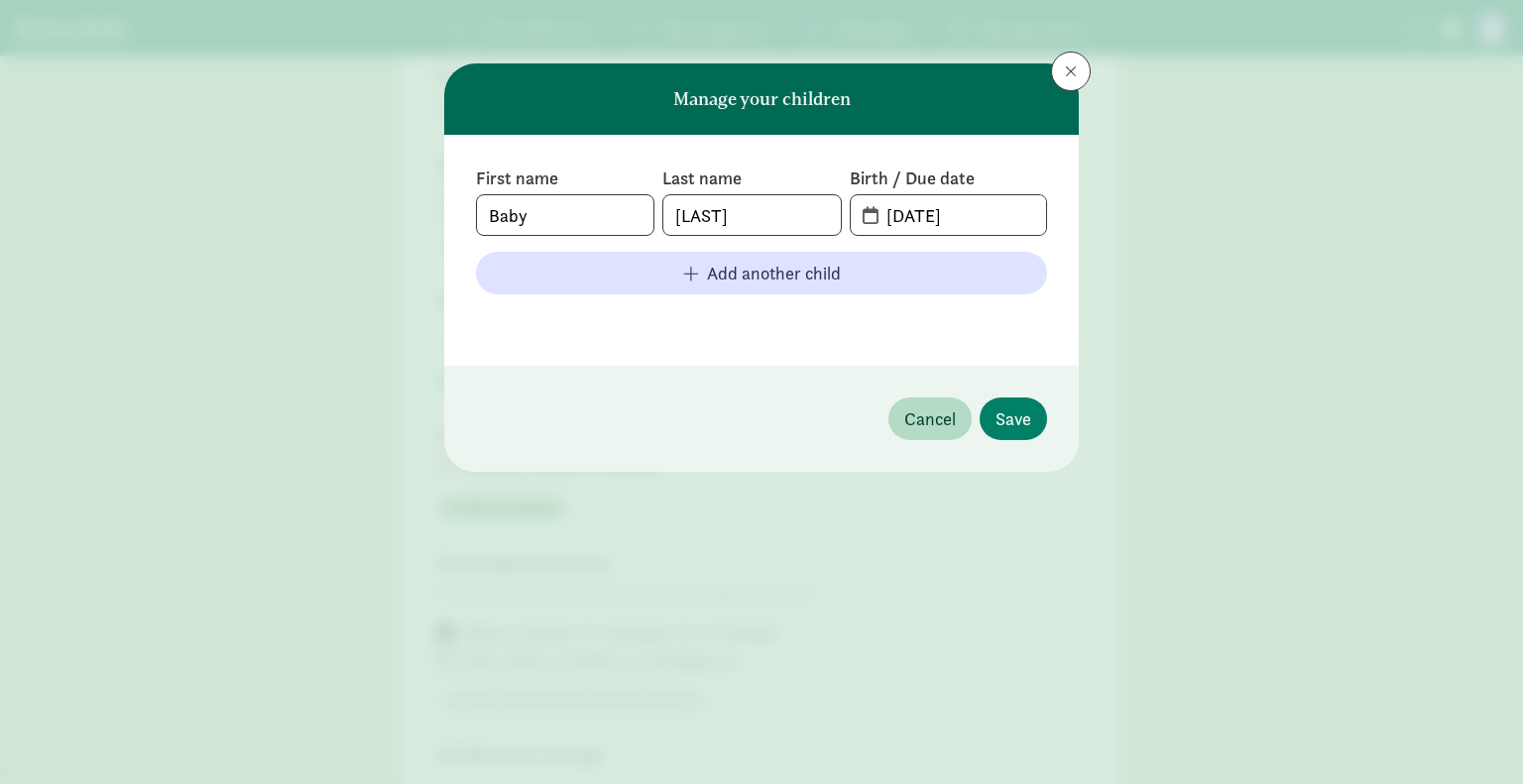 drag, startPoint x: 586, startPoint y: 193, endPoint x: 593, endPoint y: 225, distance: 32.75668 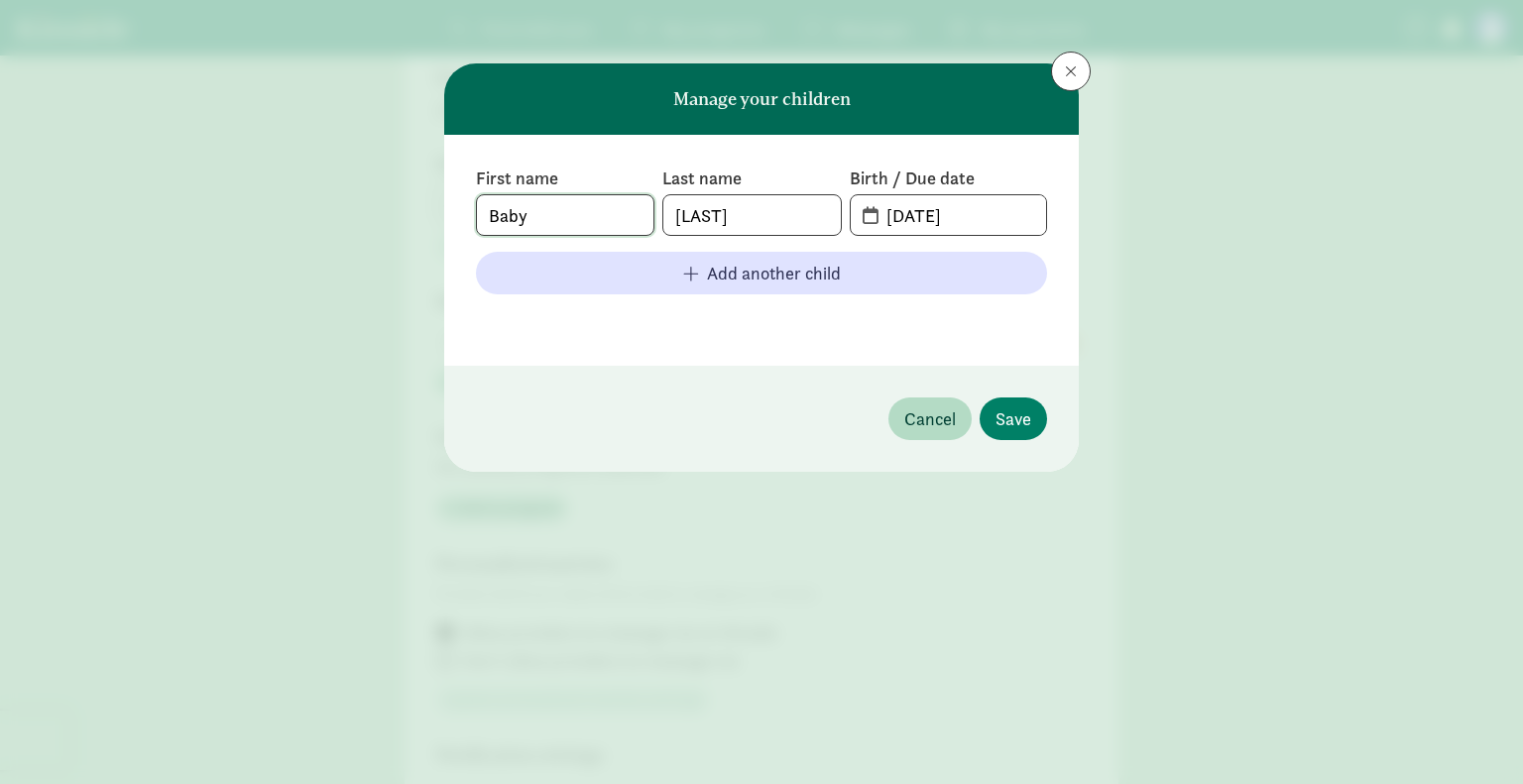 click on "Baby" 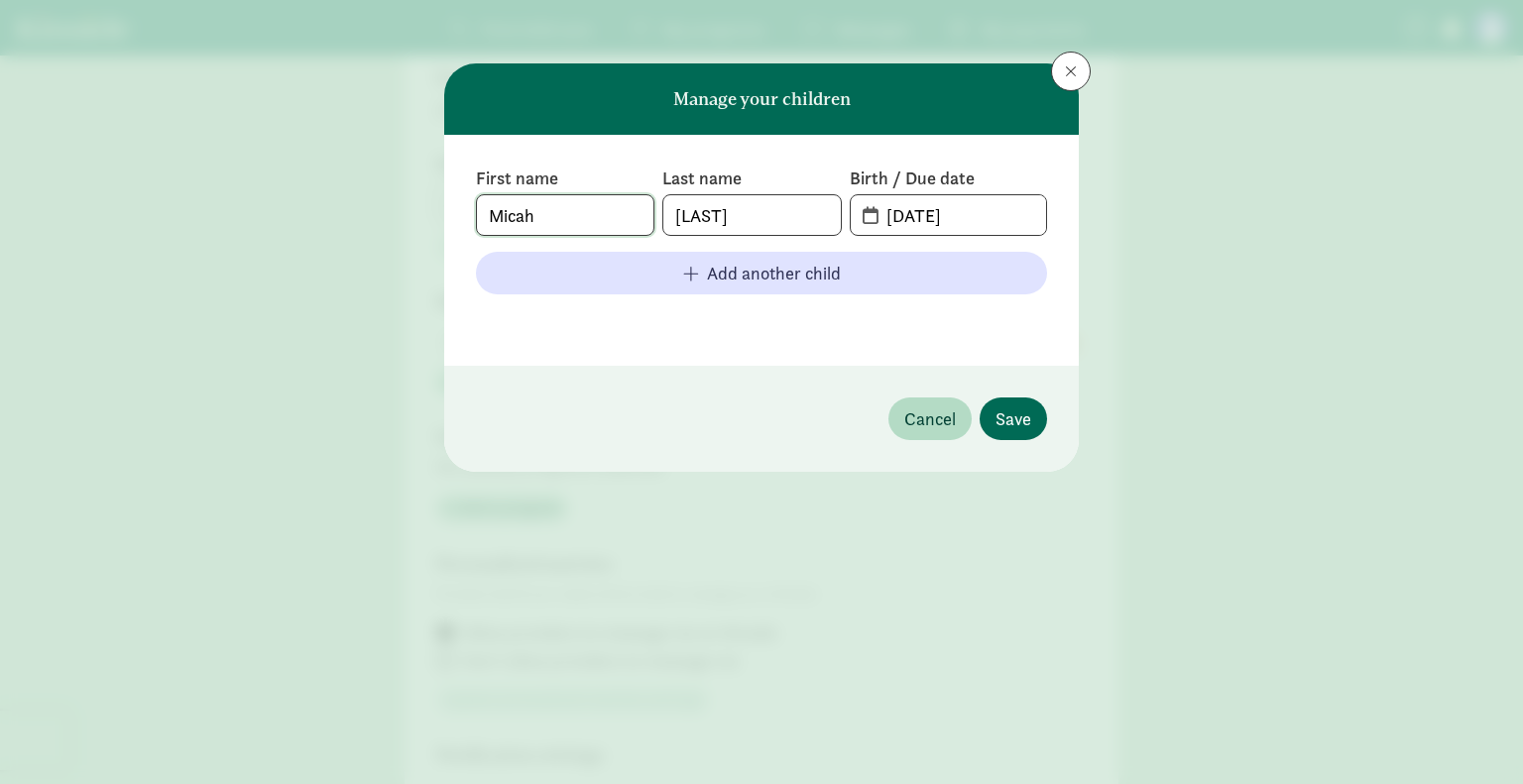 type on "Micah" 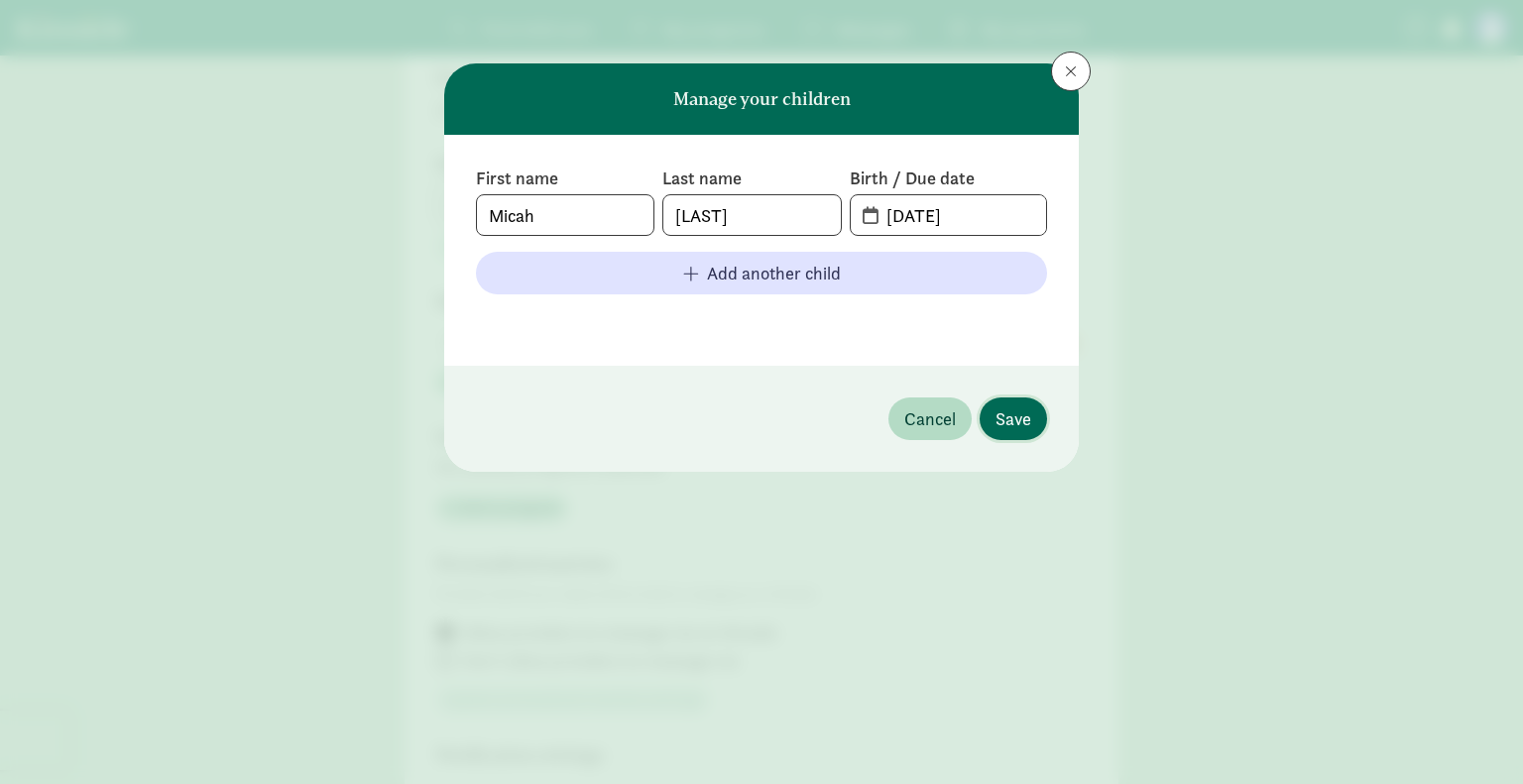 click on "Save" at bounding box center (1013, 418) 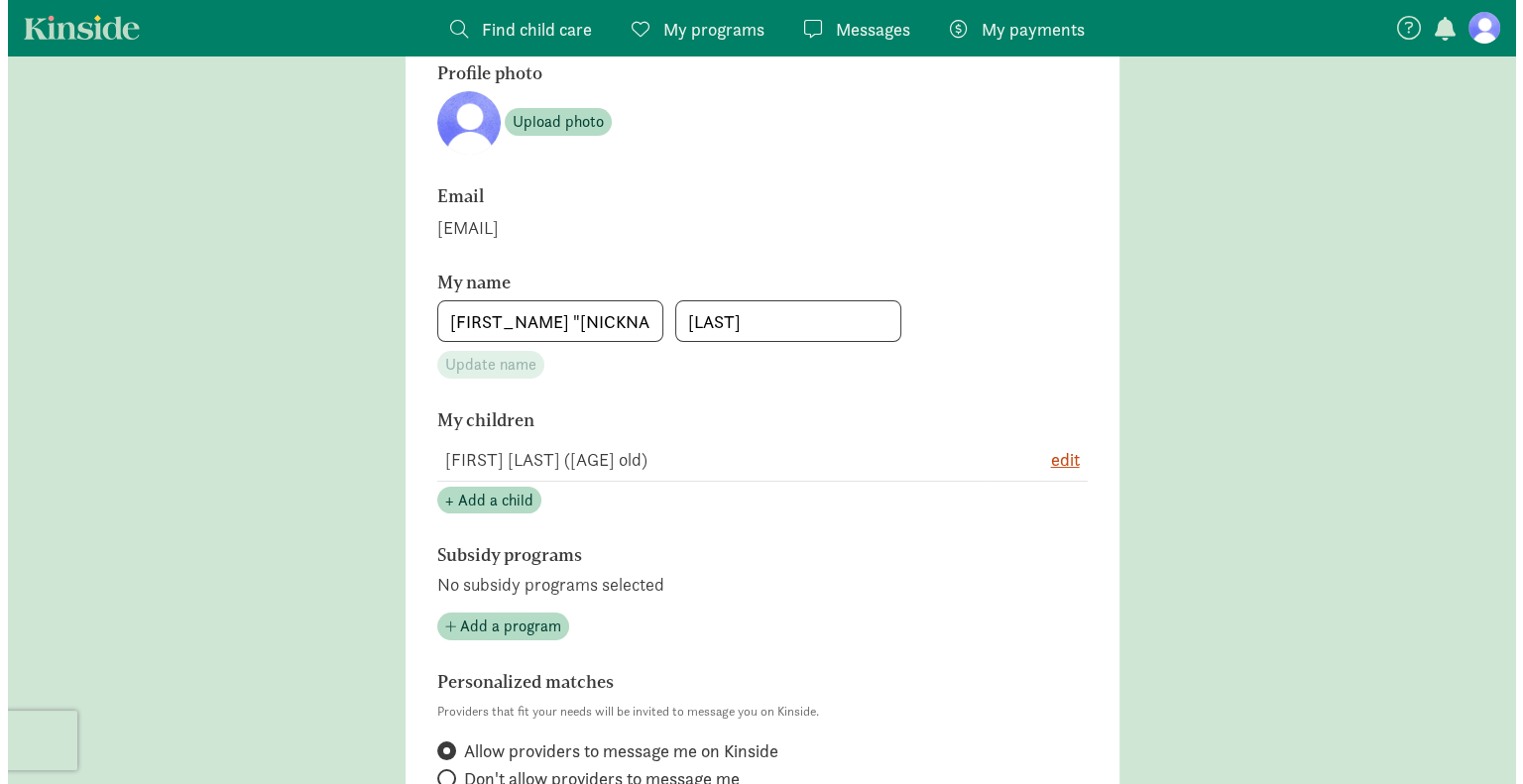 scroll, scrollTop: 0, scrollLeft: 0, axis: both 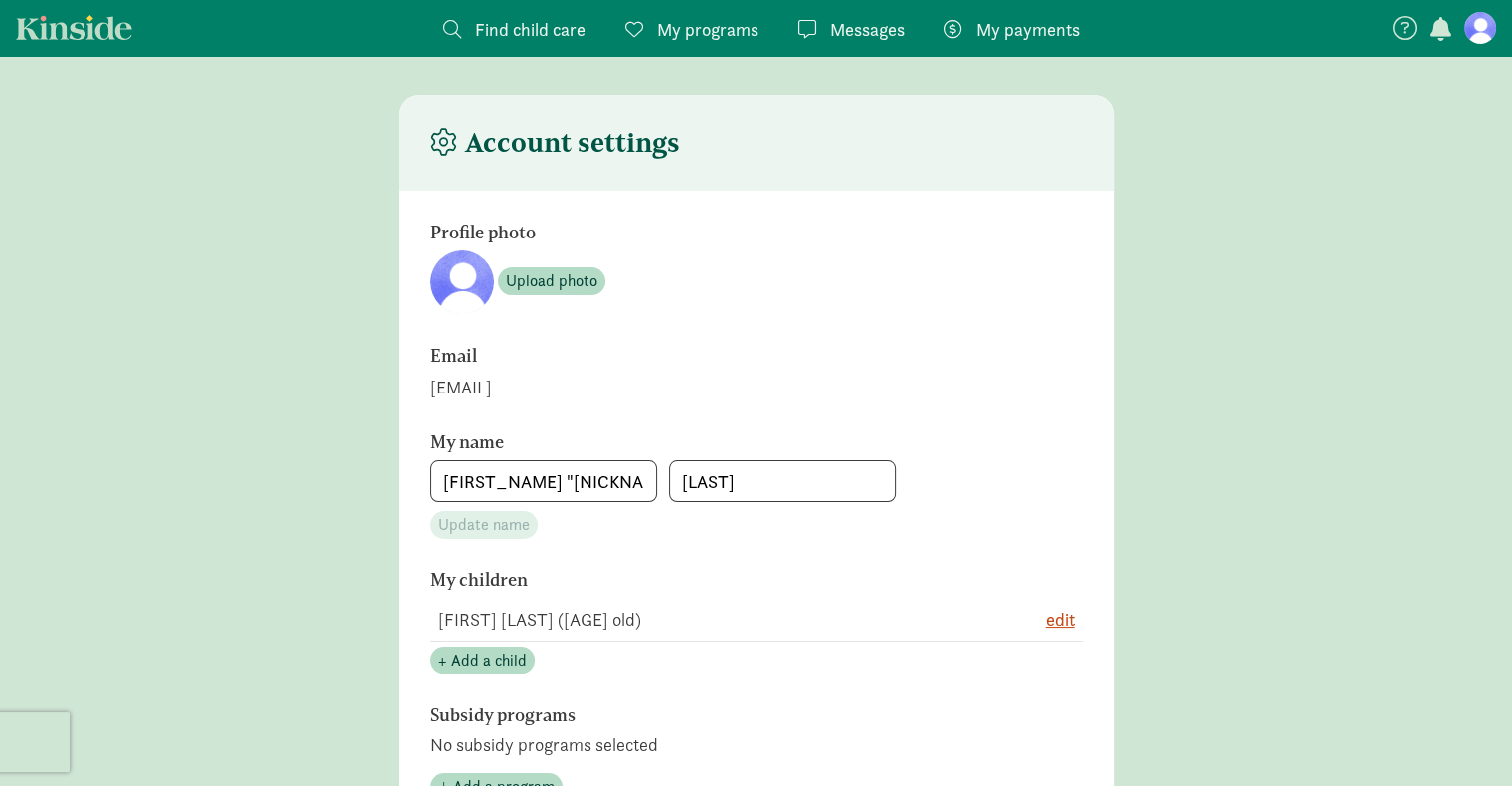 click on "Find child care" at bounding box center [530, 29] 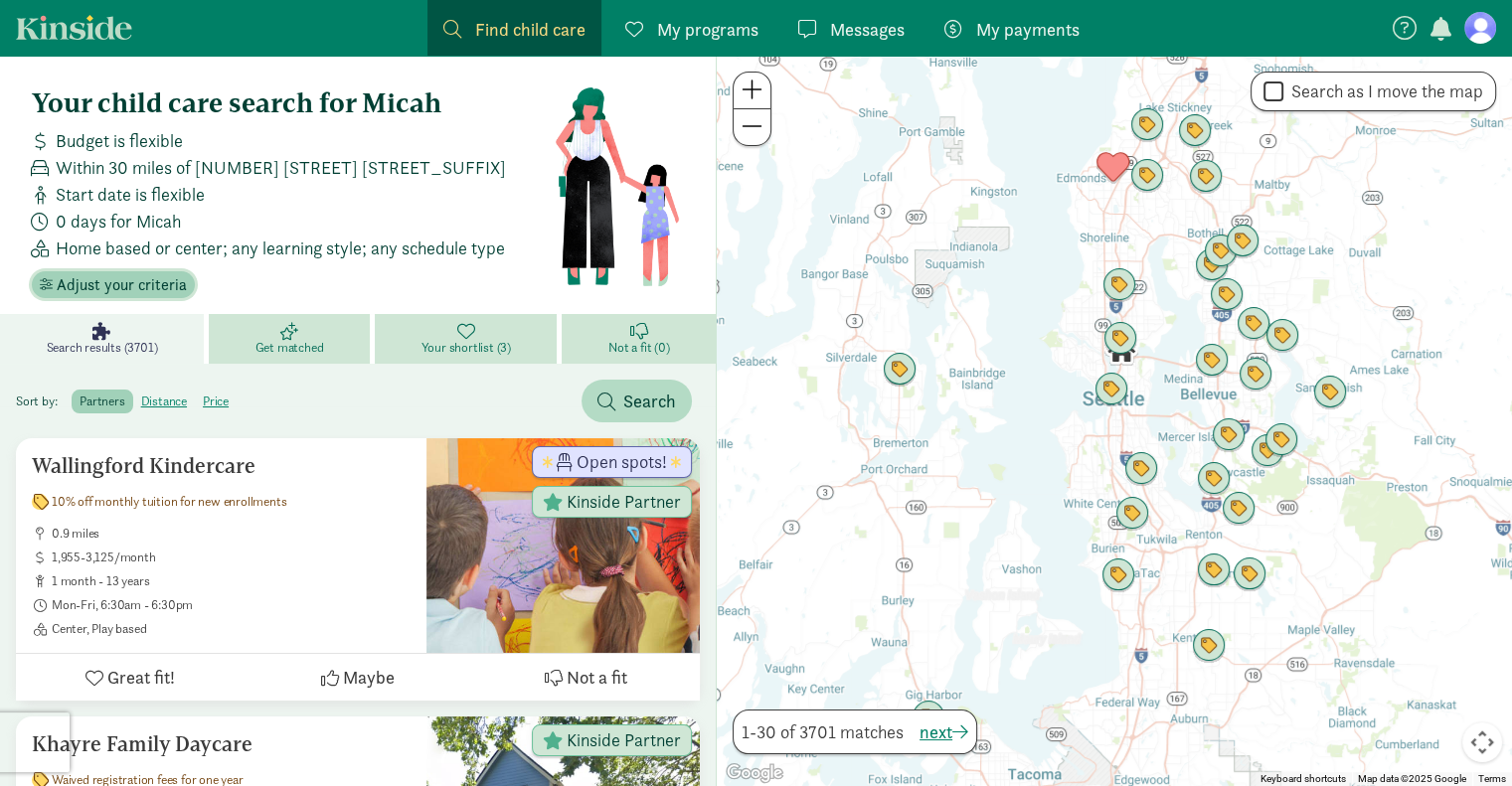 click on "Adjust your criteria" at bounding box center [121, 285] 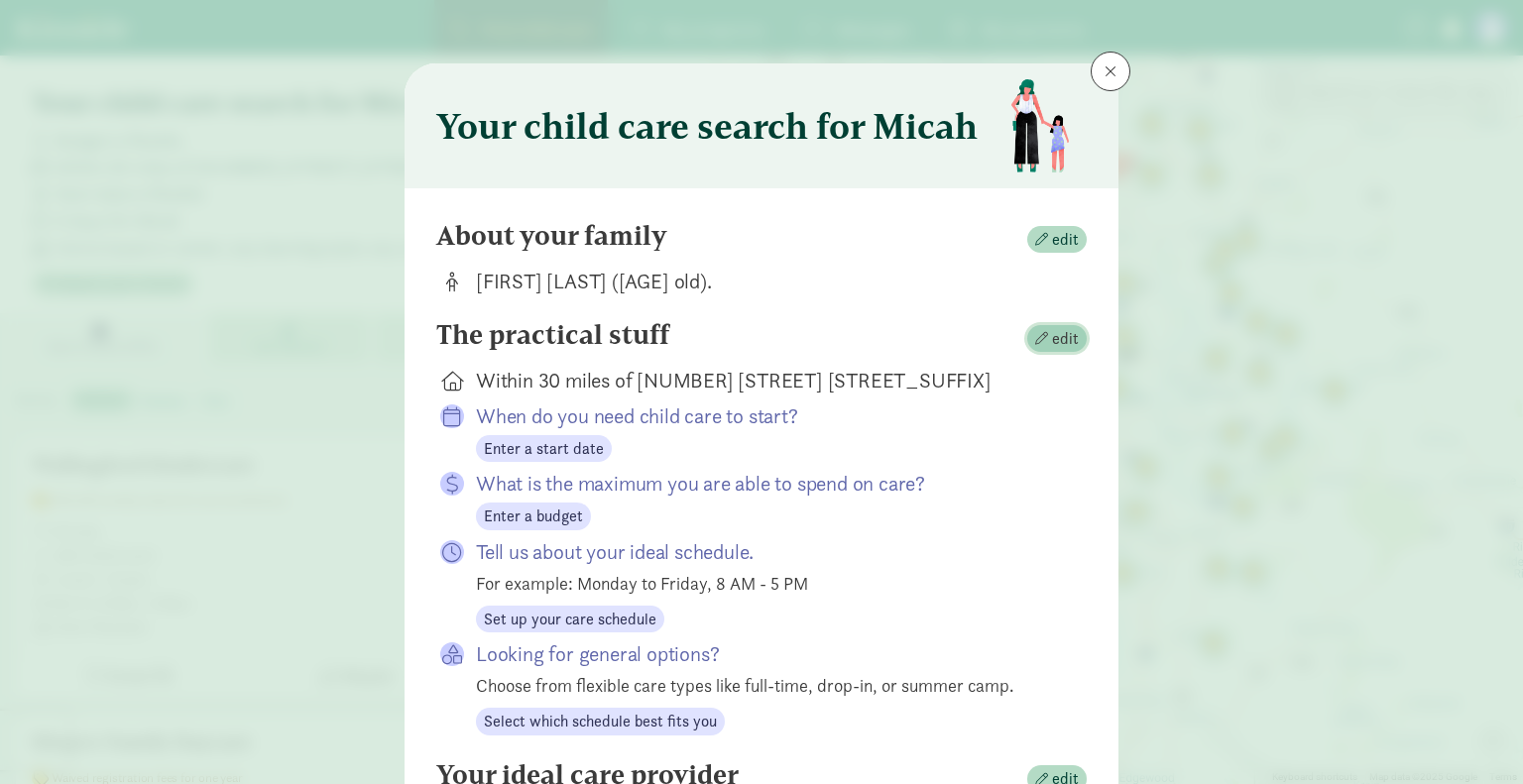 click on "edit" at bounding box center (1065, 339) 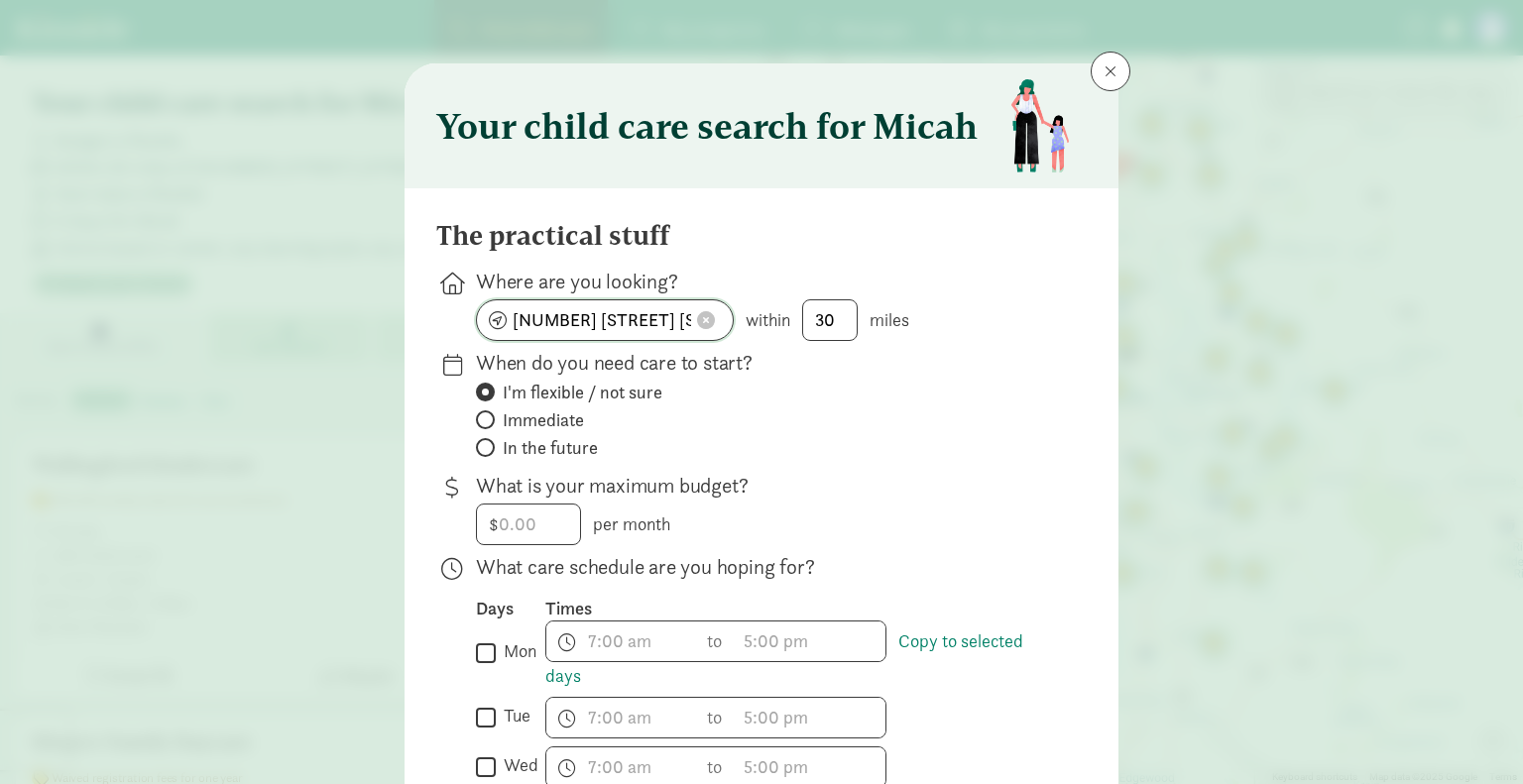 click at bounding box center [706, 320] 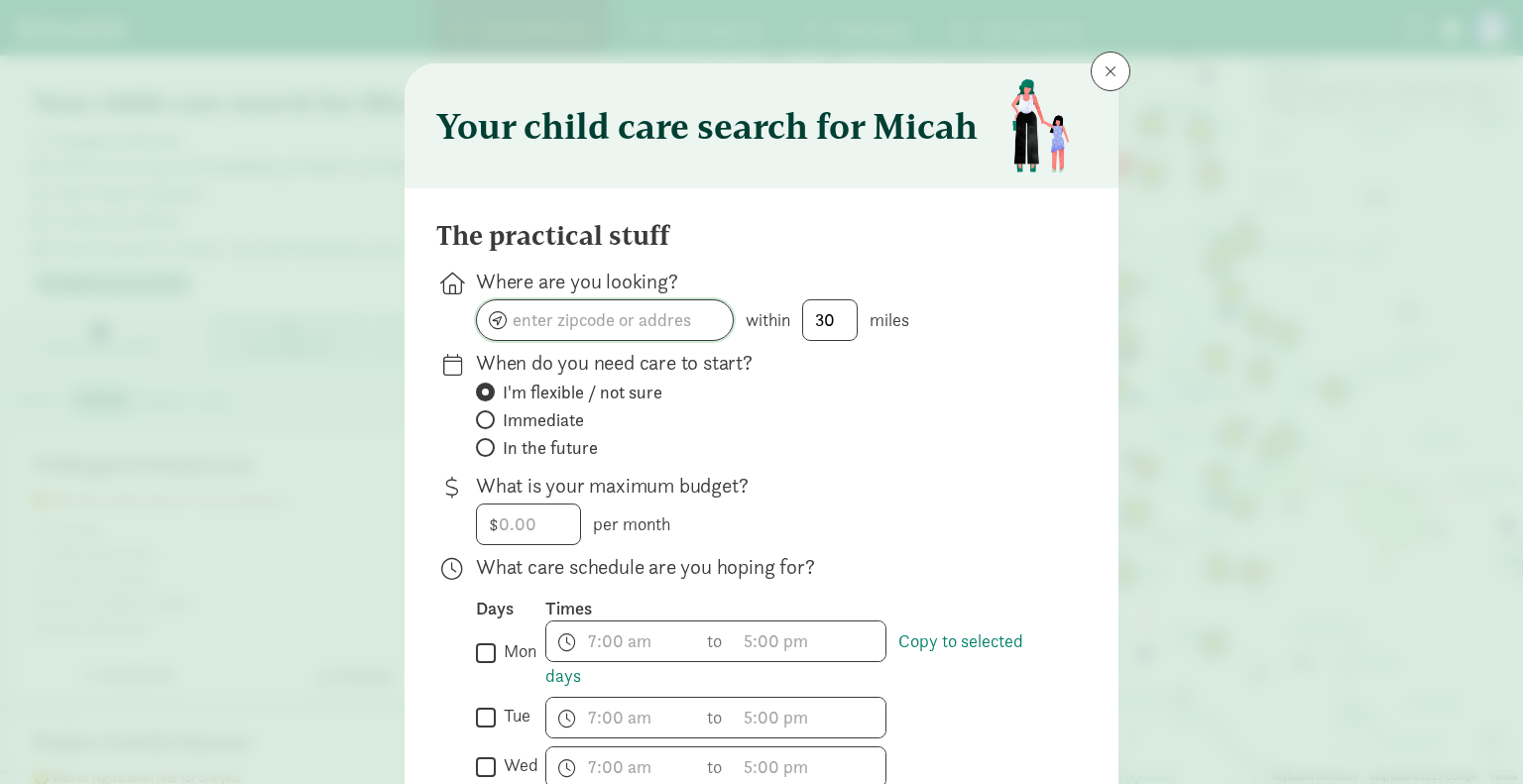 click 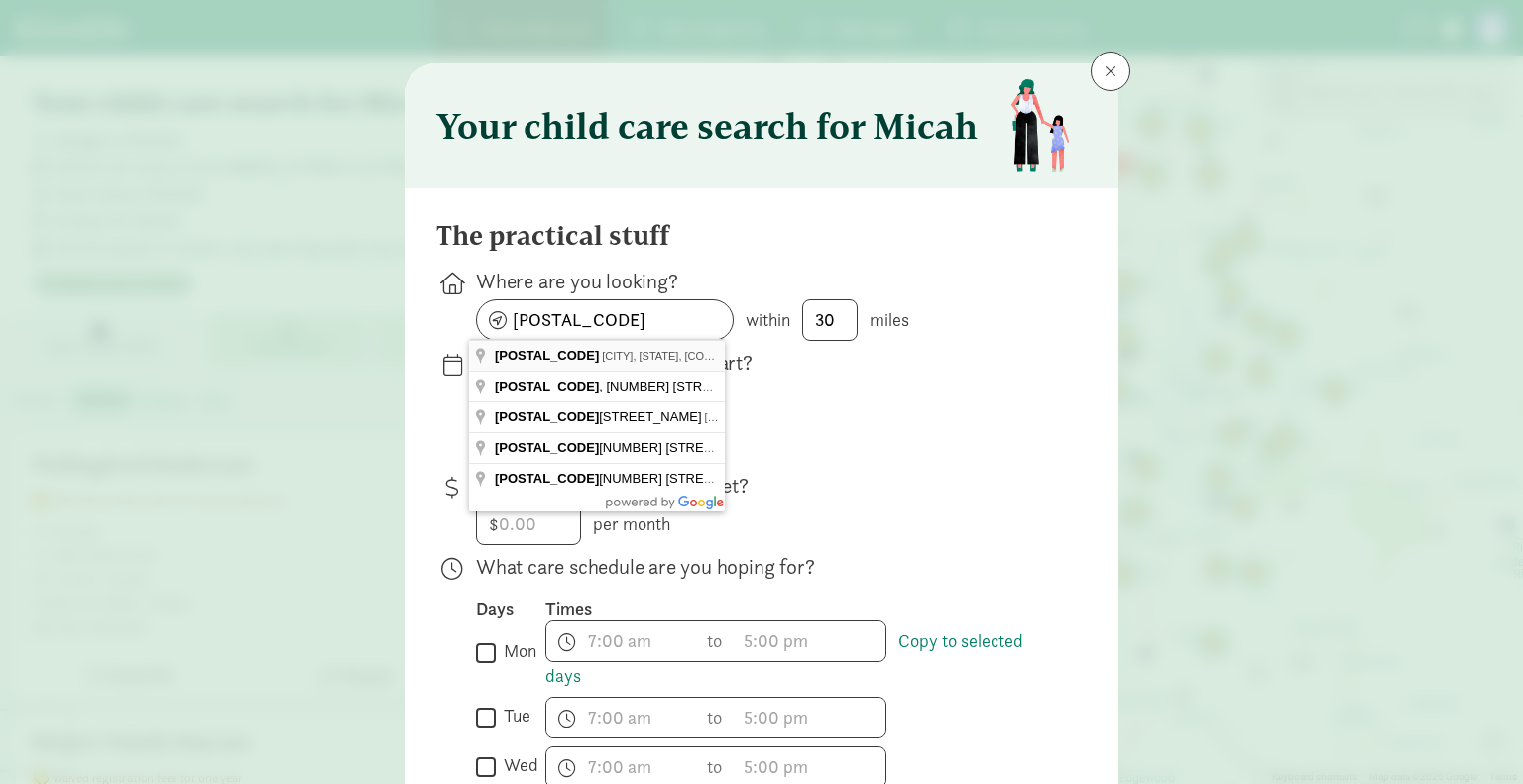 type on "Woodway, WA 98020, USA" 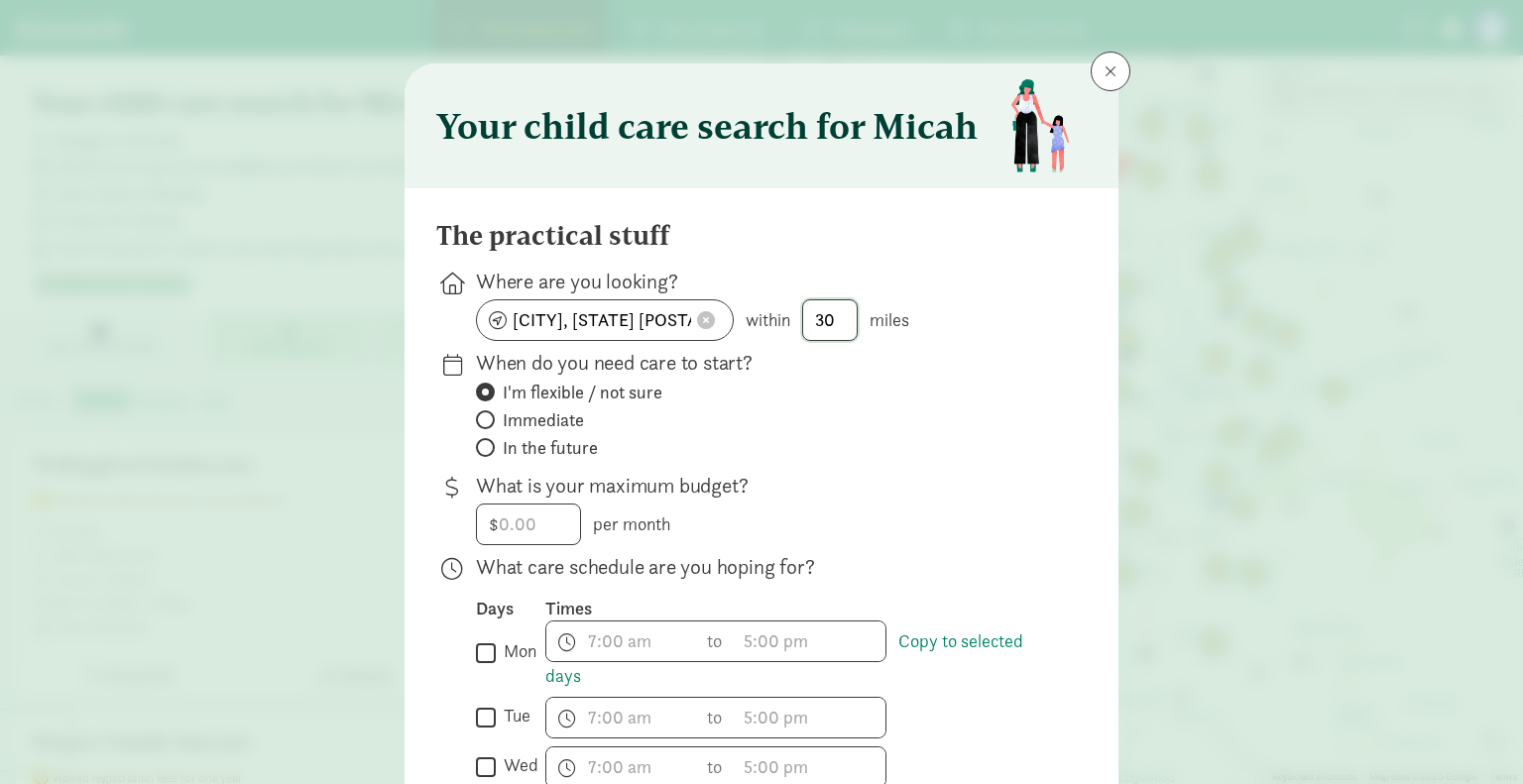 click on "30" 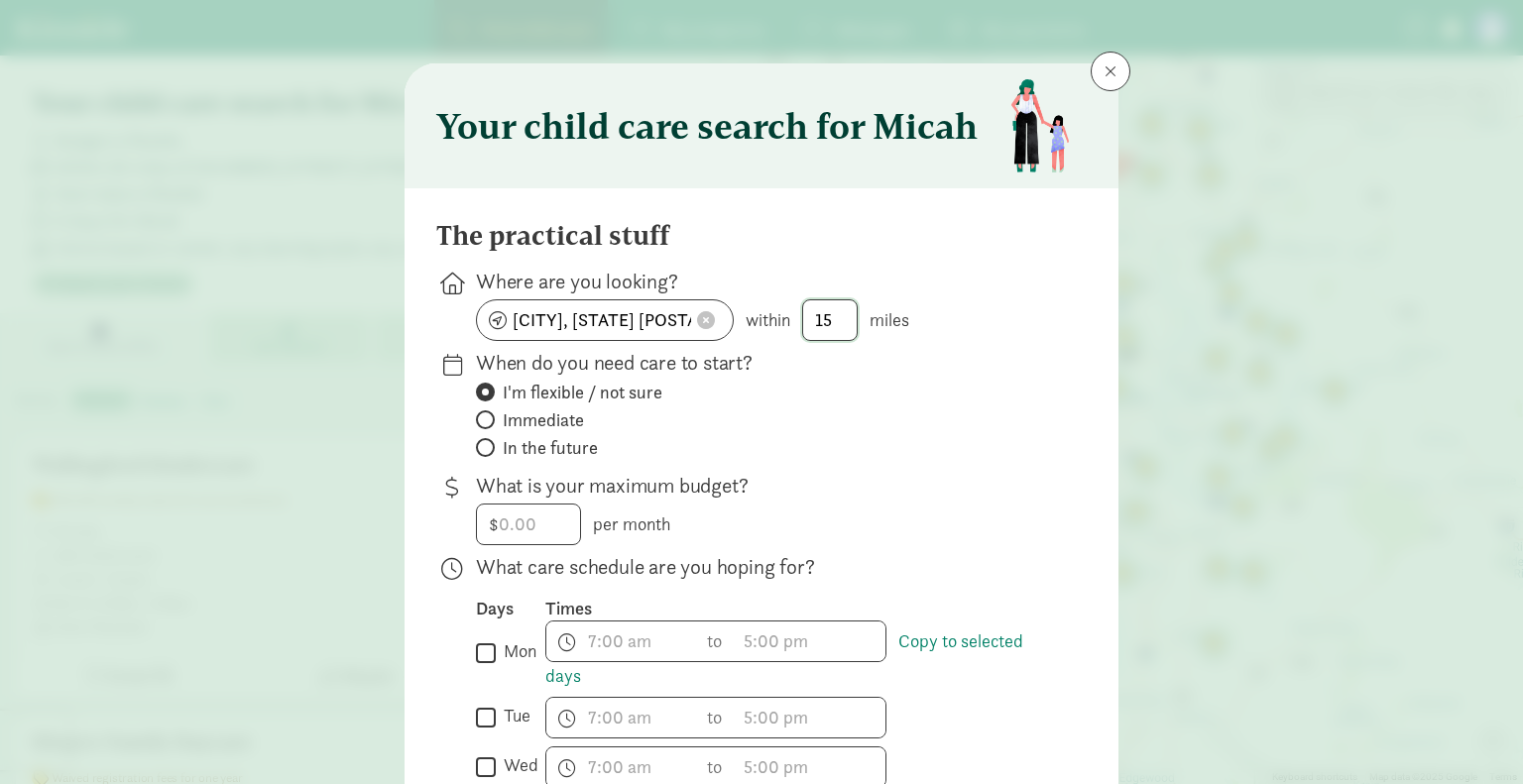 type on "15" 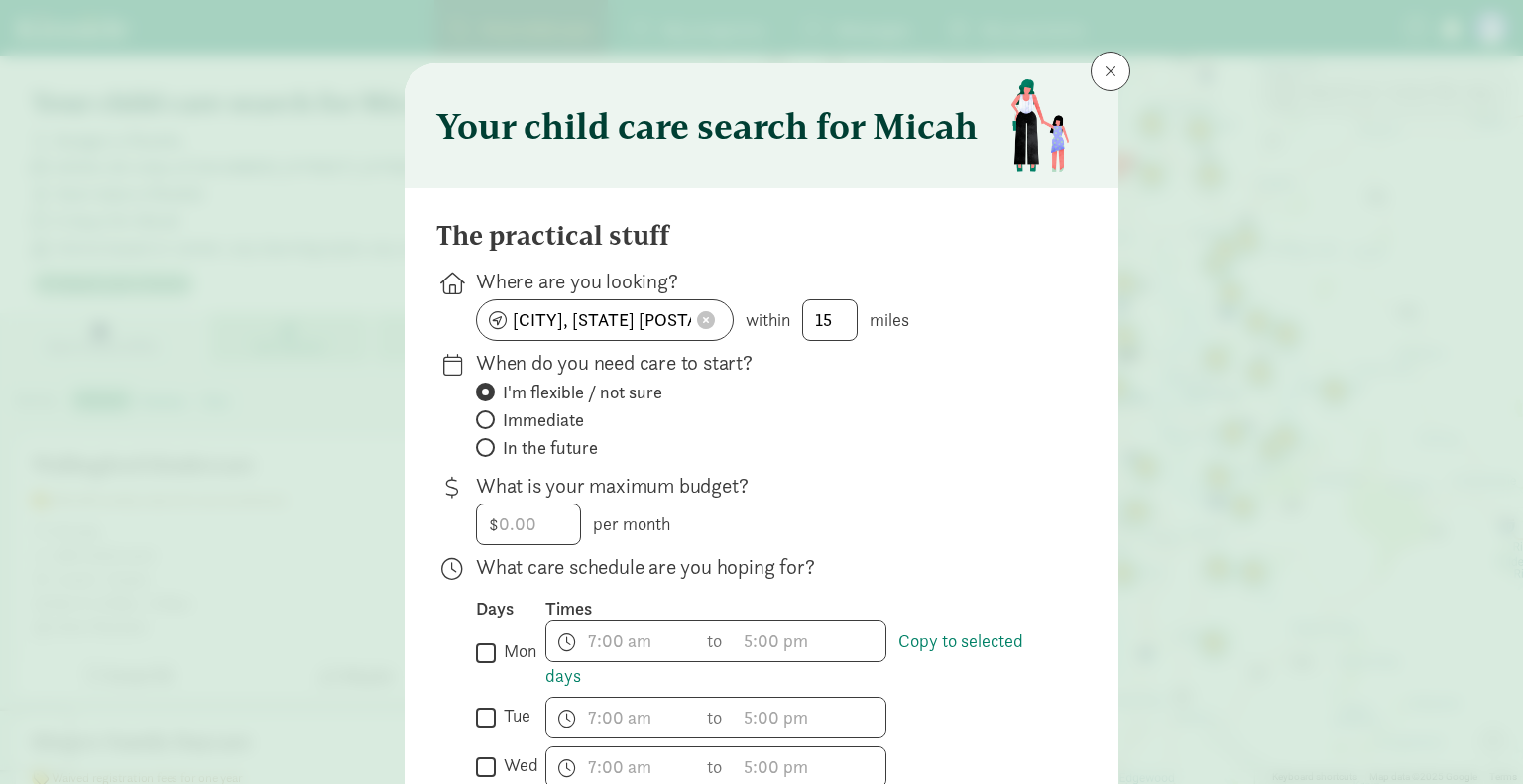 click on "Immediate" 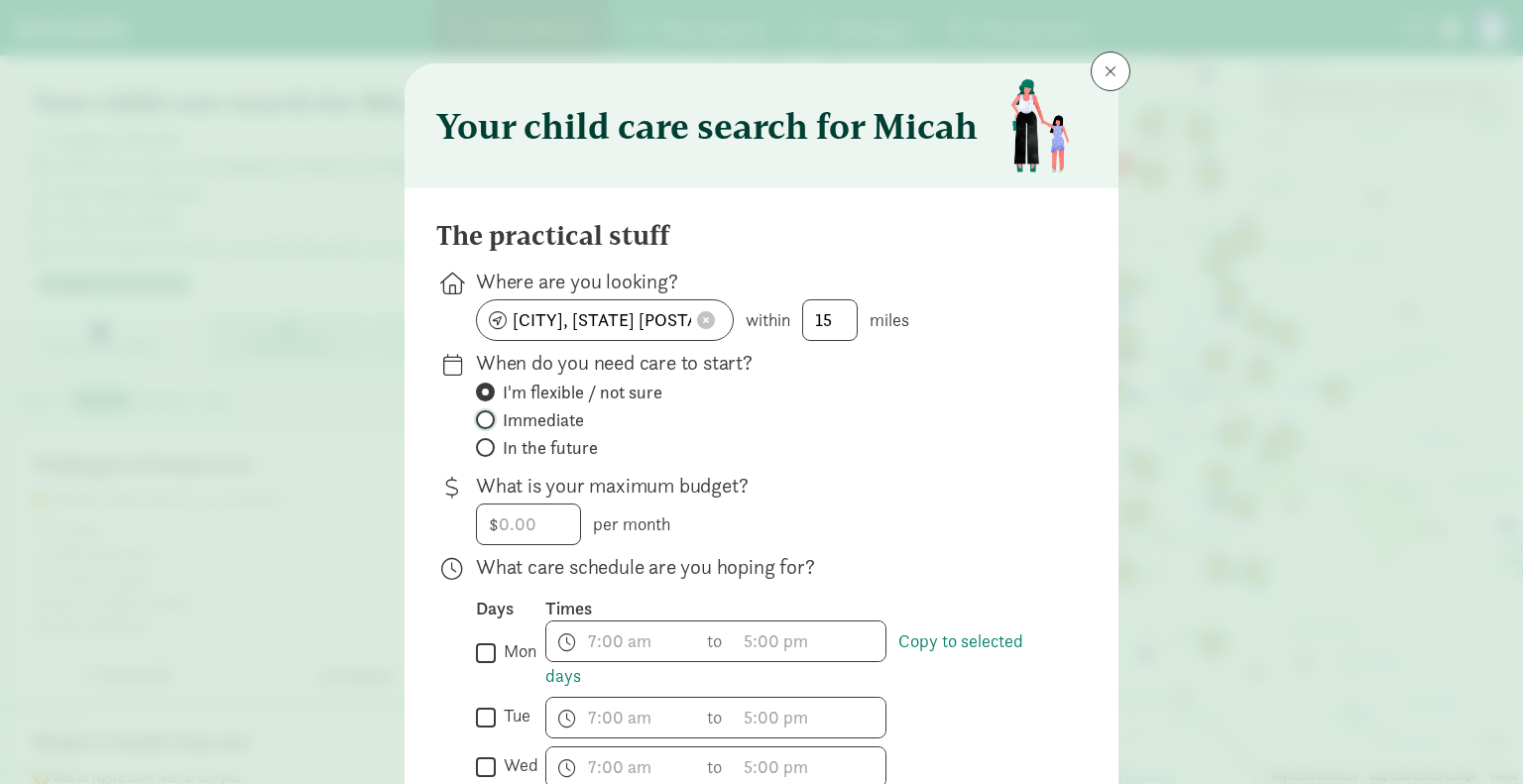 click on "Immediate" at bounding box center (482, 419) 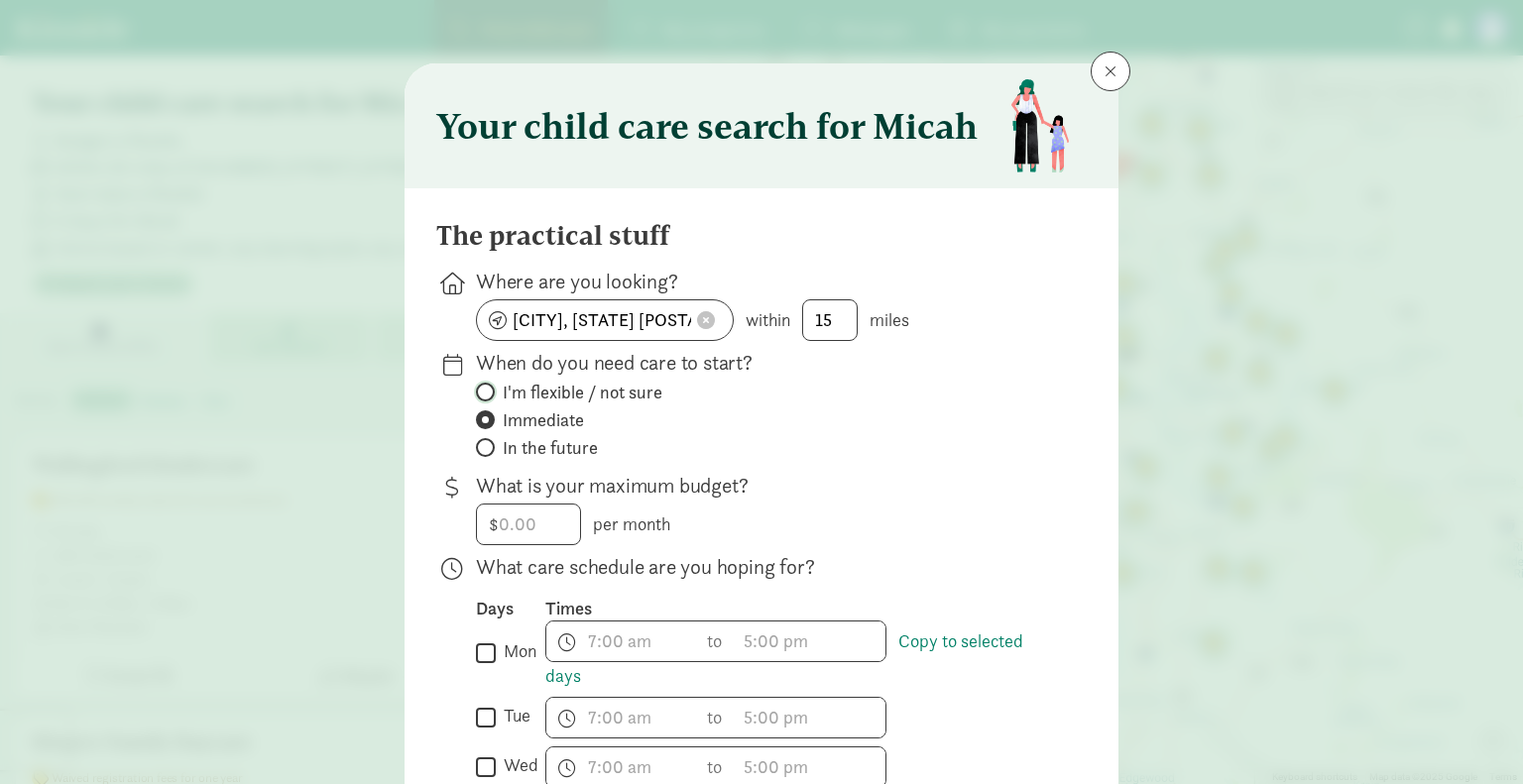 click on "I'm flexible / not sure" at bounding box center (482, 392) 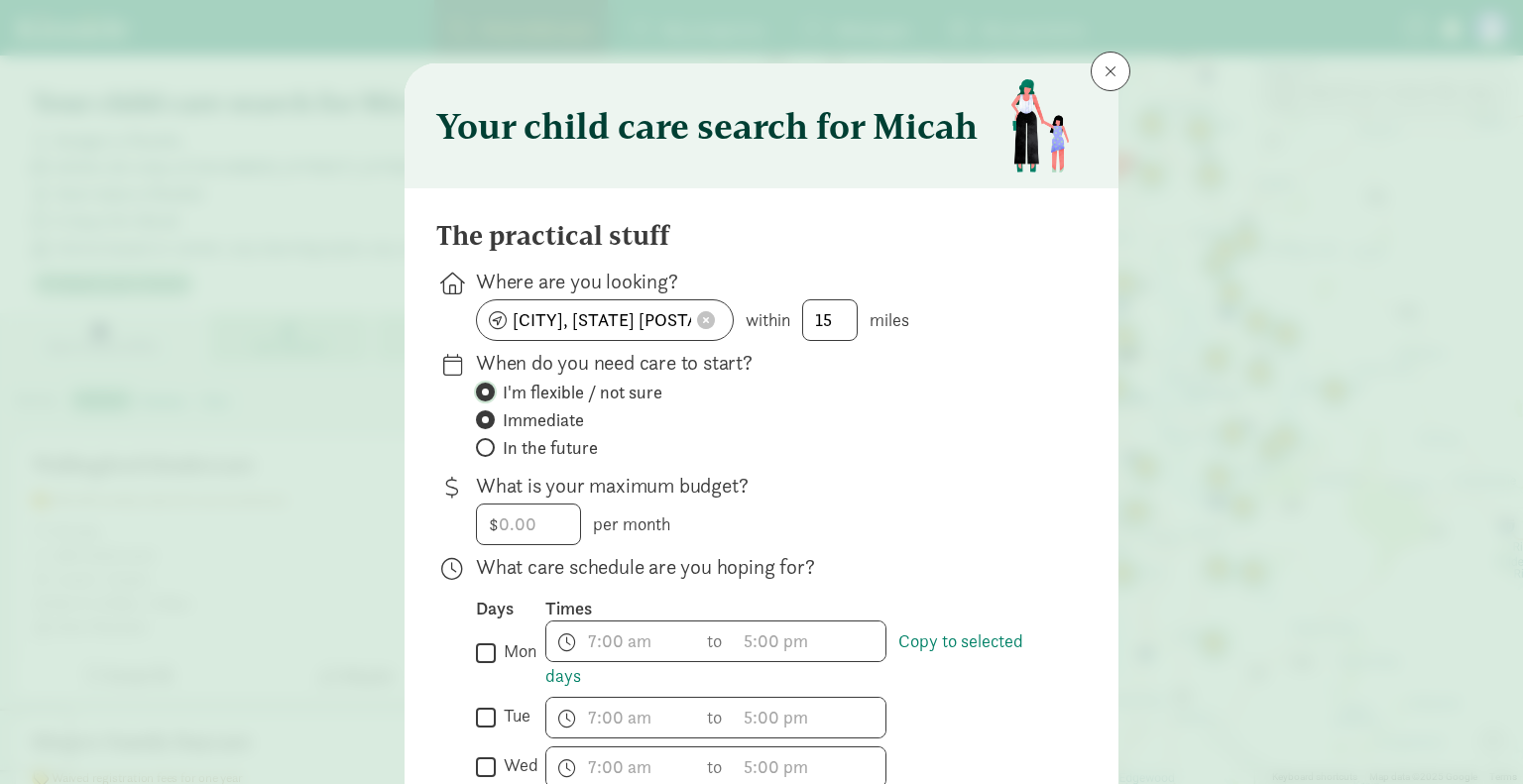 radio on "false" 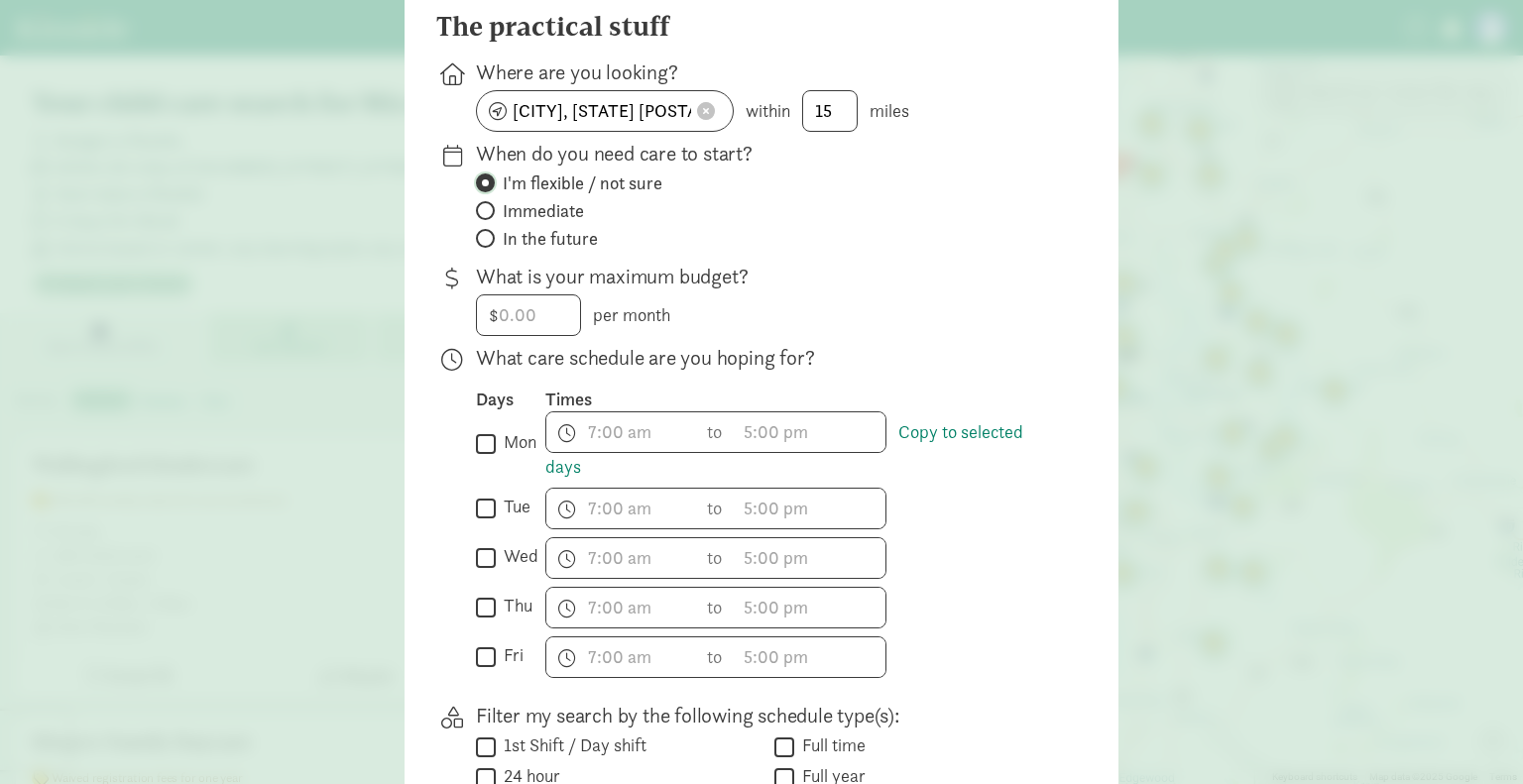 scroll, scrollTop: 217, scrollLeft: 0, axis: vertical 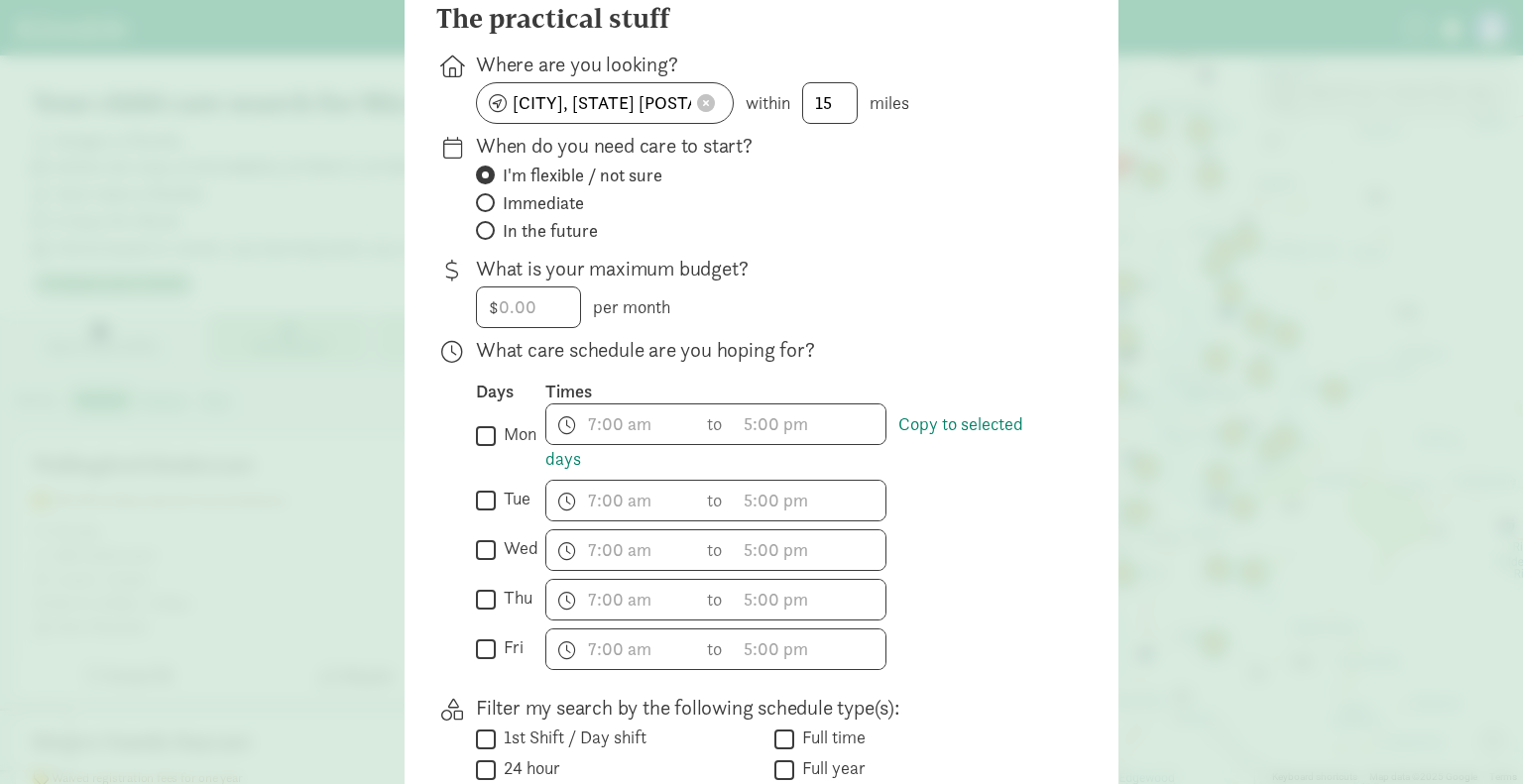 click on "tue" at bounding box center (486, 500) 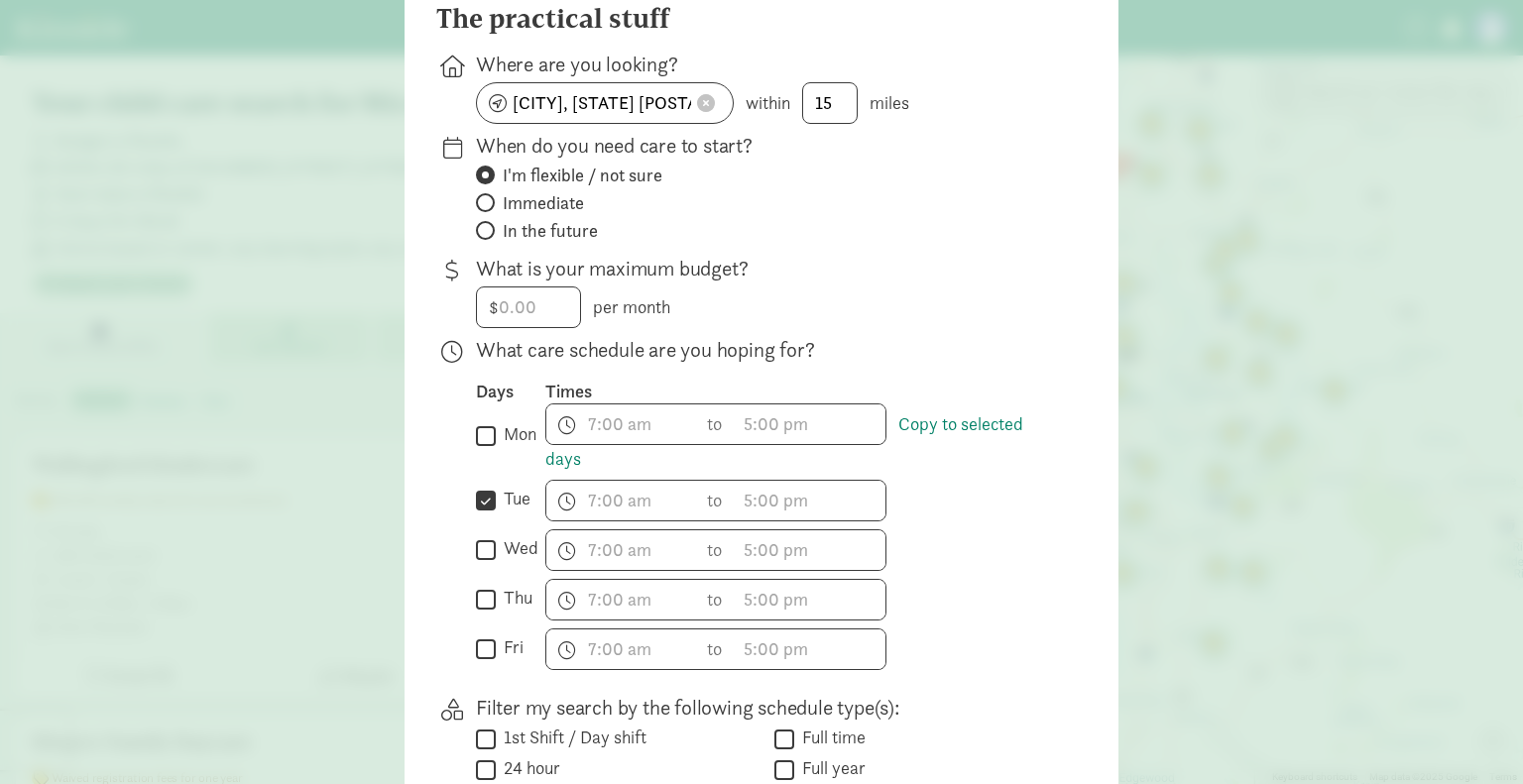 click on "wed" at bounding box center [486, 549] 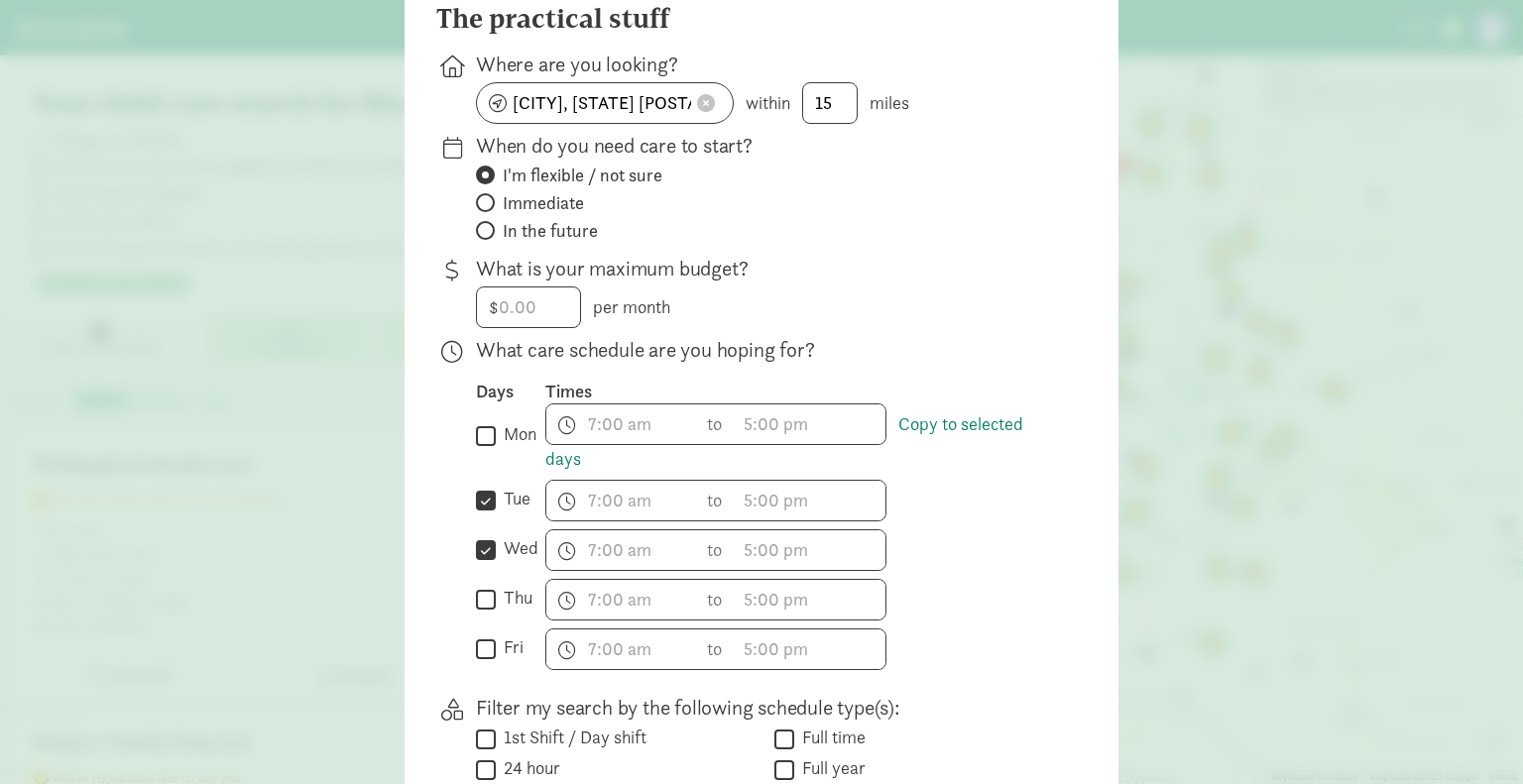 click on "thu" at bounding box center (486, 599) 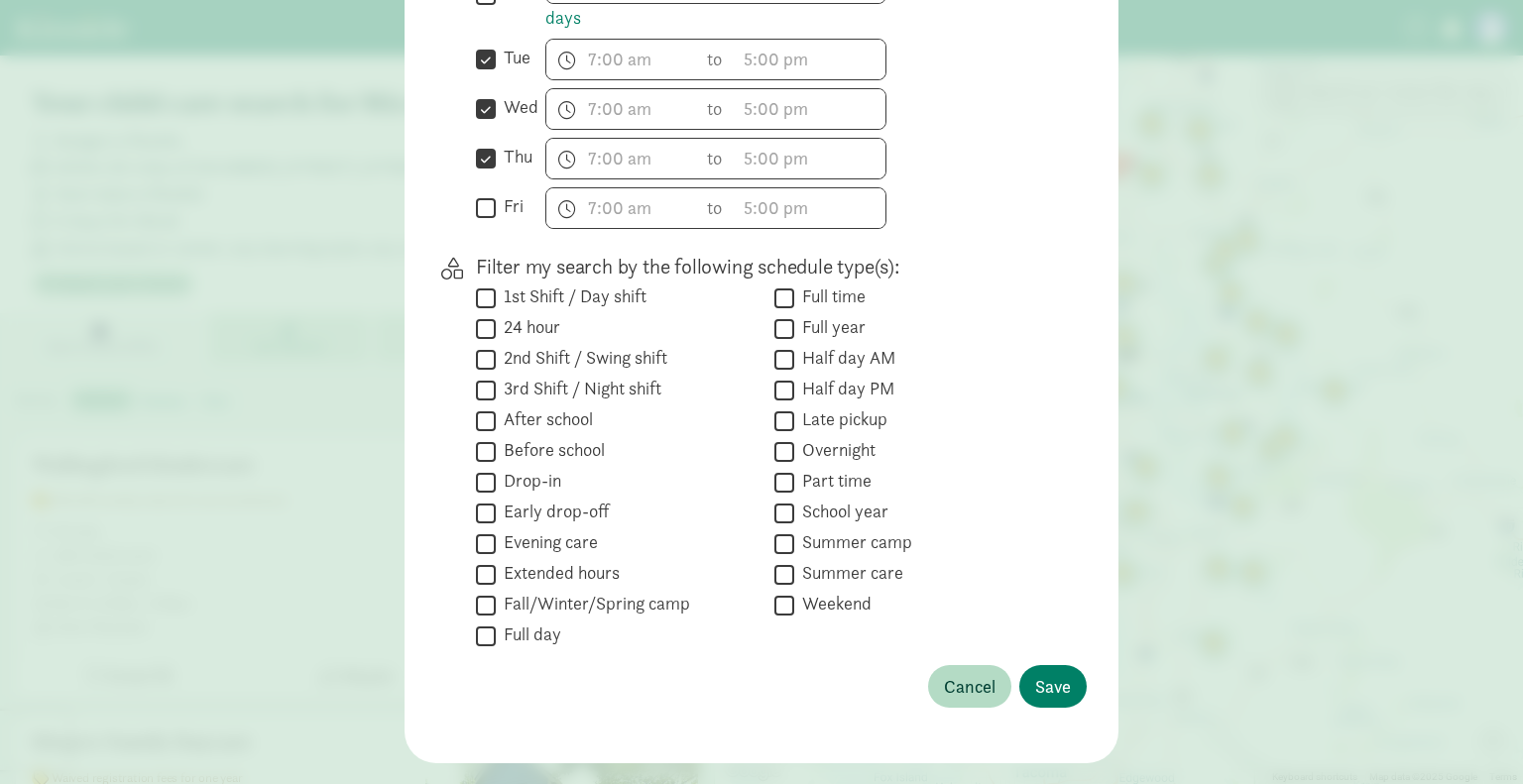 scroll, scrollTop: 698, scrollLeft: 0, axis: vertical 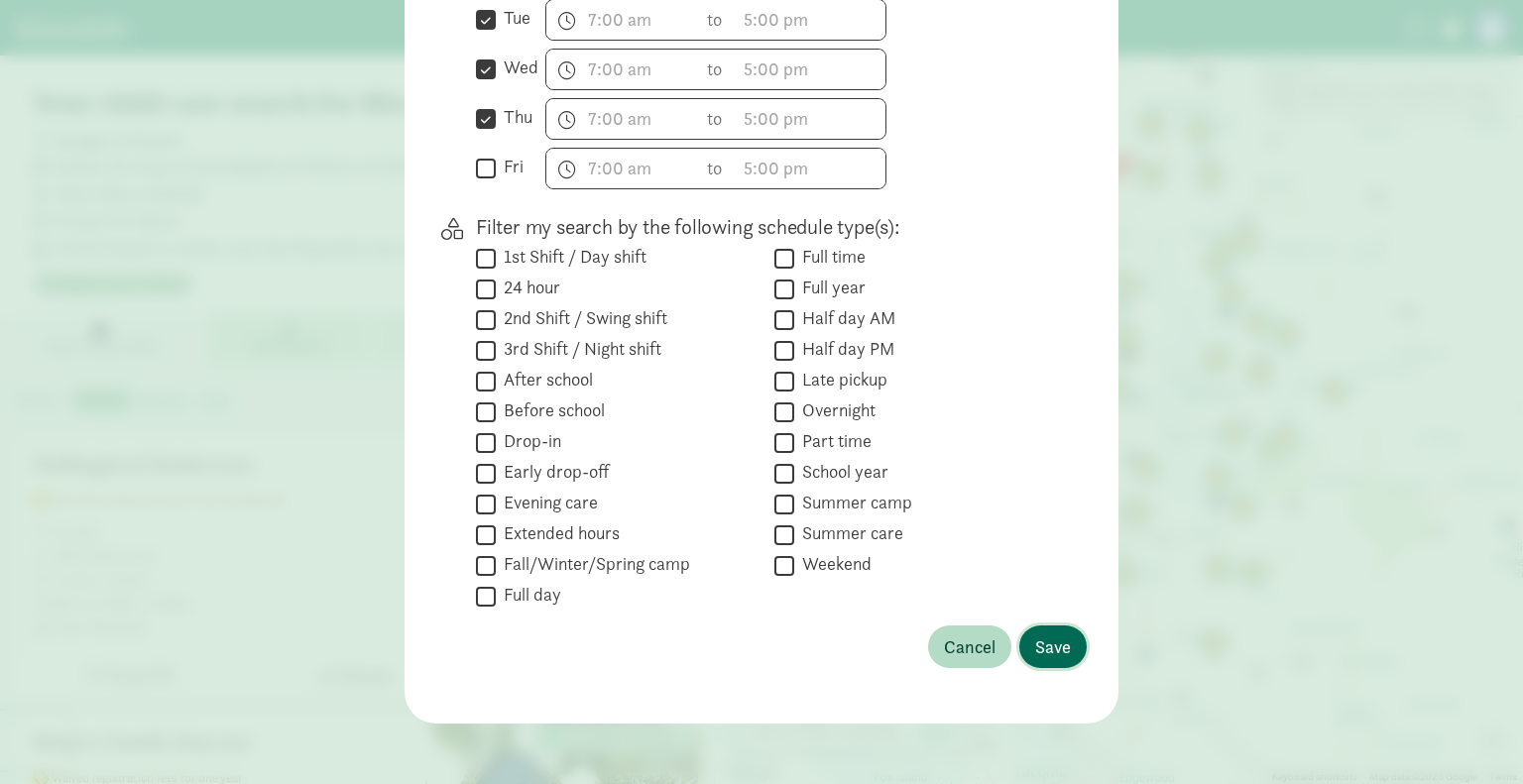 click on "Save" at bounding box center [1053, 646] 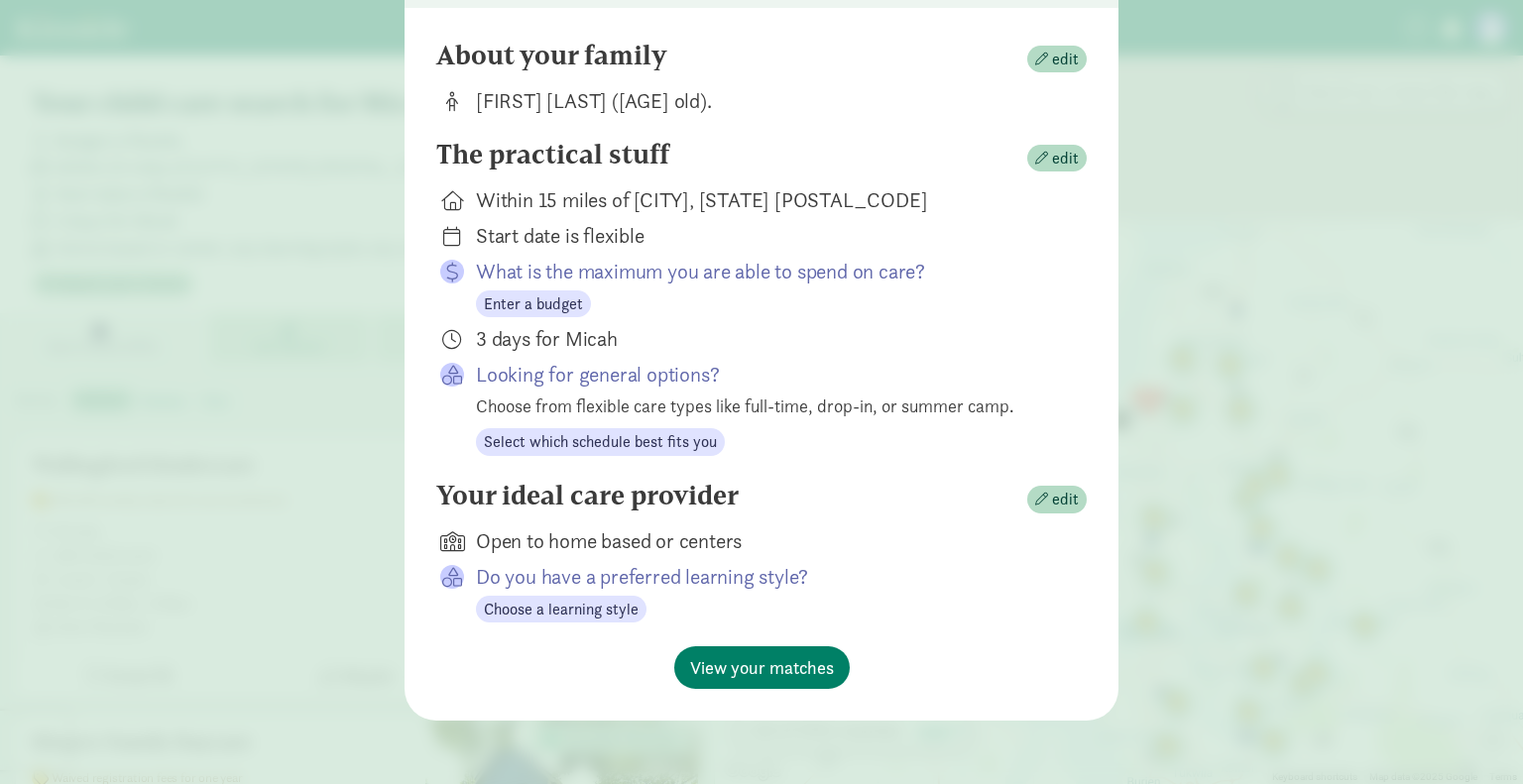 scroll, scrollTop: 178, scrollLeft: 0, axis: vertical 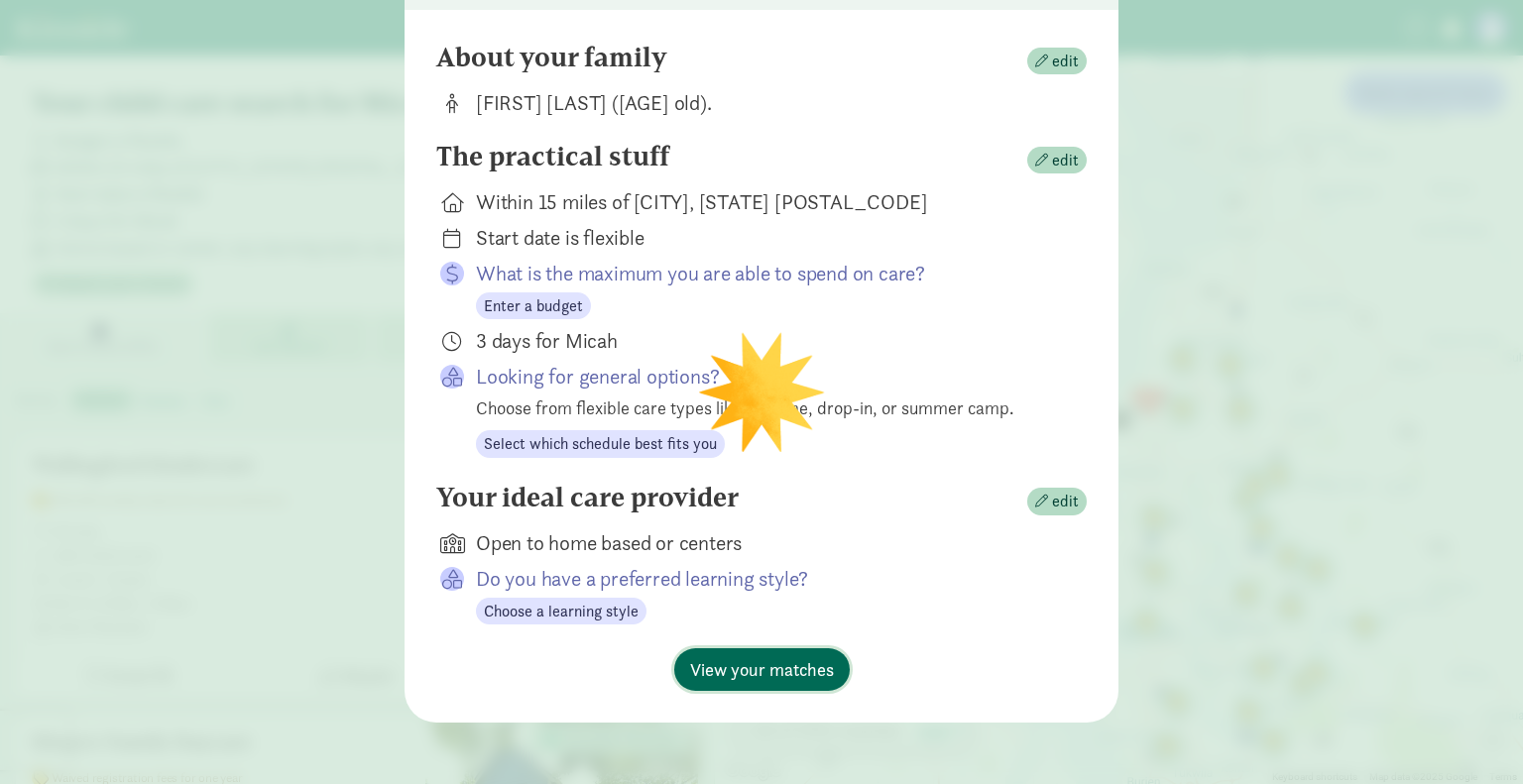 click on "View your matches" at bounding box center [762, 669] 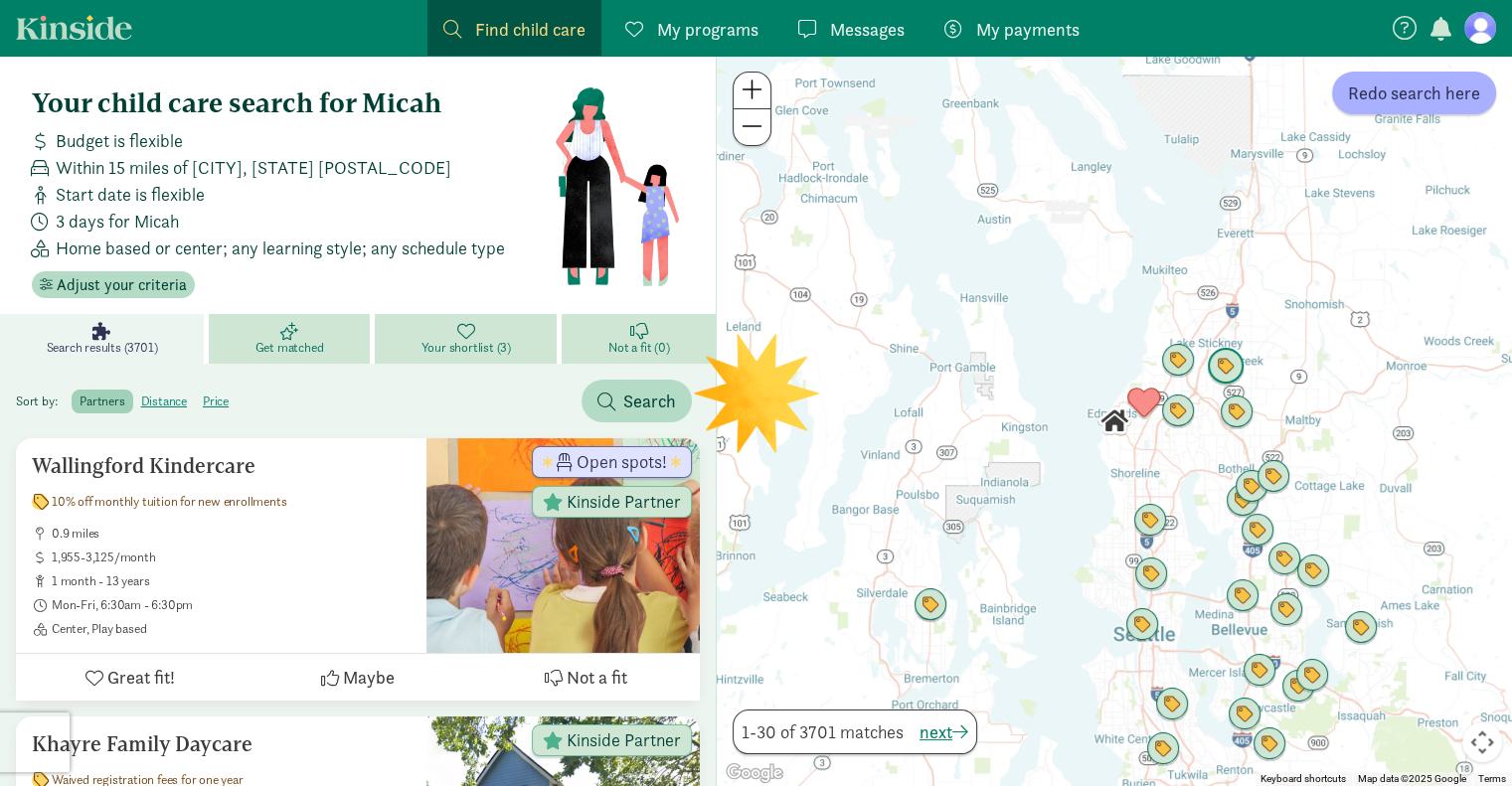 click at bounding box center (1226, 367) 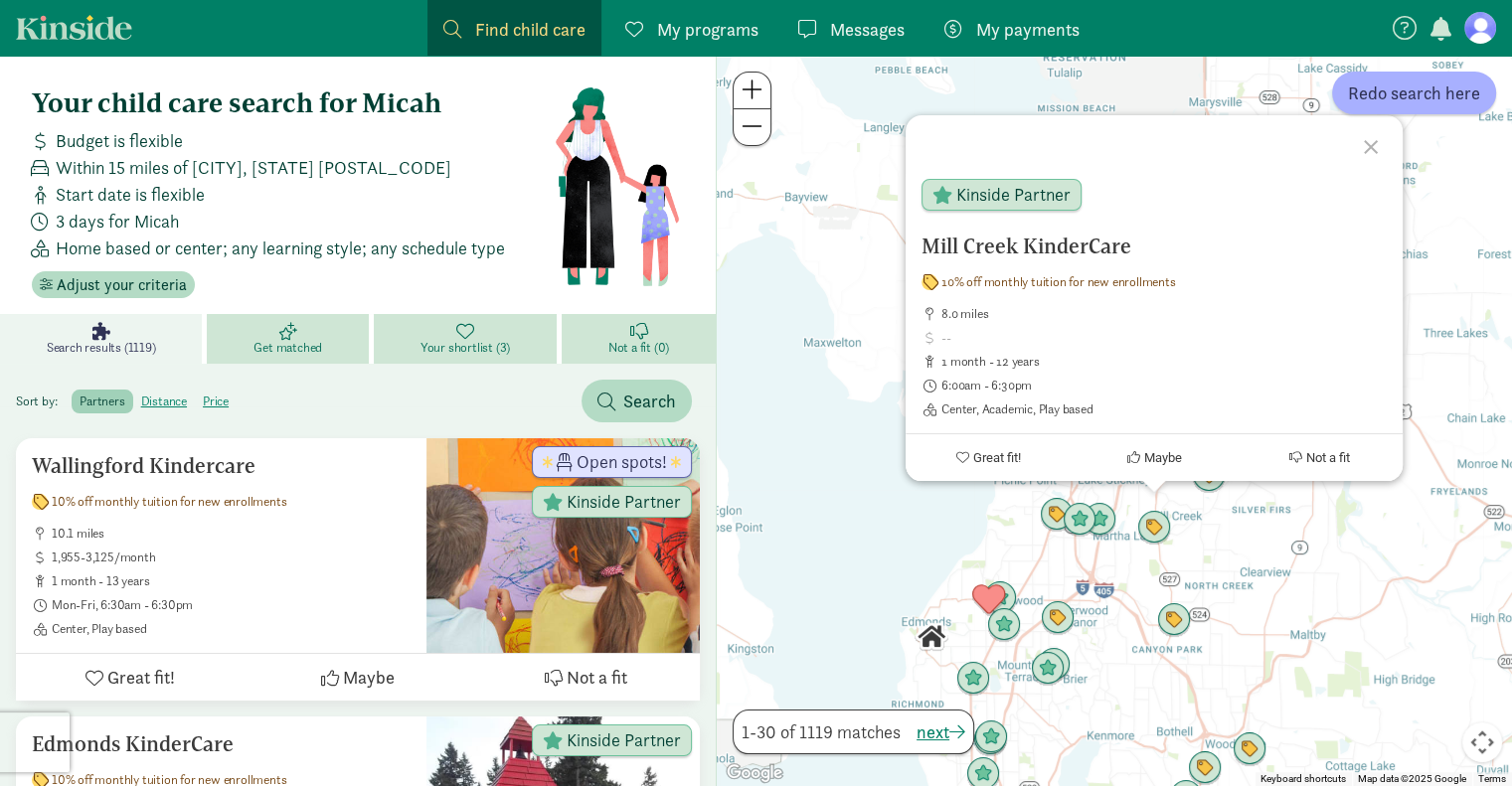click 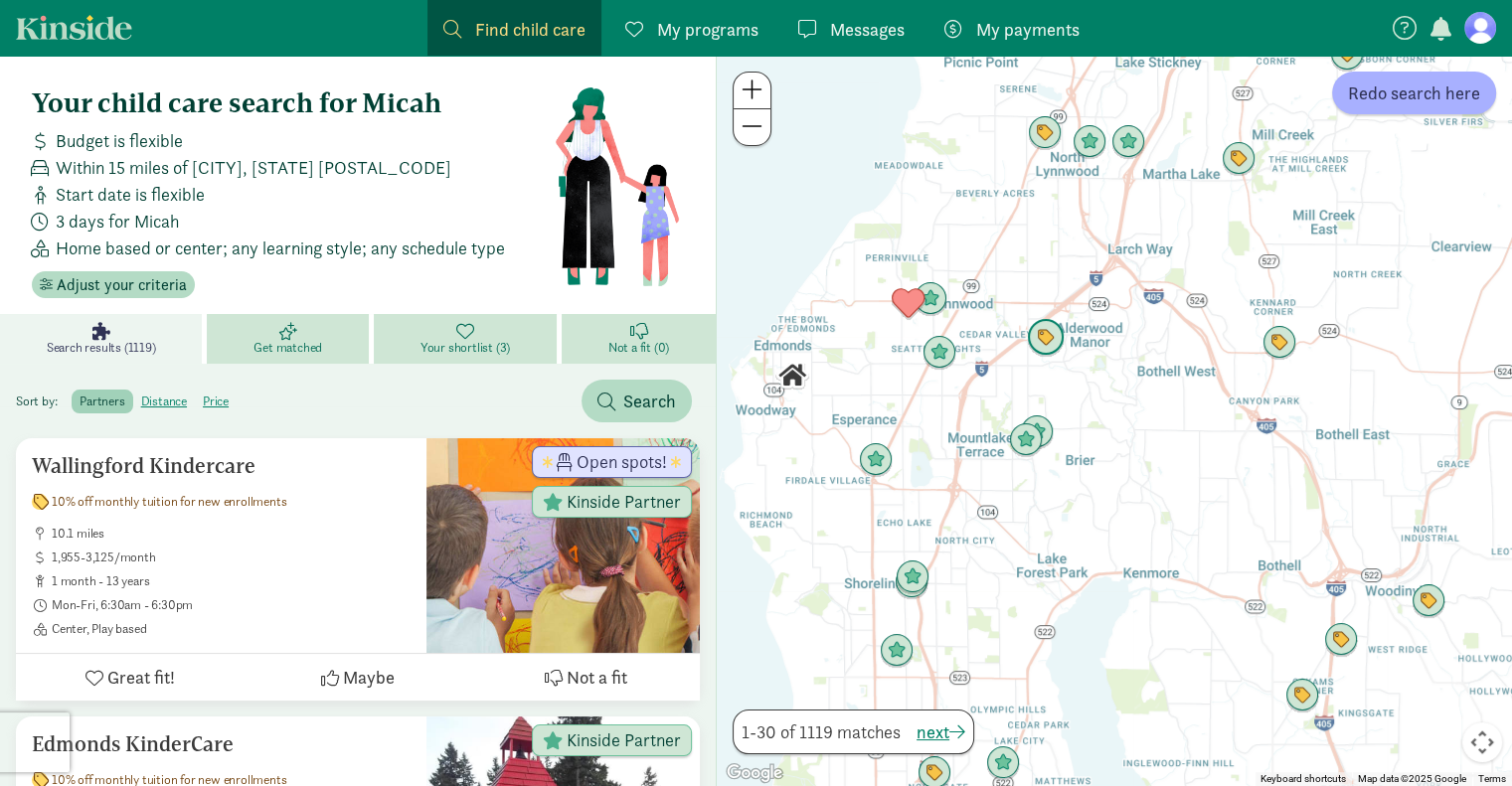 click at bounding box center [1046, 338] 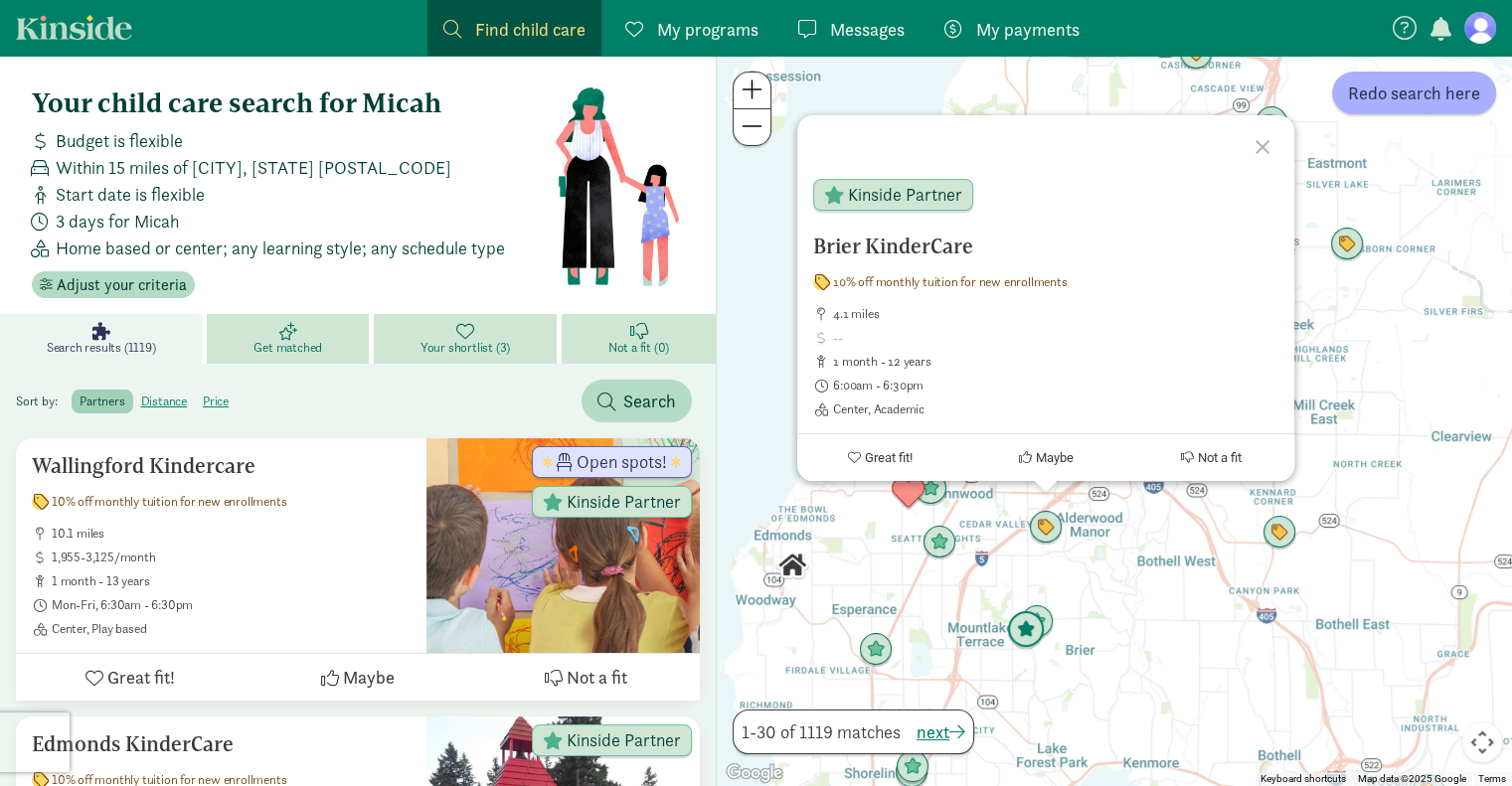 click at bounding box center [1026, 630] 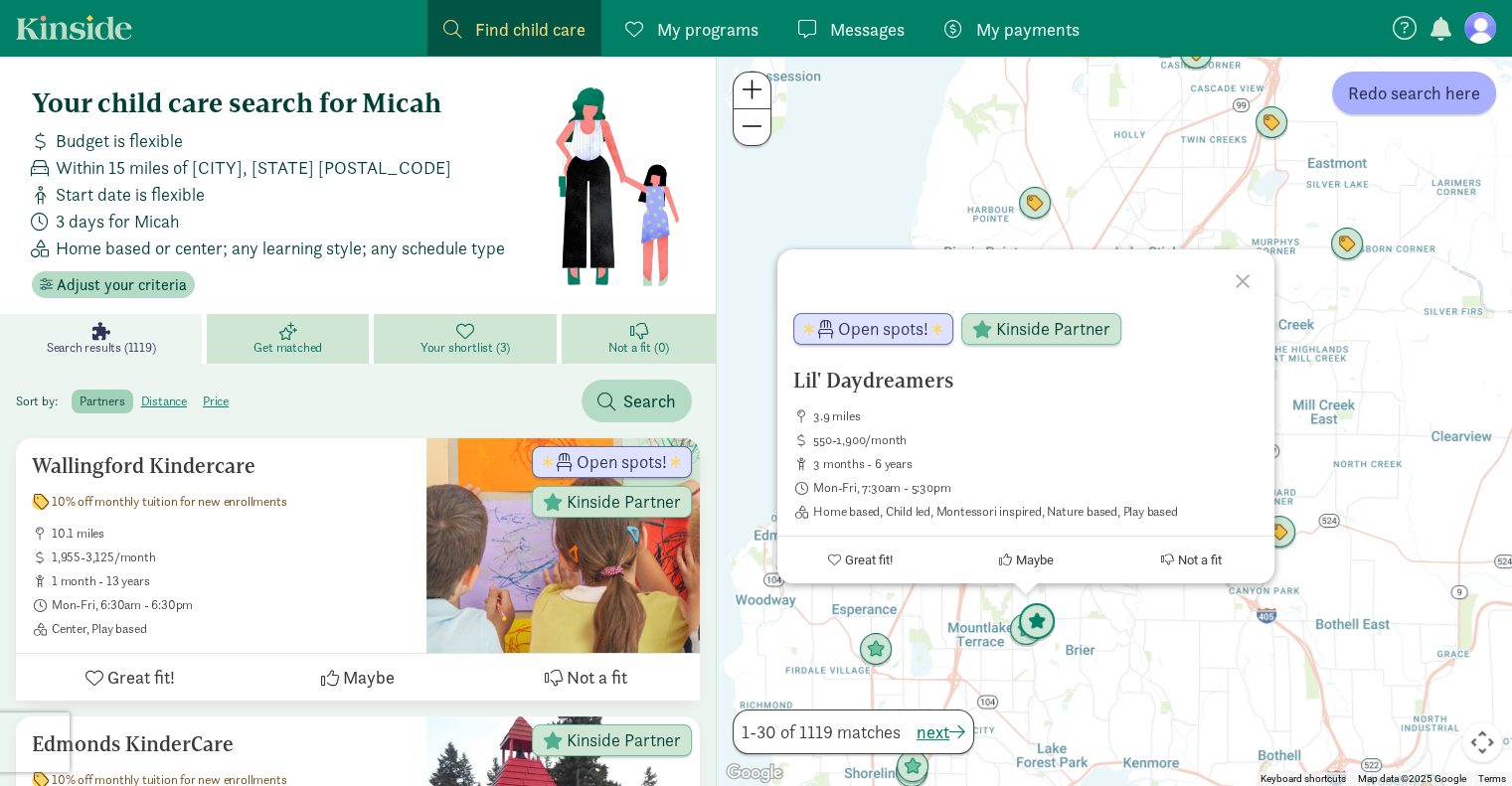 click at bounding box center [1037, 622] 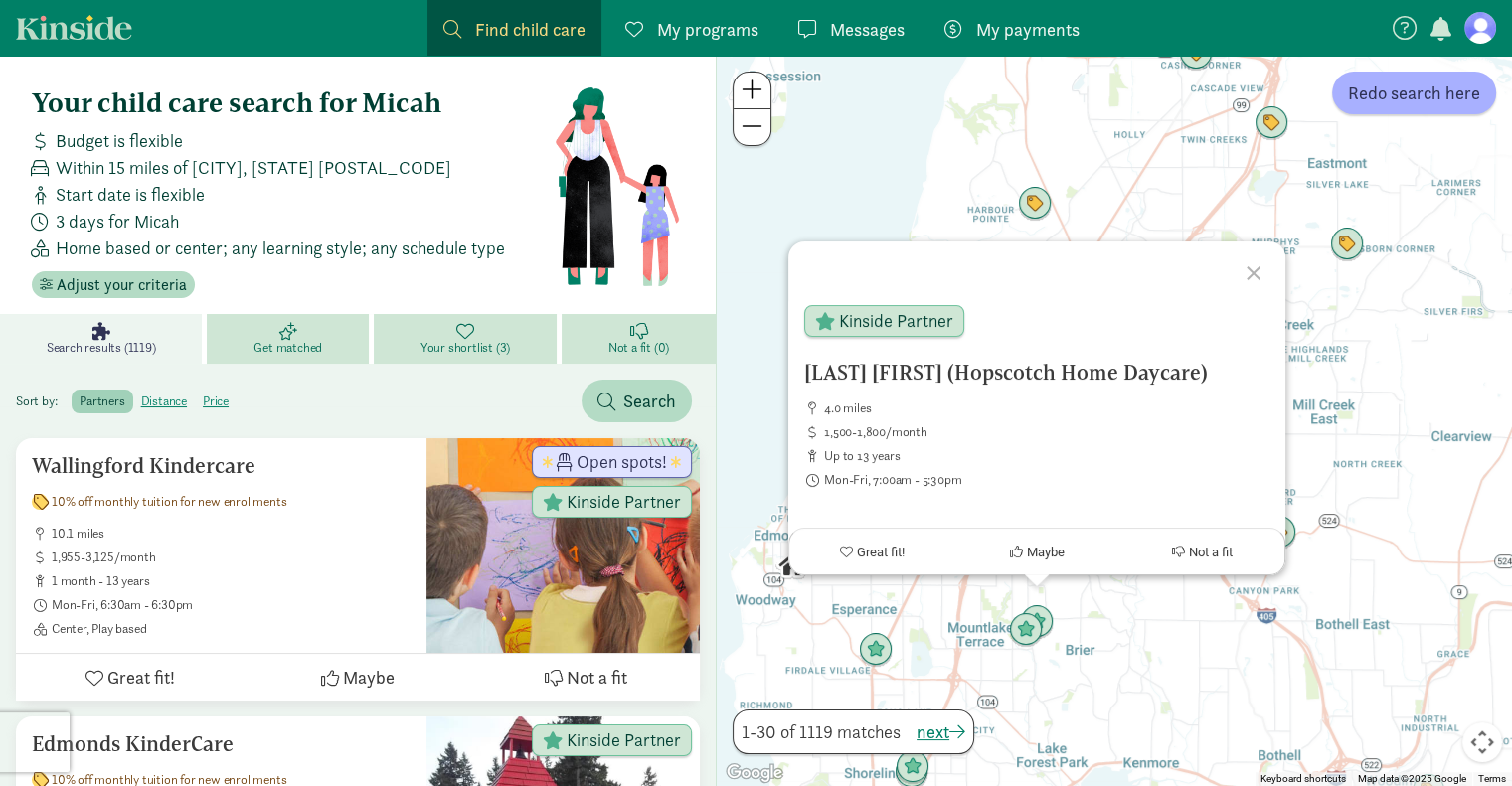 click on "To navigate, press the arrow keys.    El Mouchiri Soumiya (Hopscotch Home Daycare)           4.0 miles   1,500-1,800/month   up to 13 years   Mon-Fri, 7:00am - 5:30pm   Home based, Play based           Kinside Partner               Great fit!       Maybe       Not a fit" at bounding box center (1114, 420) 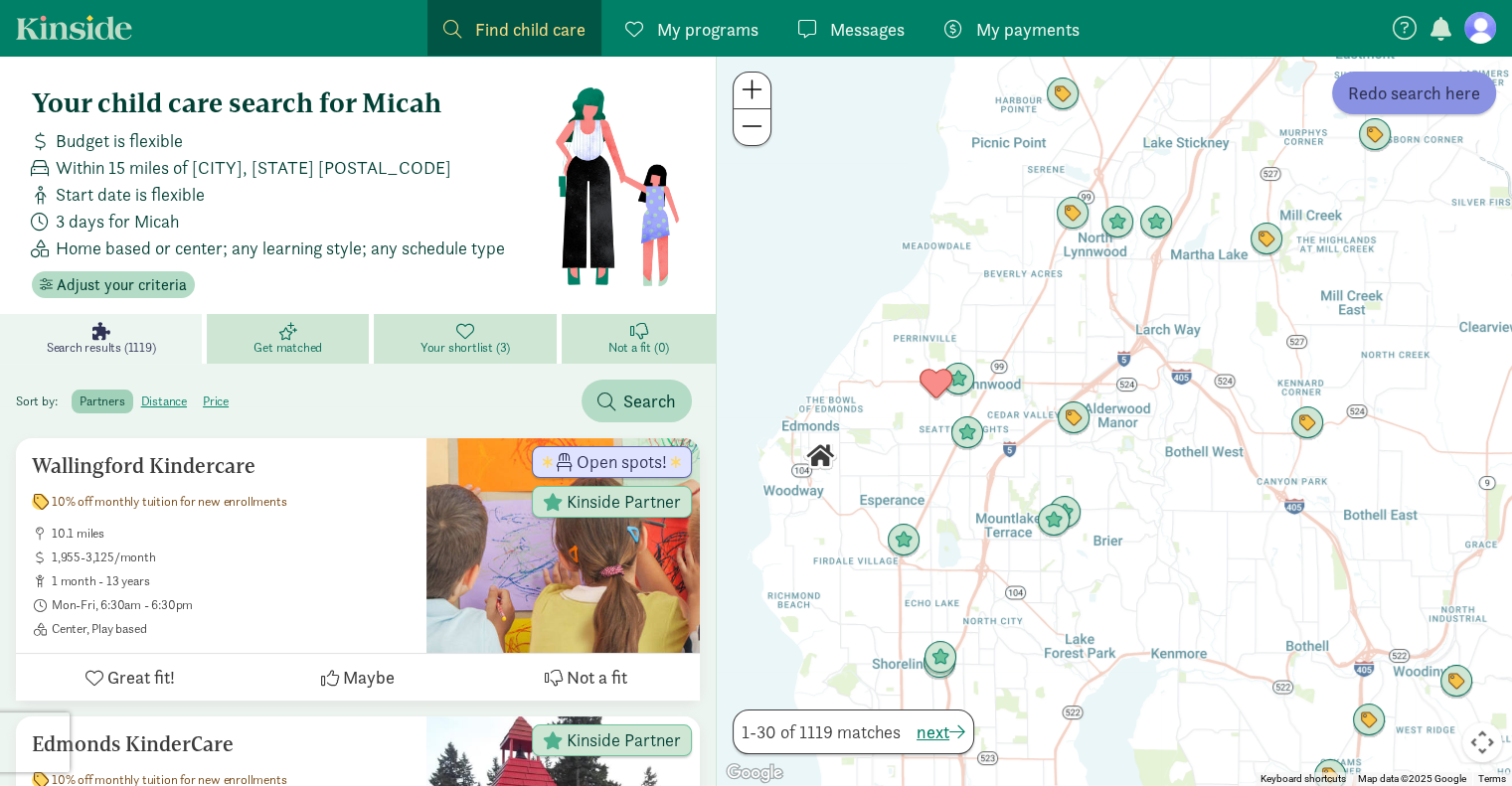 click on "Redo search here" at bounding box center [1414, 92] 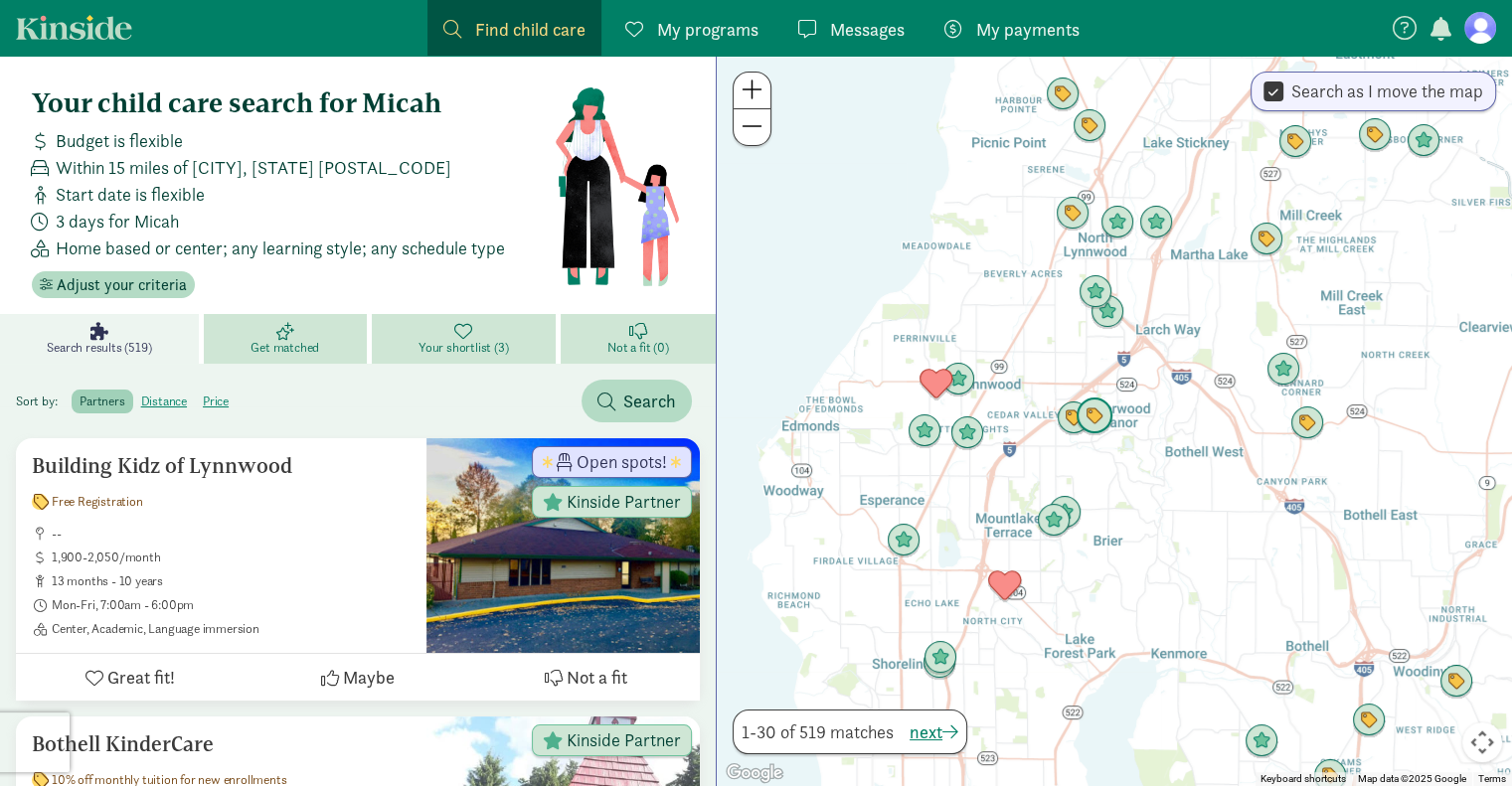 click at bounding box center (1094, 416) 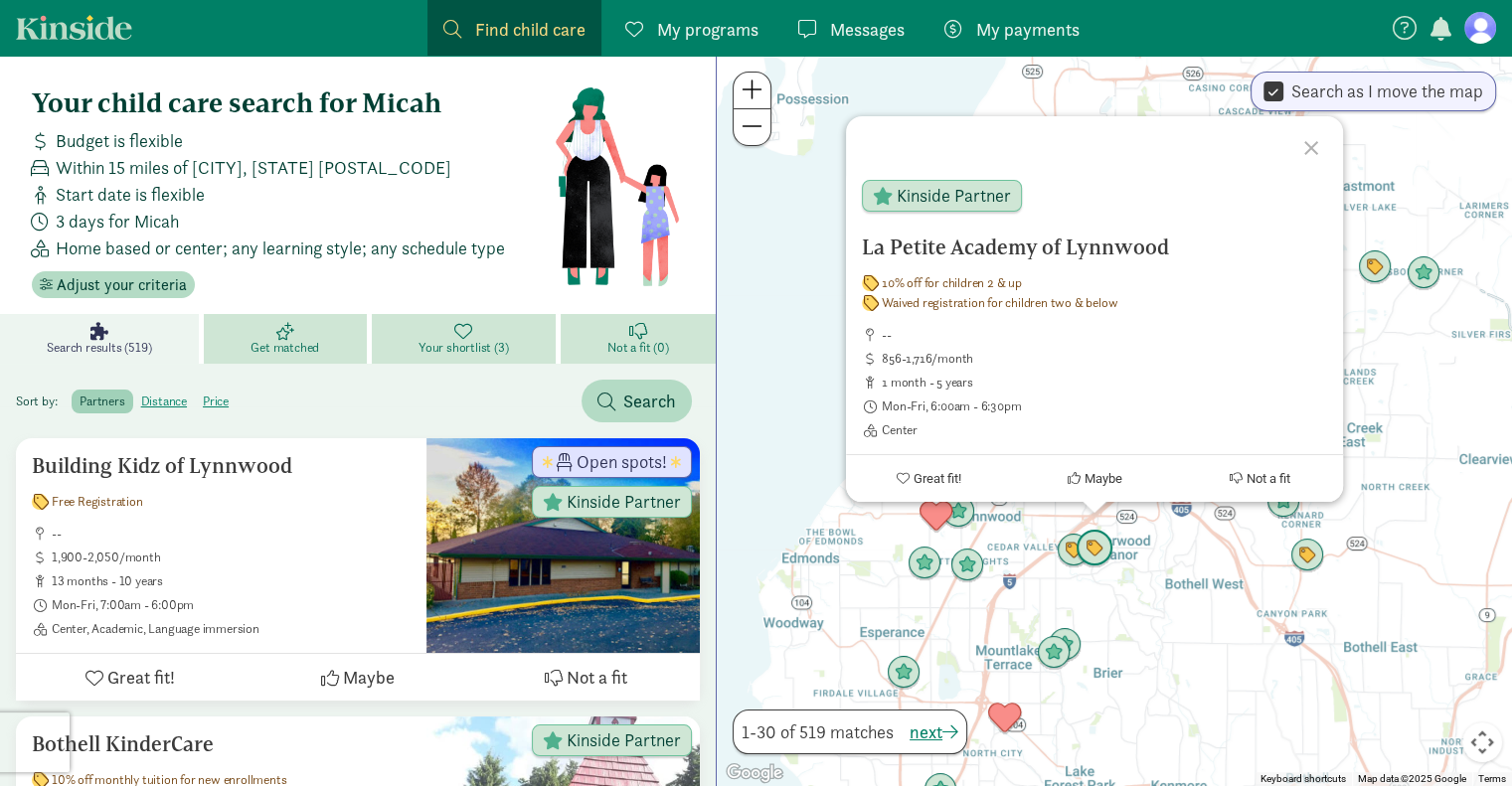 click at bounding box center [1094, 549] 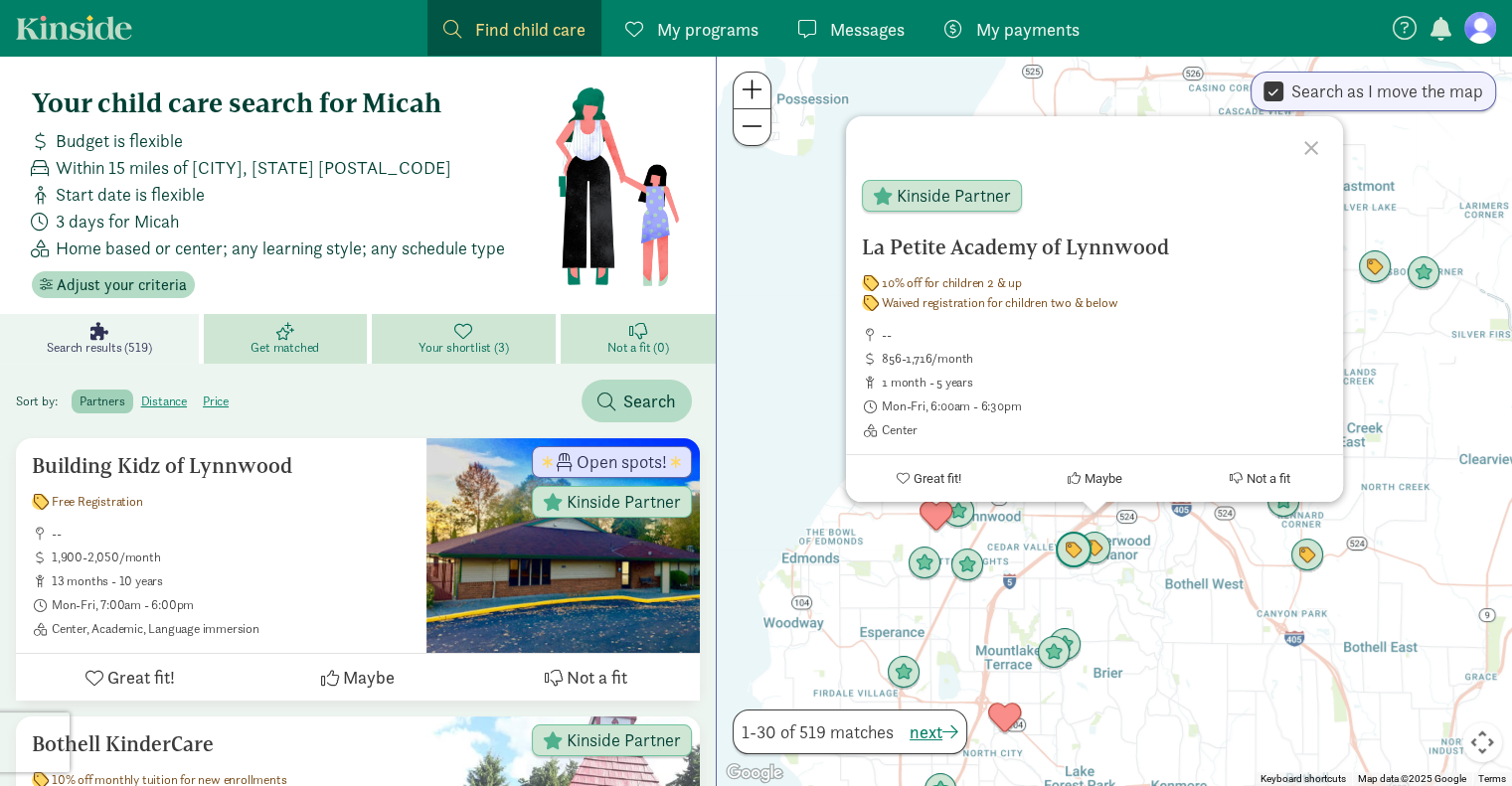 click at bounding box center [1074, 550] 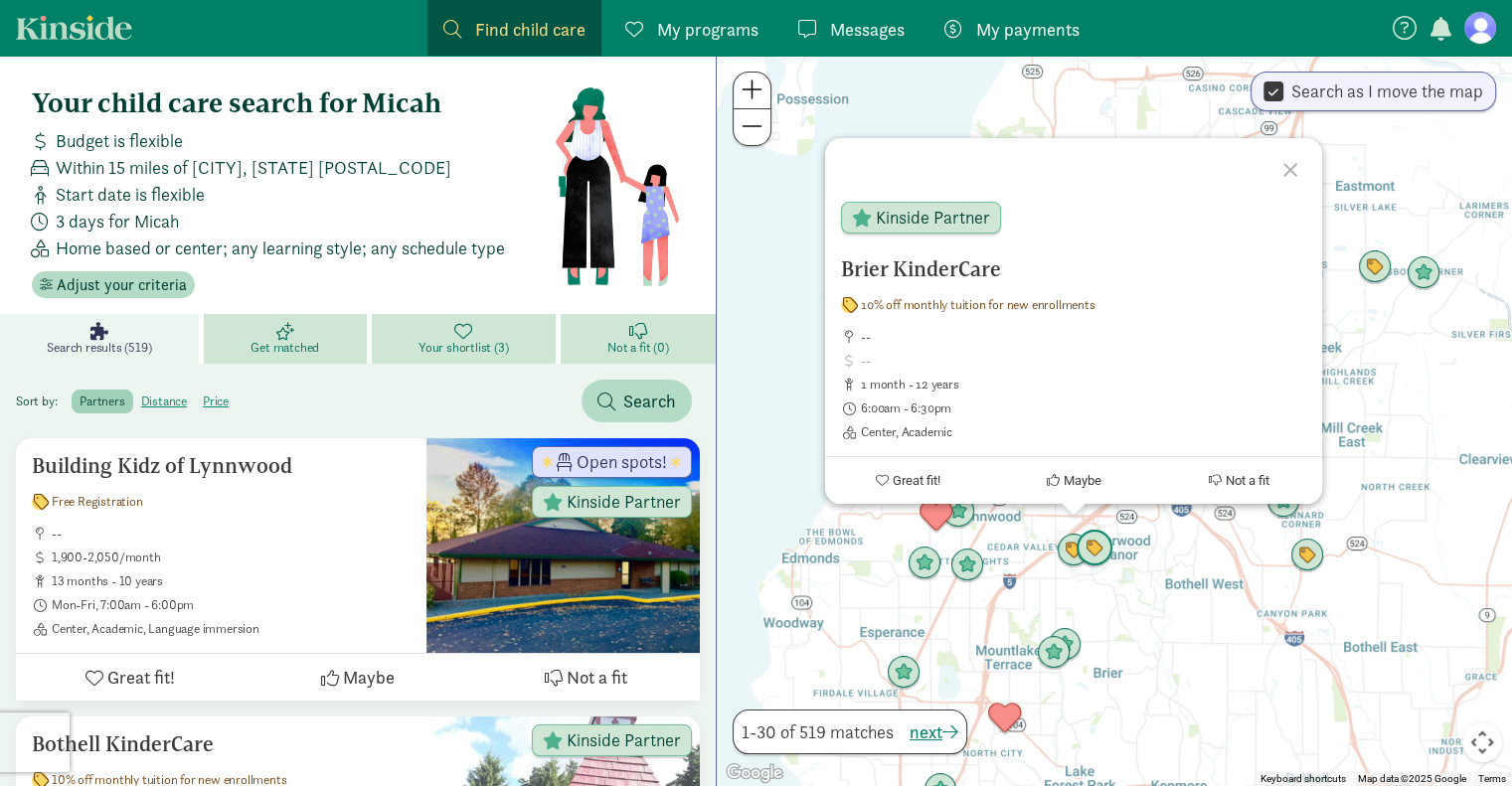 click at bounding box center [1094, 549] 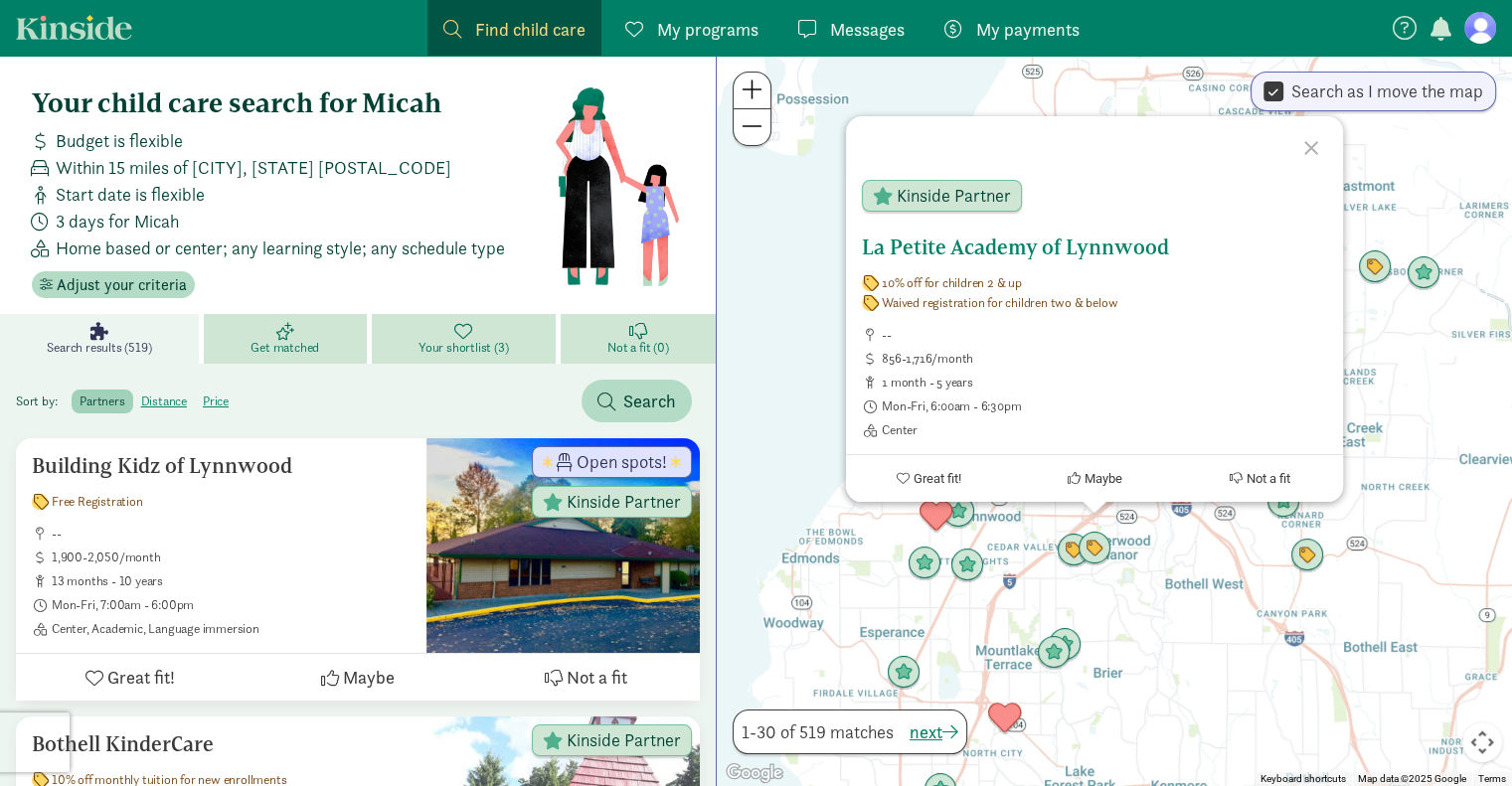 click on "La Petite Academy of Lynnwood" at bounding box center (1094, 247) 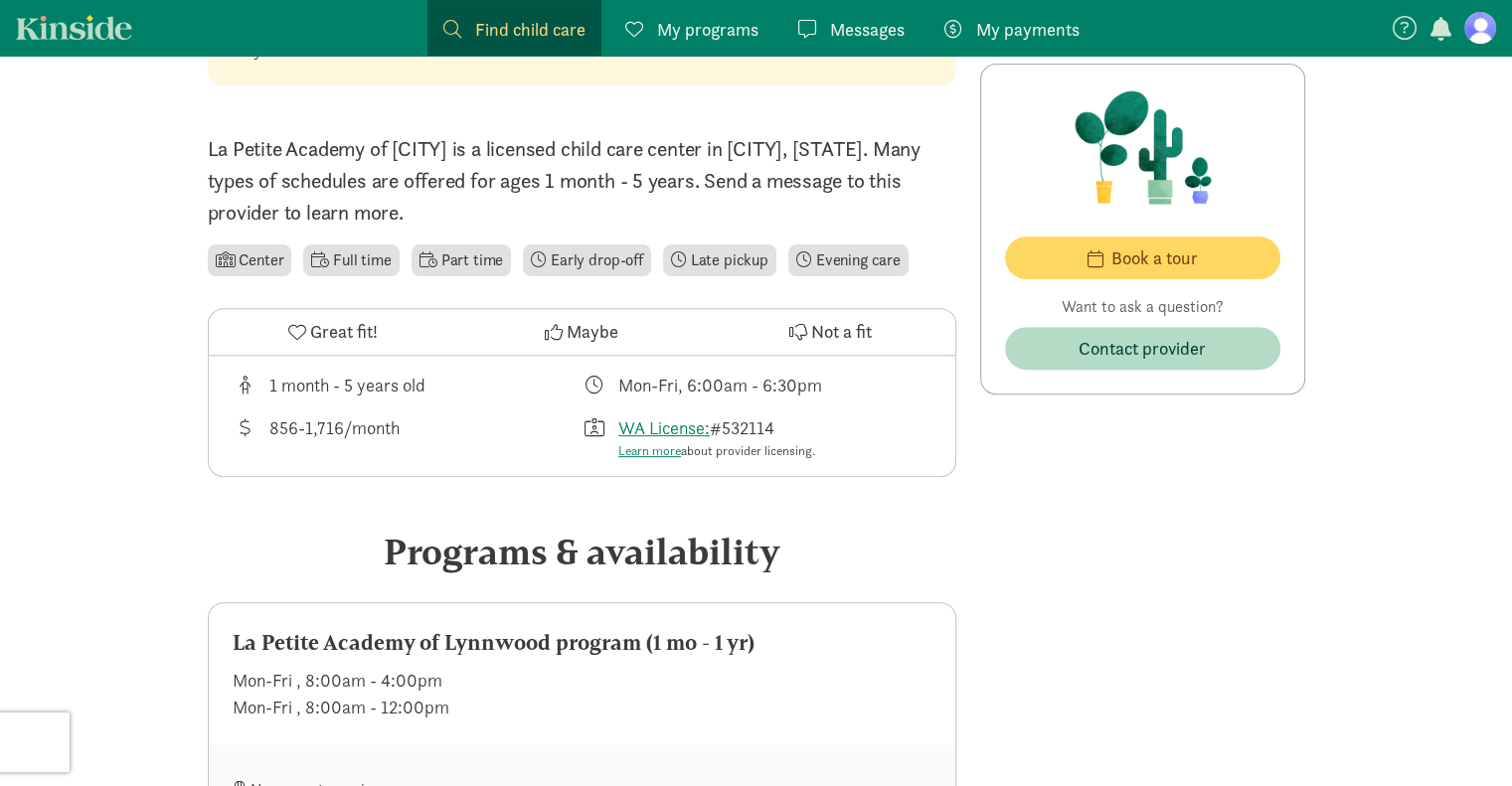 scroll, scrollTop: 652, scrollLeft: 0, axis: vertical 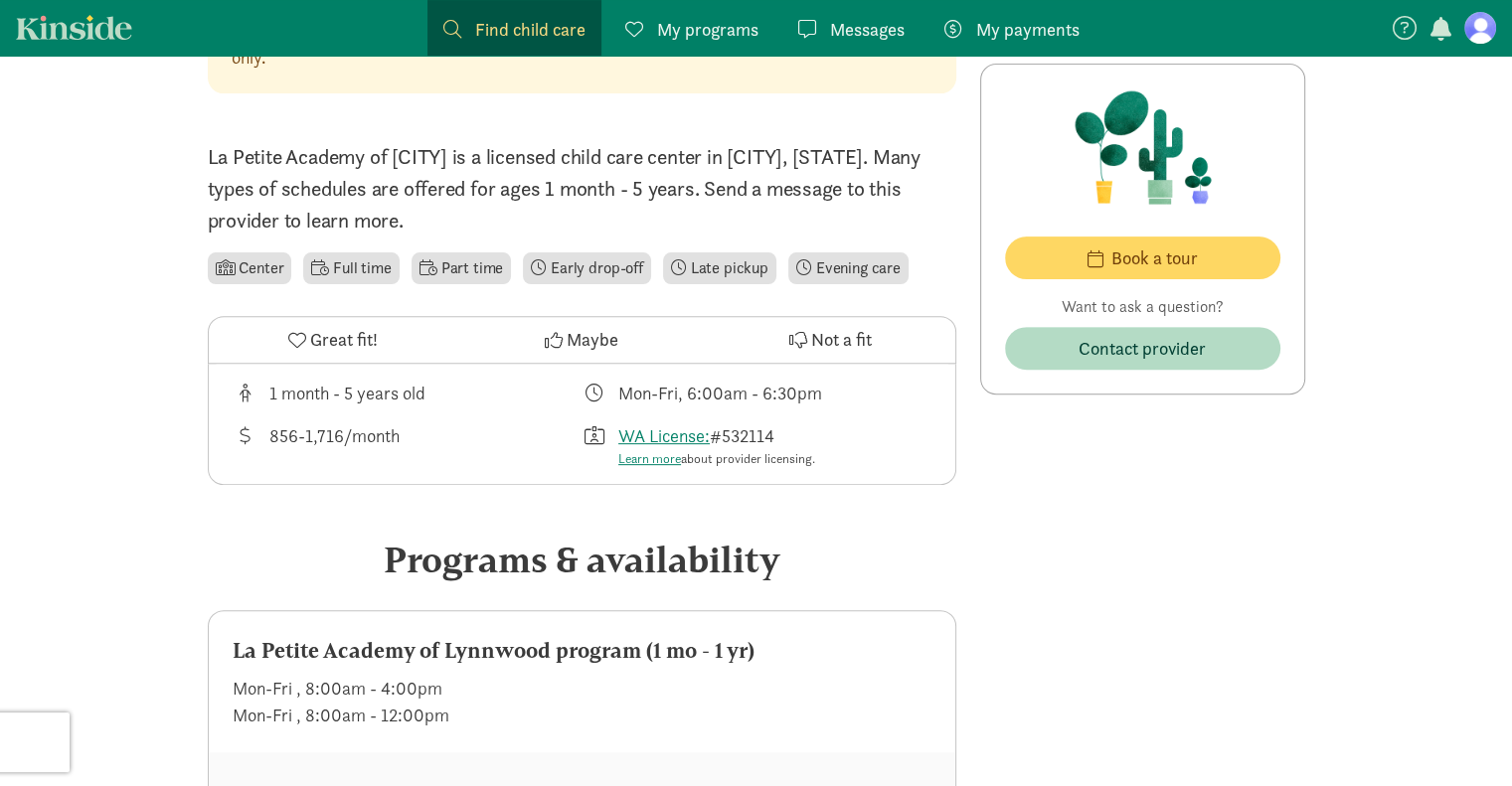 click on "Maybe" 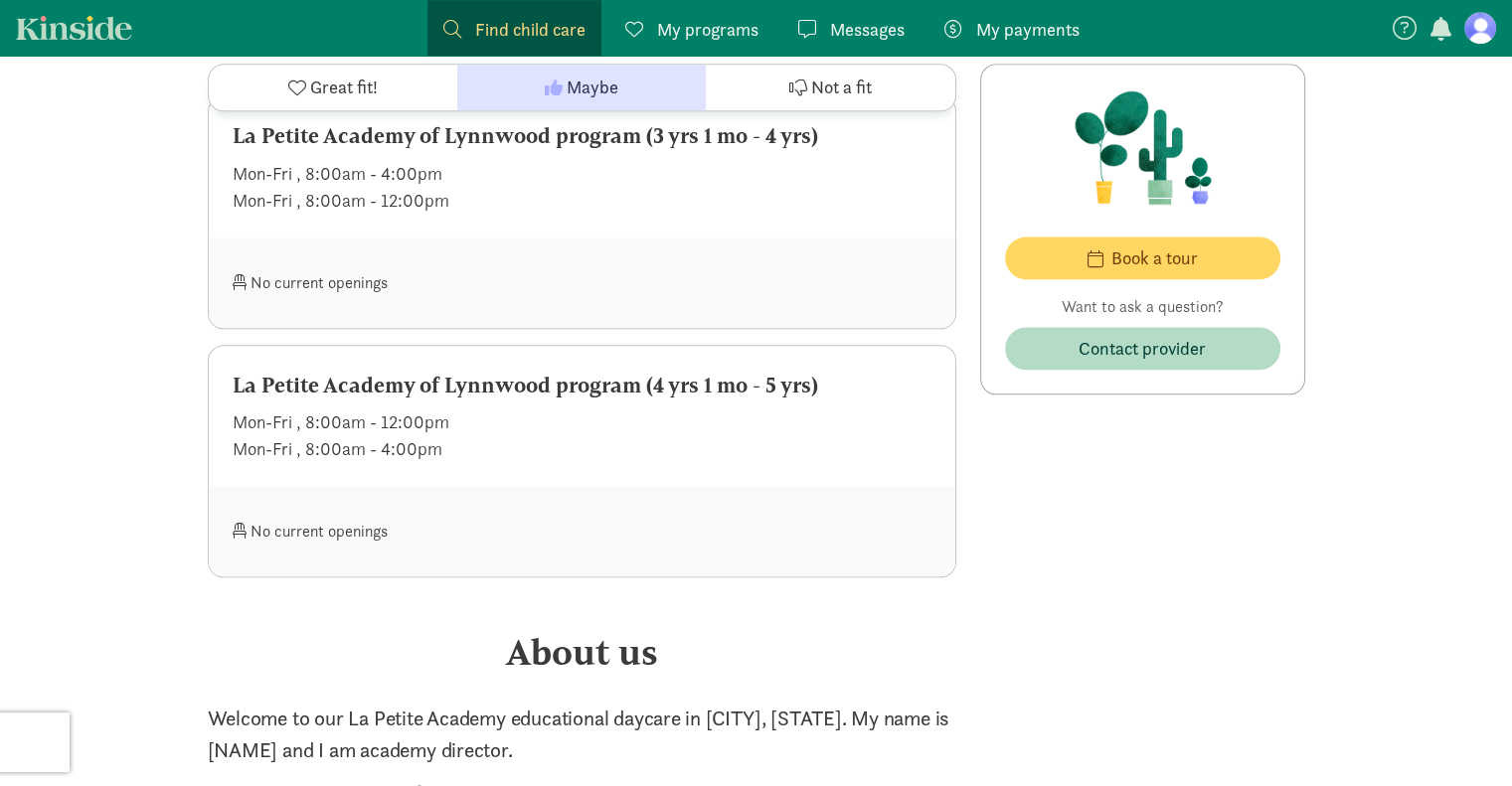 scroll, scrollTop: 2132, scrollLeft: 0, axis: vertical 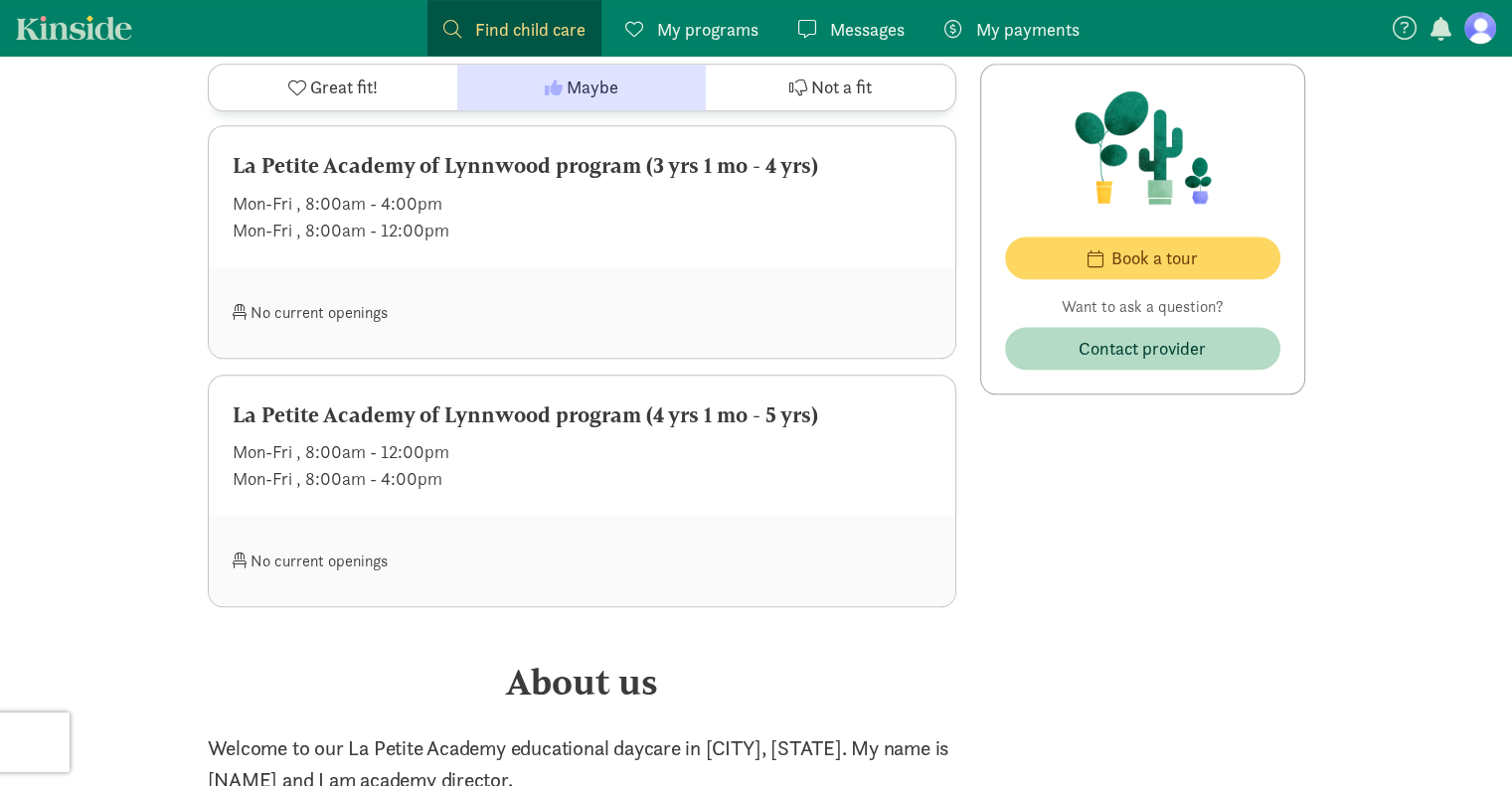 click on "Maybe" at bounding box center [592, 87] 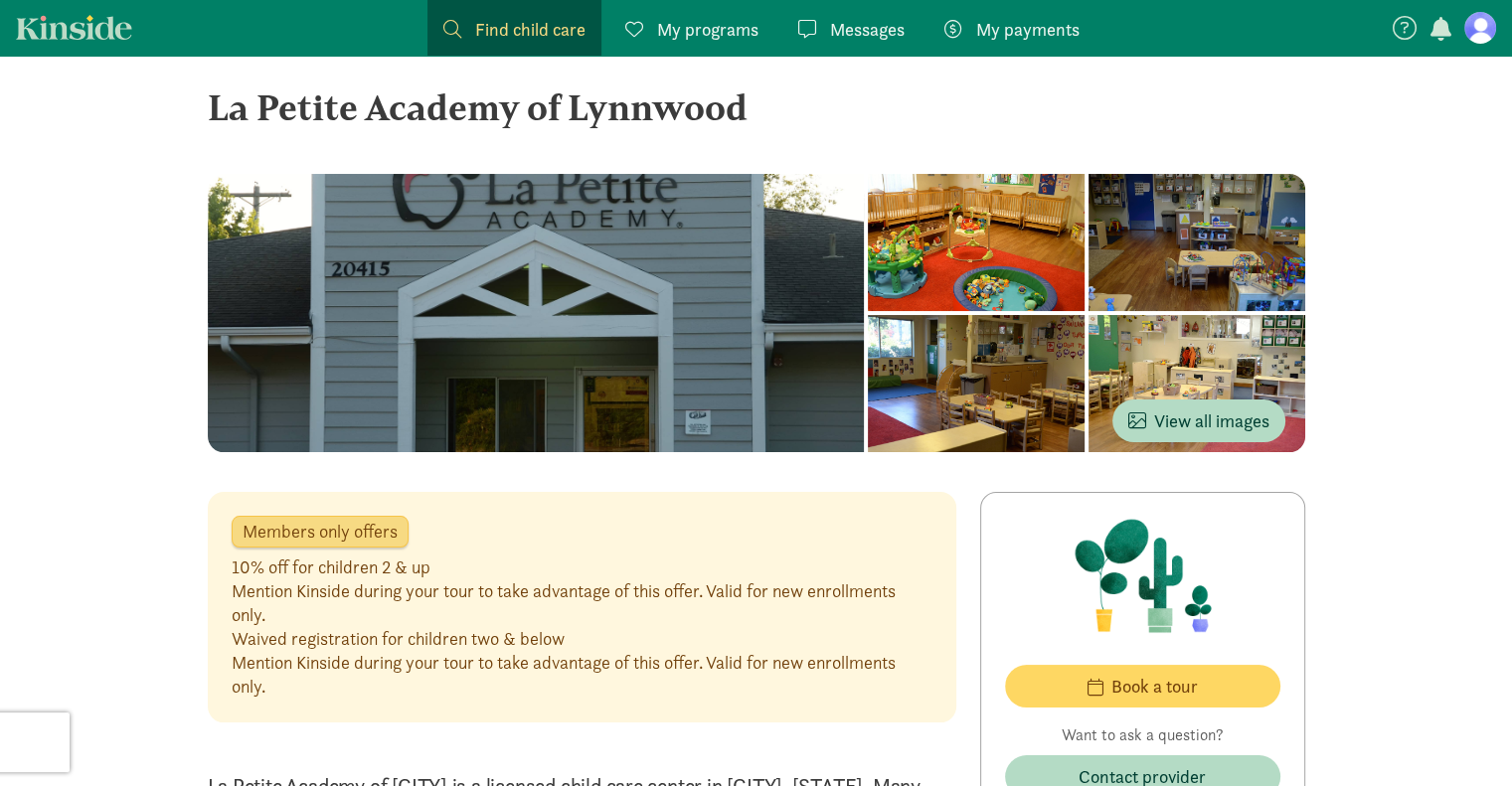 scroll, scrollTop: 0, scrollLeft: 0, axis: both 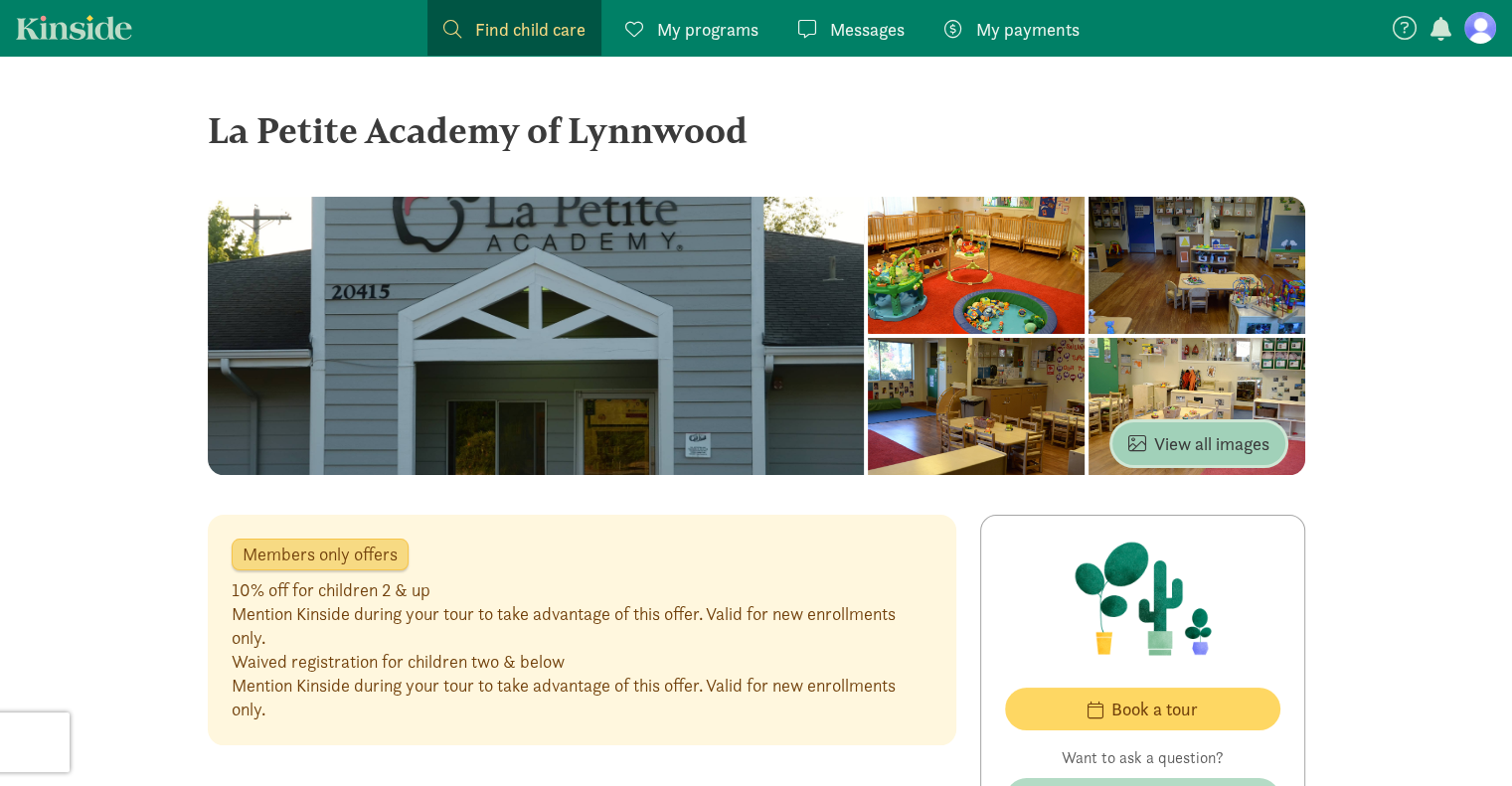 click on "View all images" at bounding box center (1199, 443) 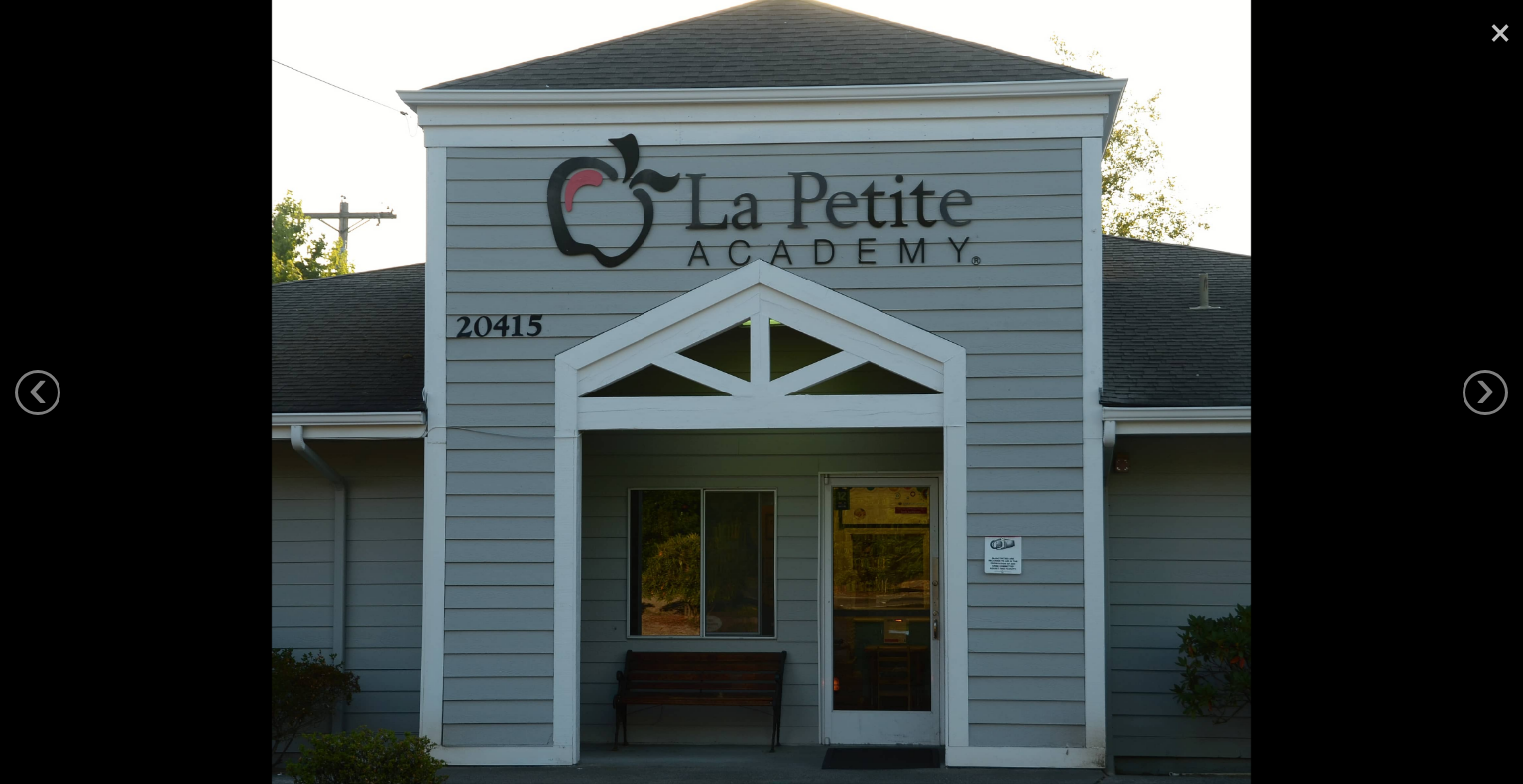 click on "×" at bounding box center (1500, 30) 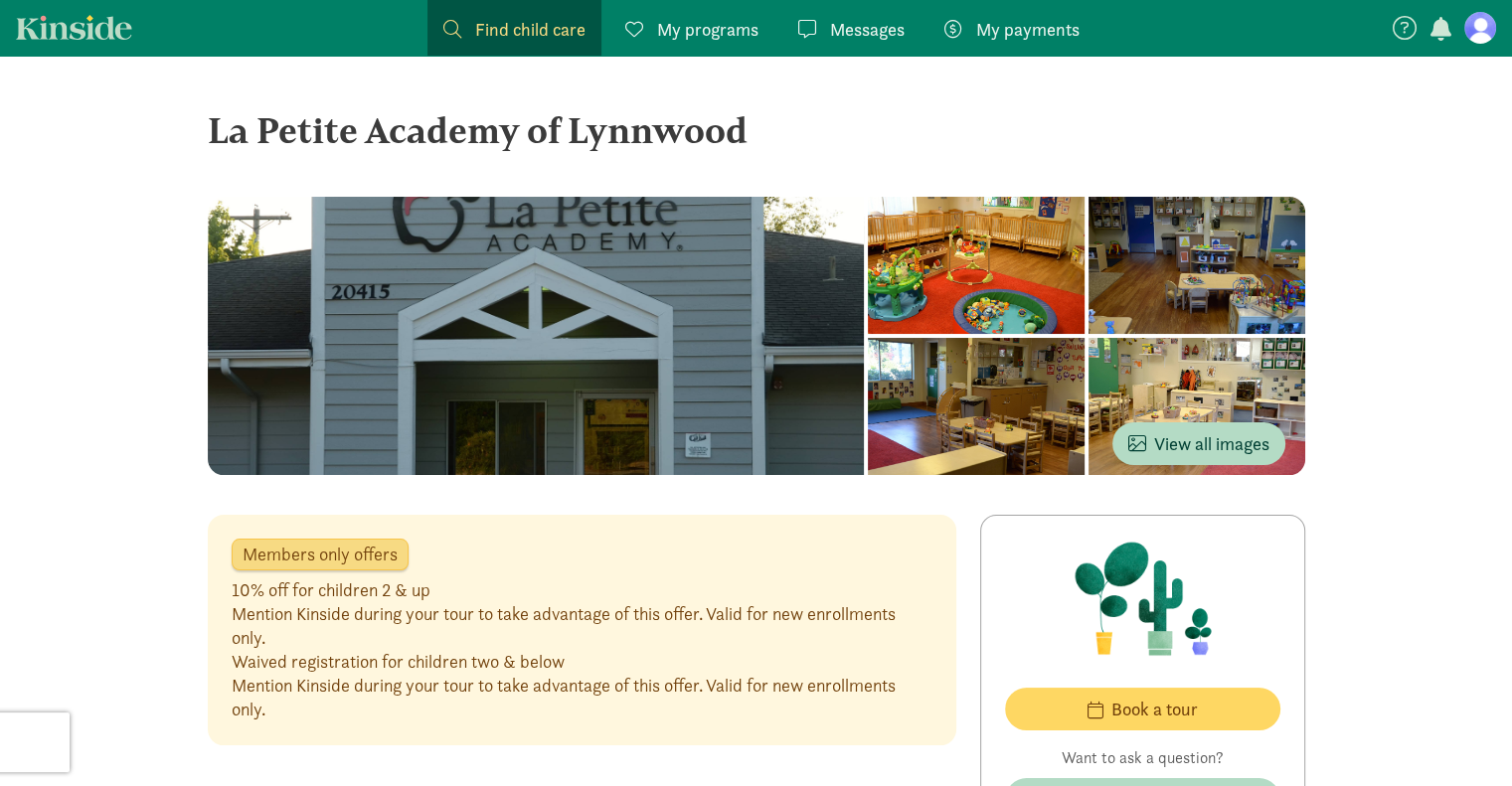 click on "My programs" at bounding box center (708, 29) 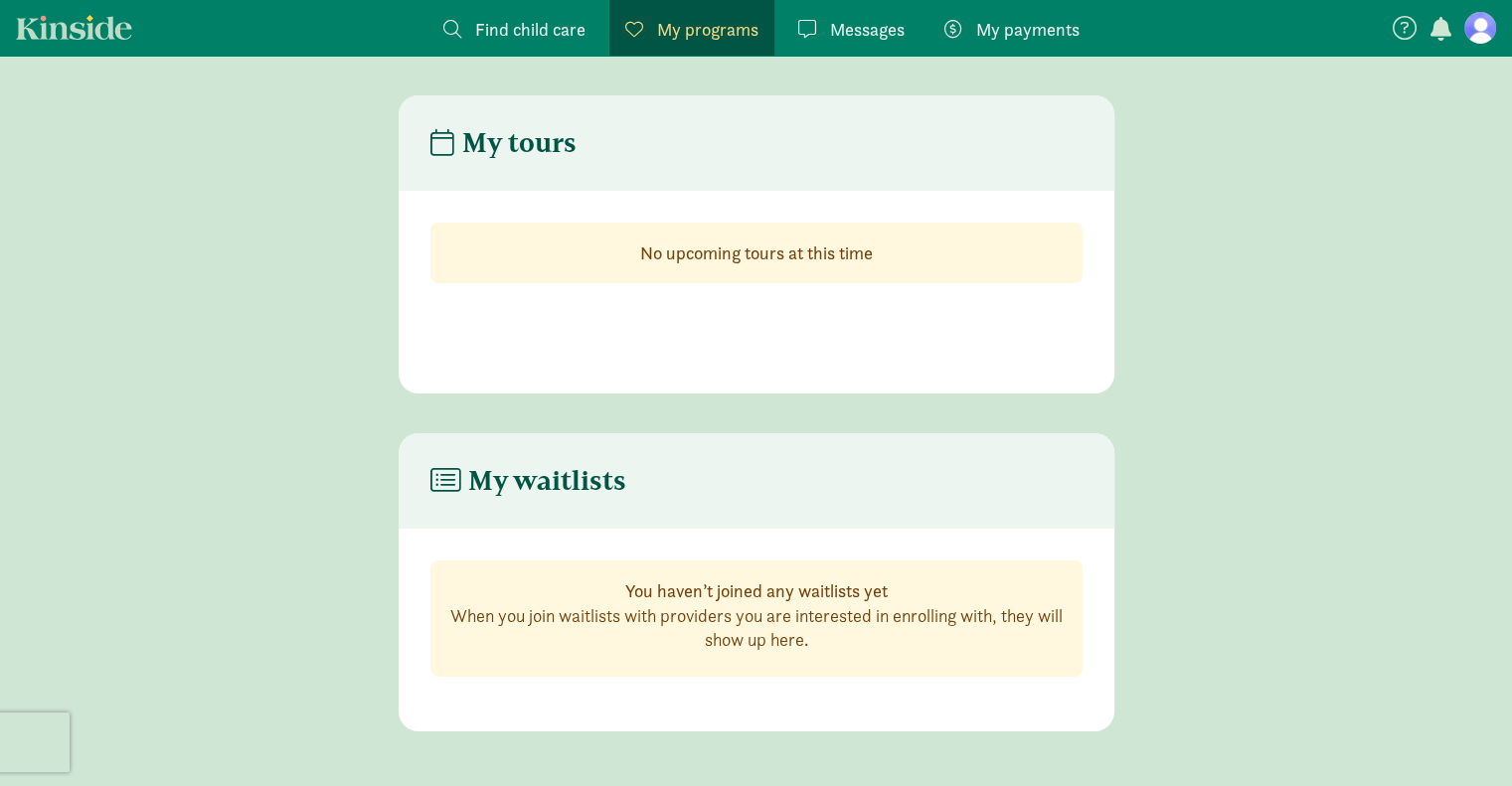 click on "Find child care" at bounding box center [530, 29] 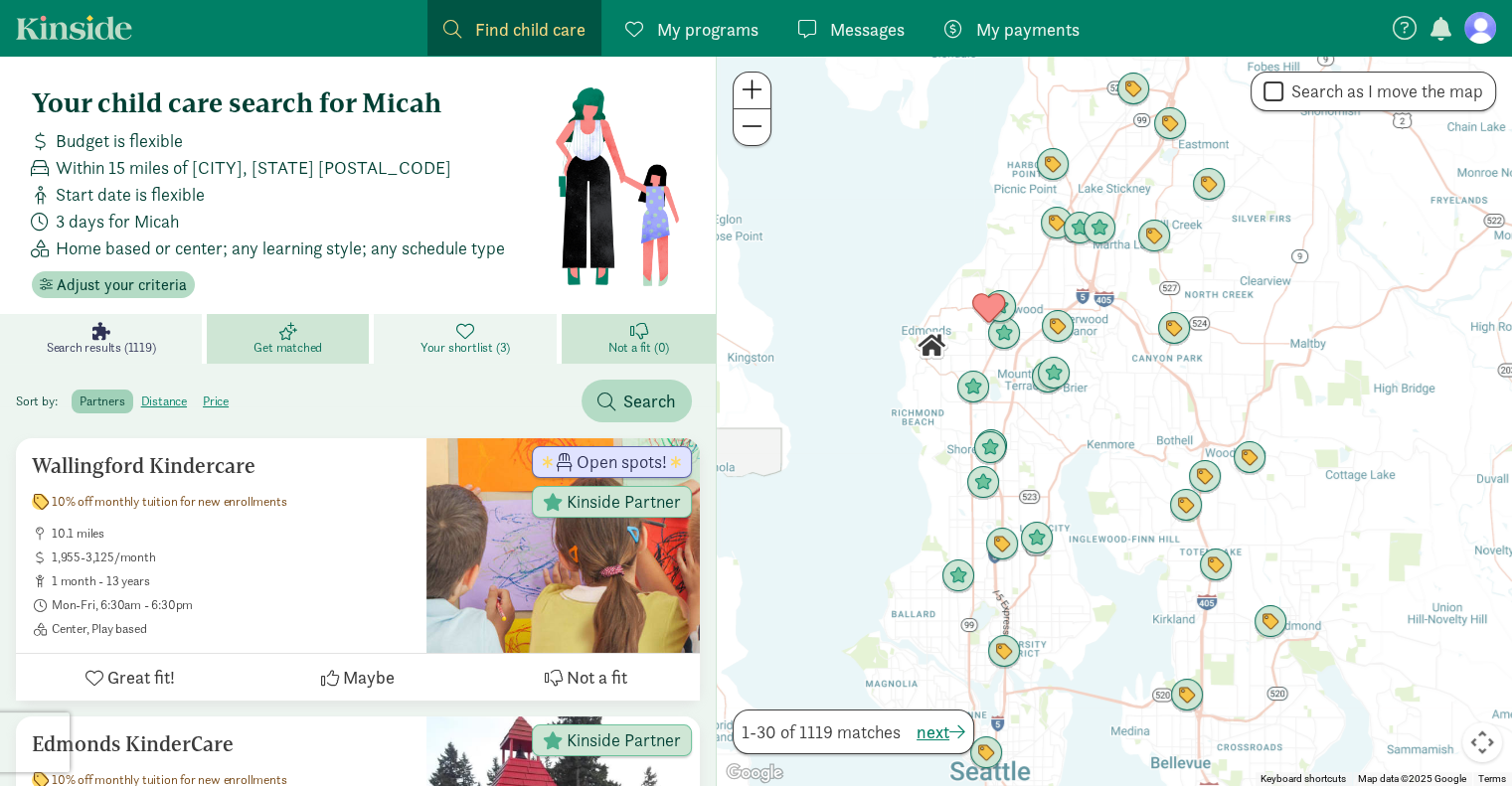 click on "Your shortlist (3)" at bounding box center [465, 348] 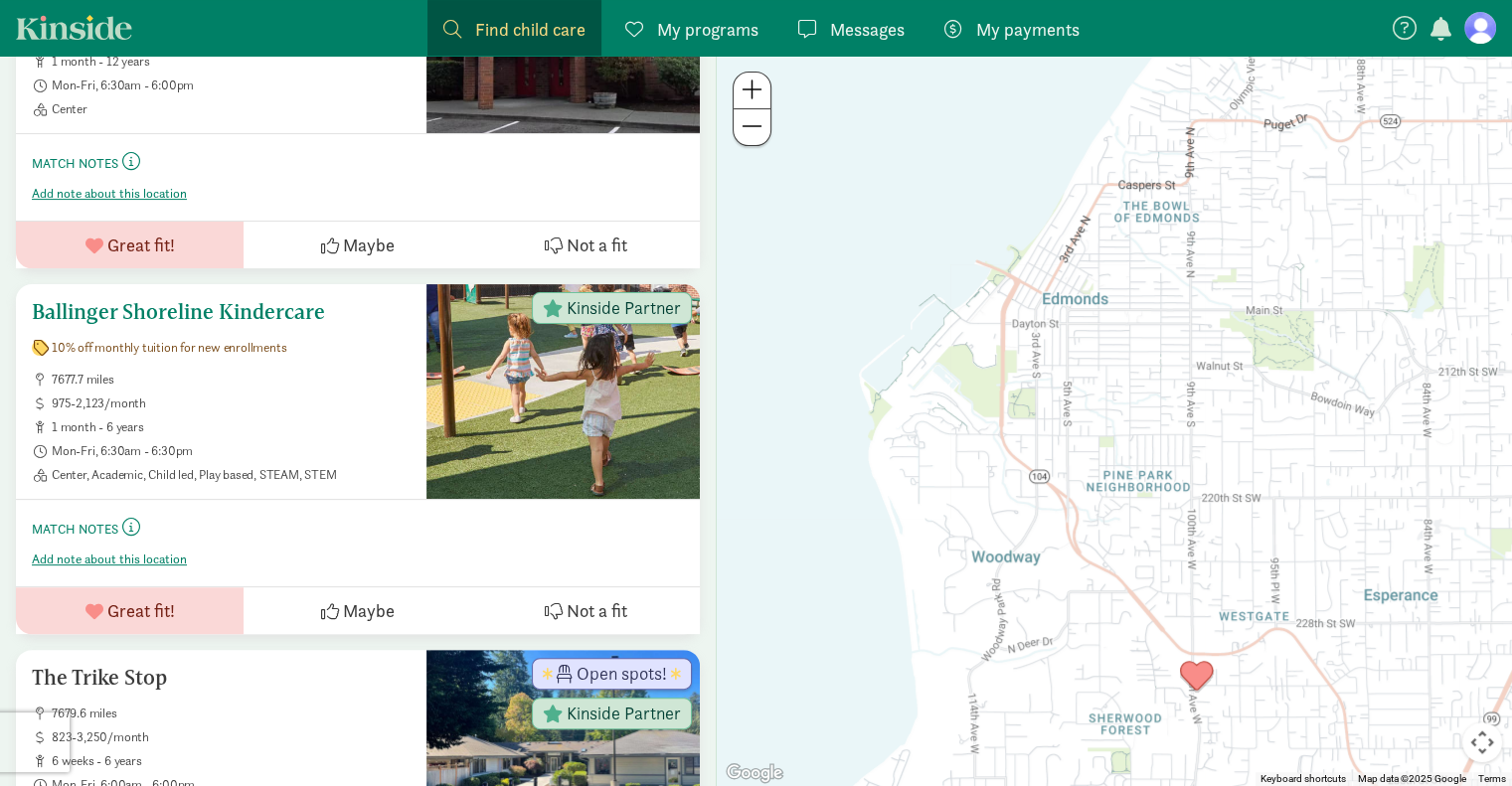 scroll, scrollTop: 501, scrollLeft: 0, axis: vertical 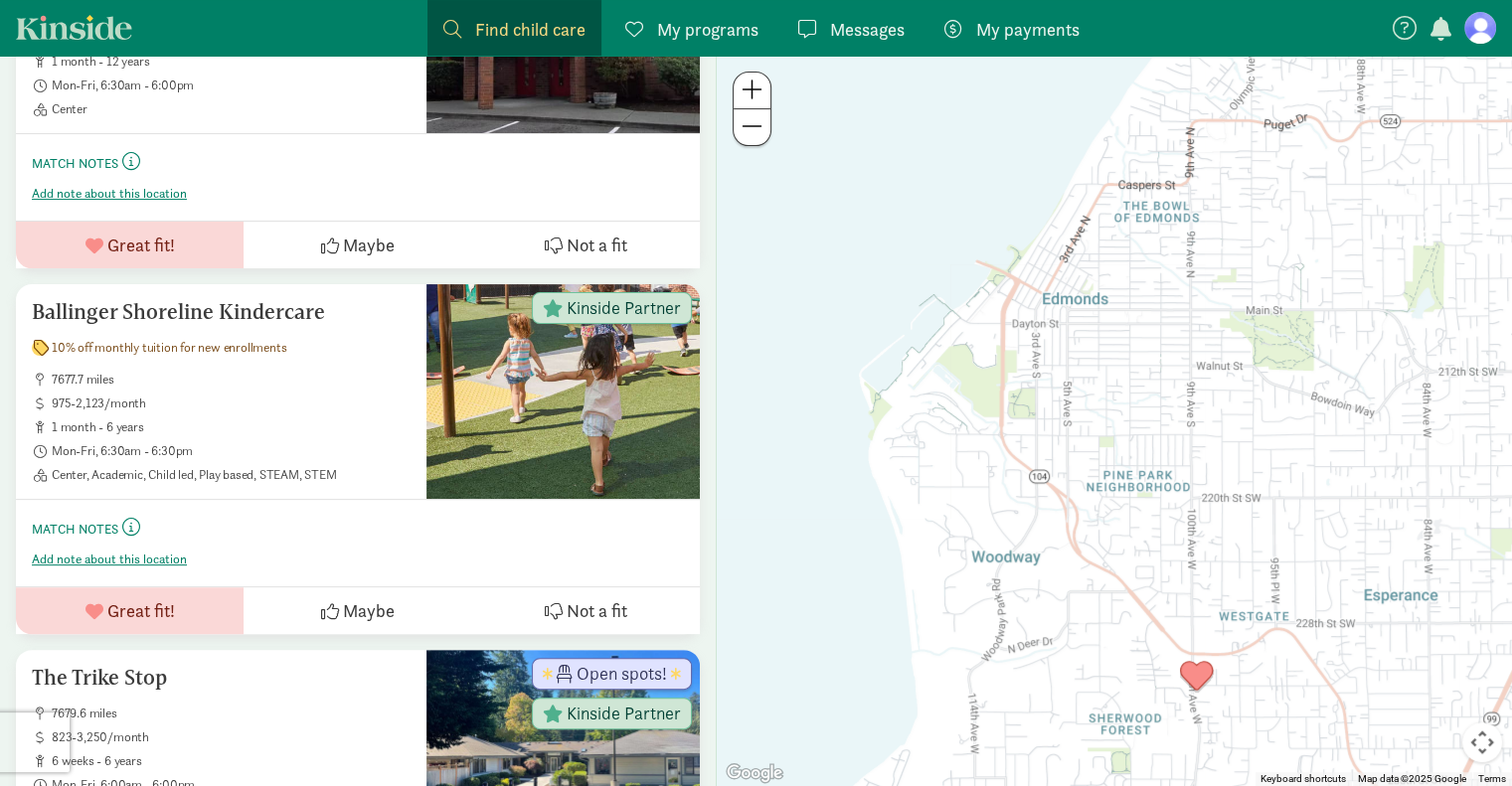 click on "Maybe" 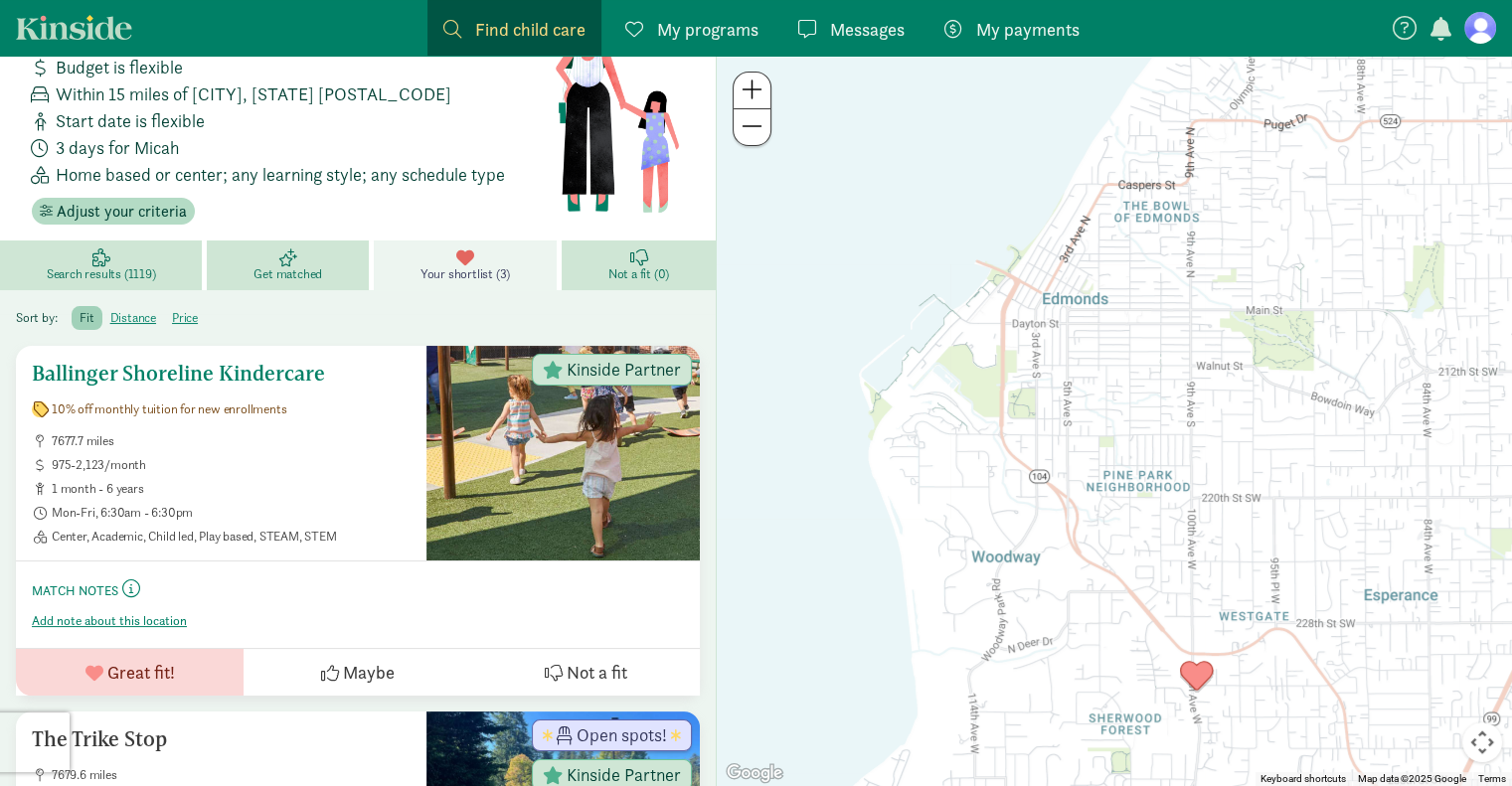 scroll, scrollTop: 76, scrollLeft: 0, axis: vertical 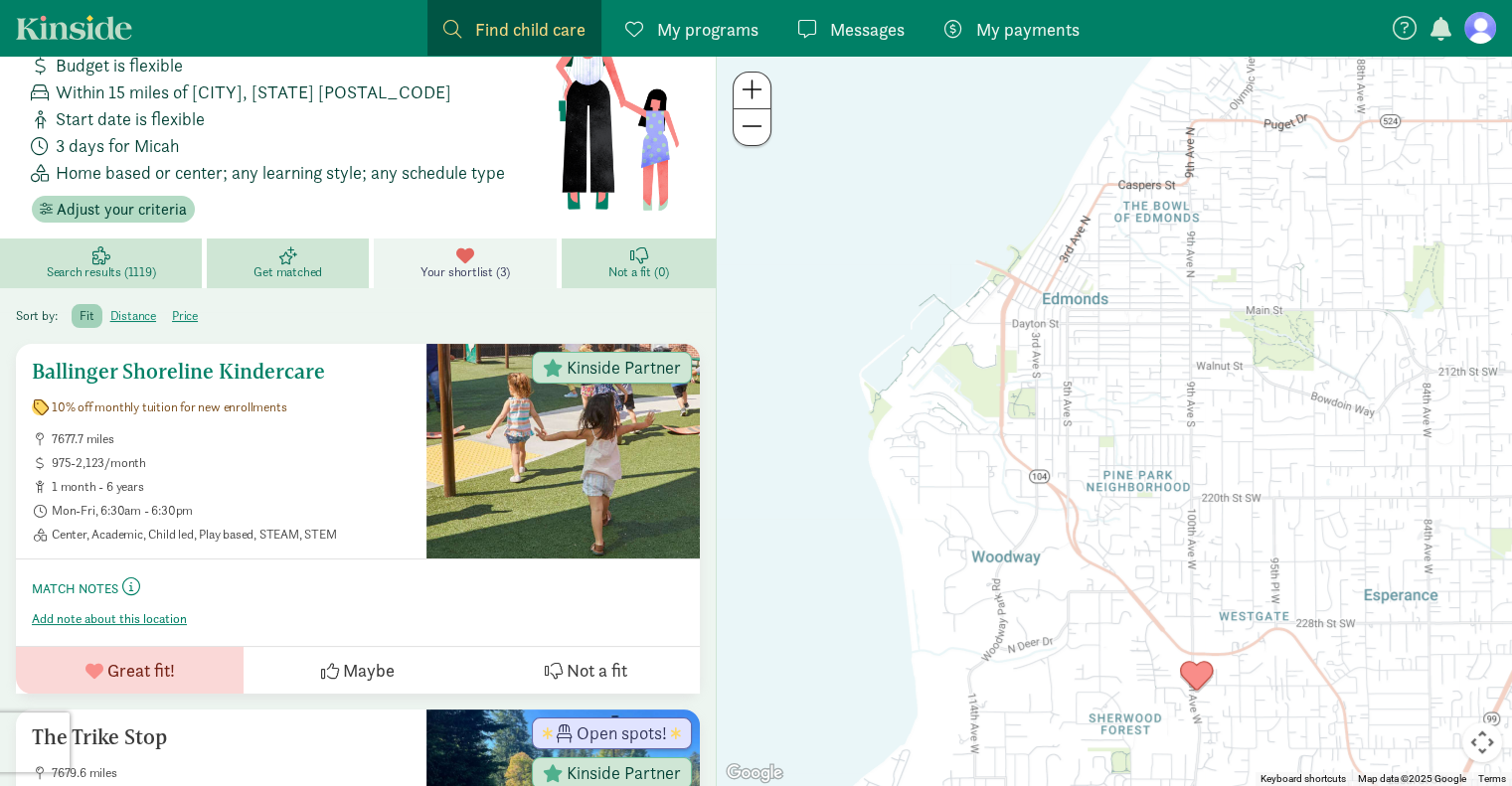 click on "Ballinger Shoreline Kindercare" at bounding box center (221, 372) 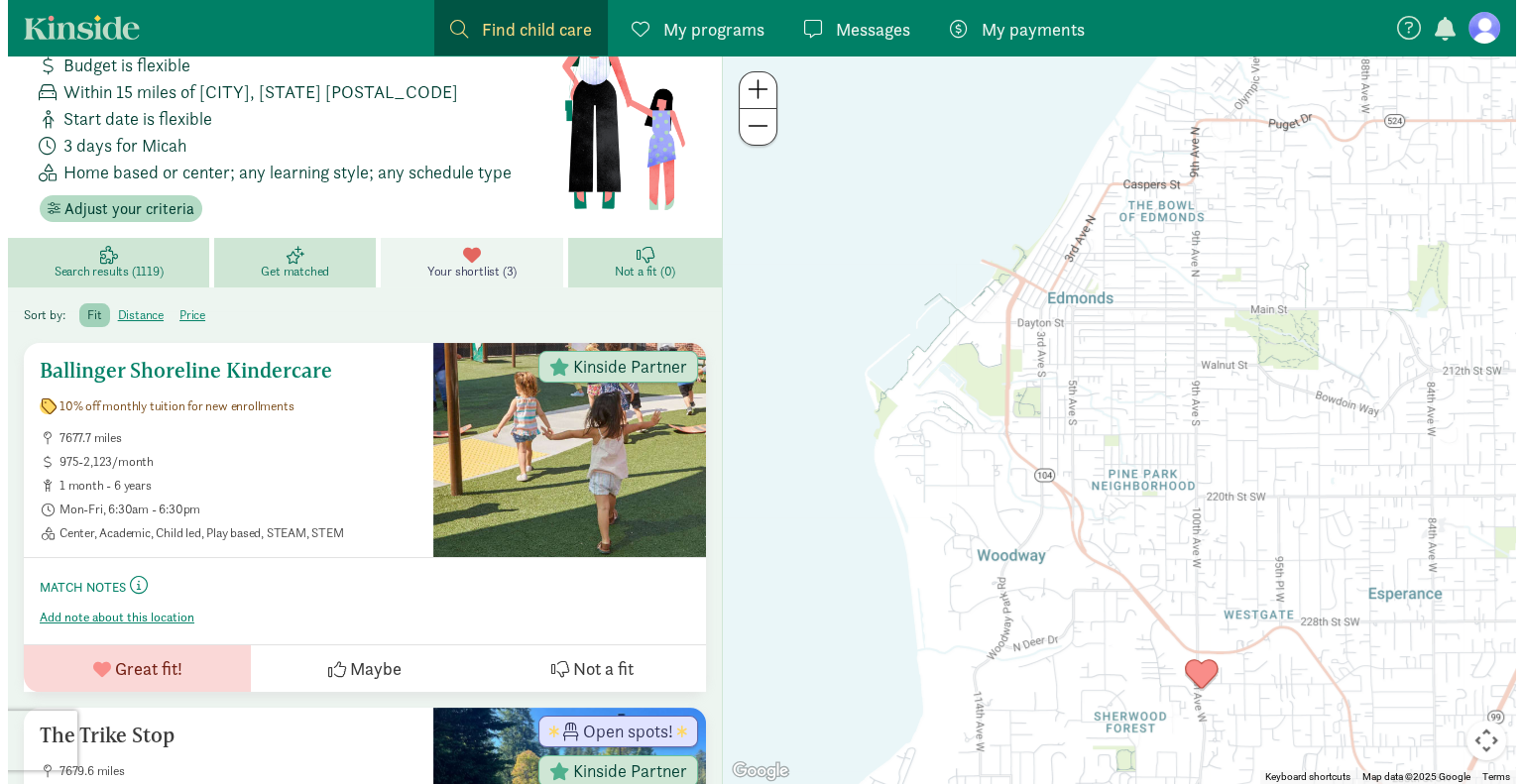 scroll, scrollTop: 0, scrollLeft: 0, axis: both 